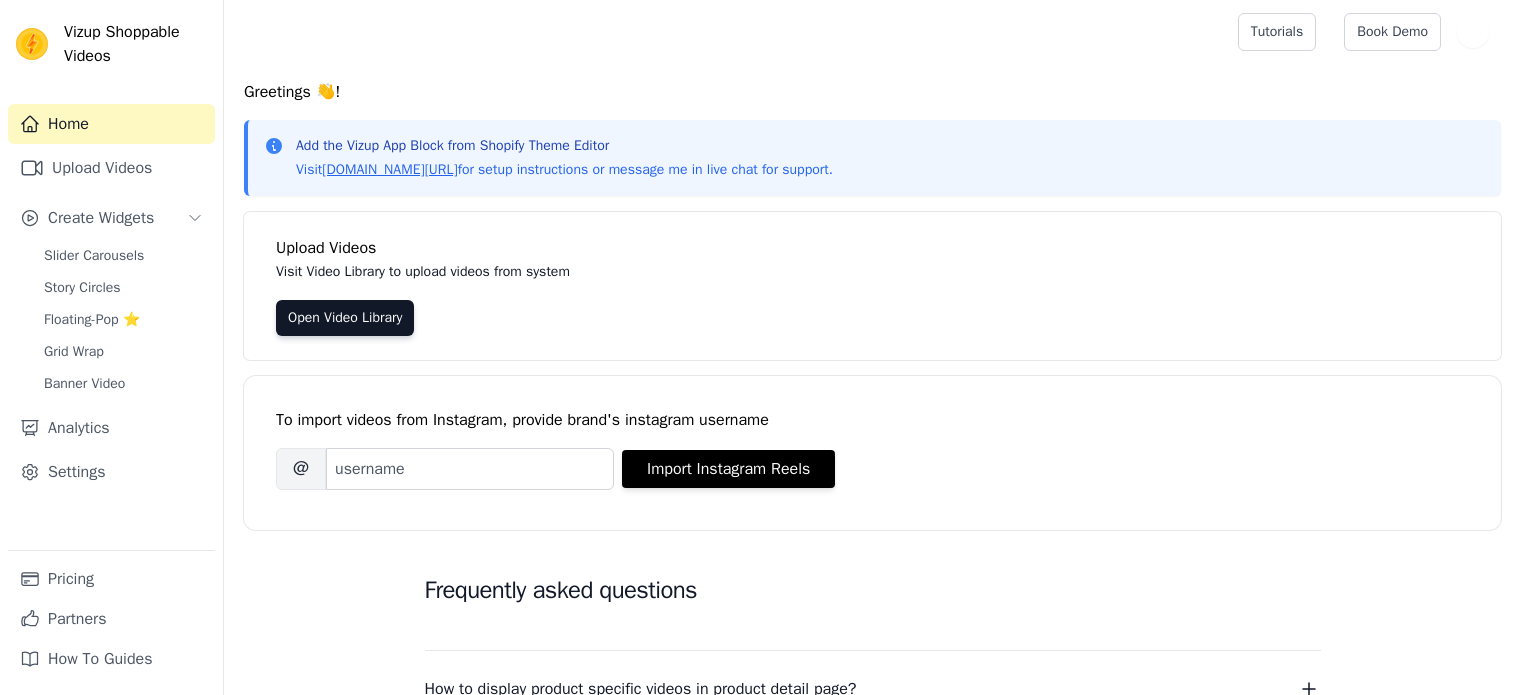 scroll, scrollTop: 0, scrollLeft: 0, axis: both 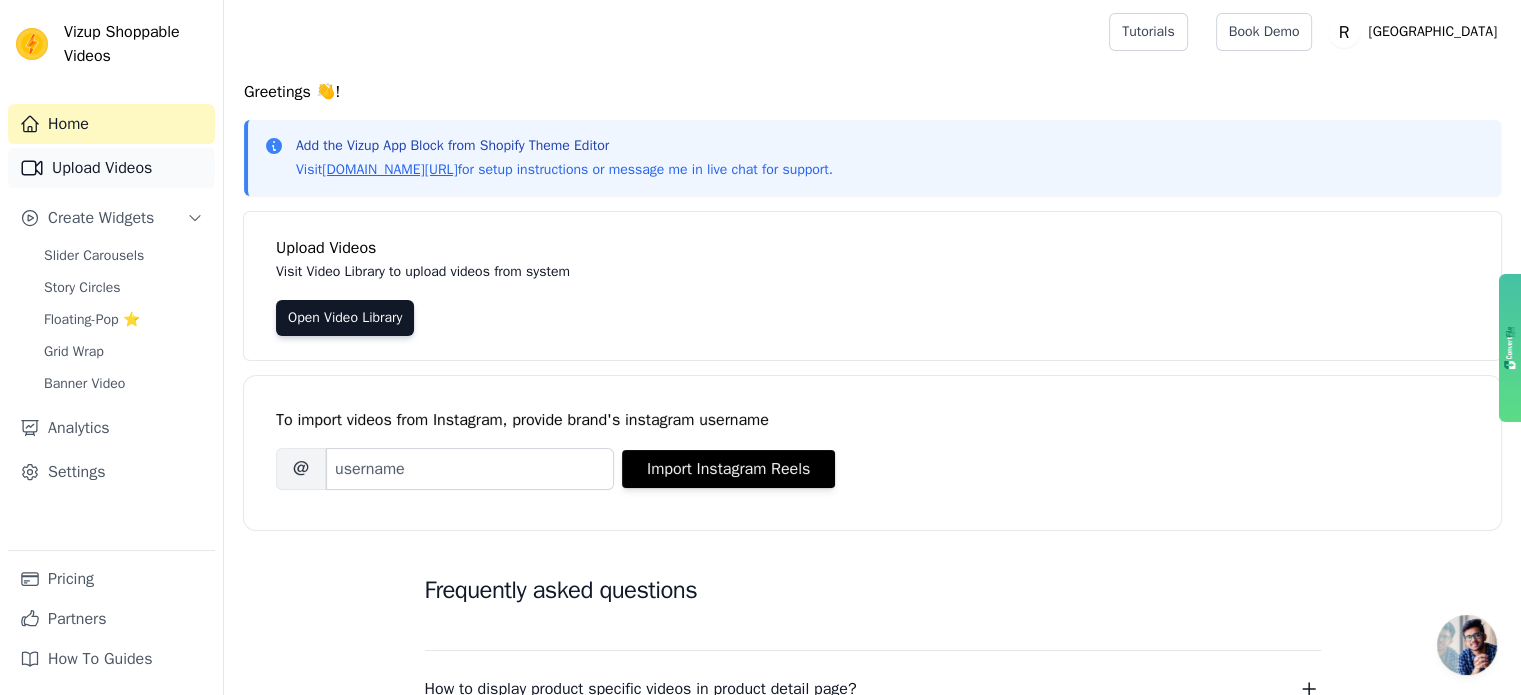 click on "Upload Videos" at bounding box center (111, 168) 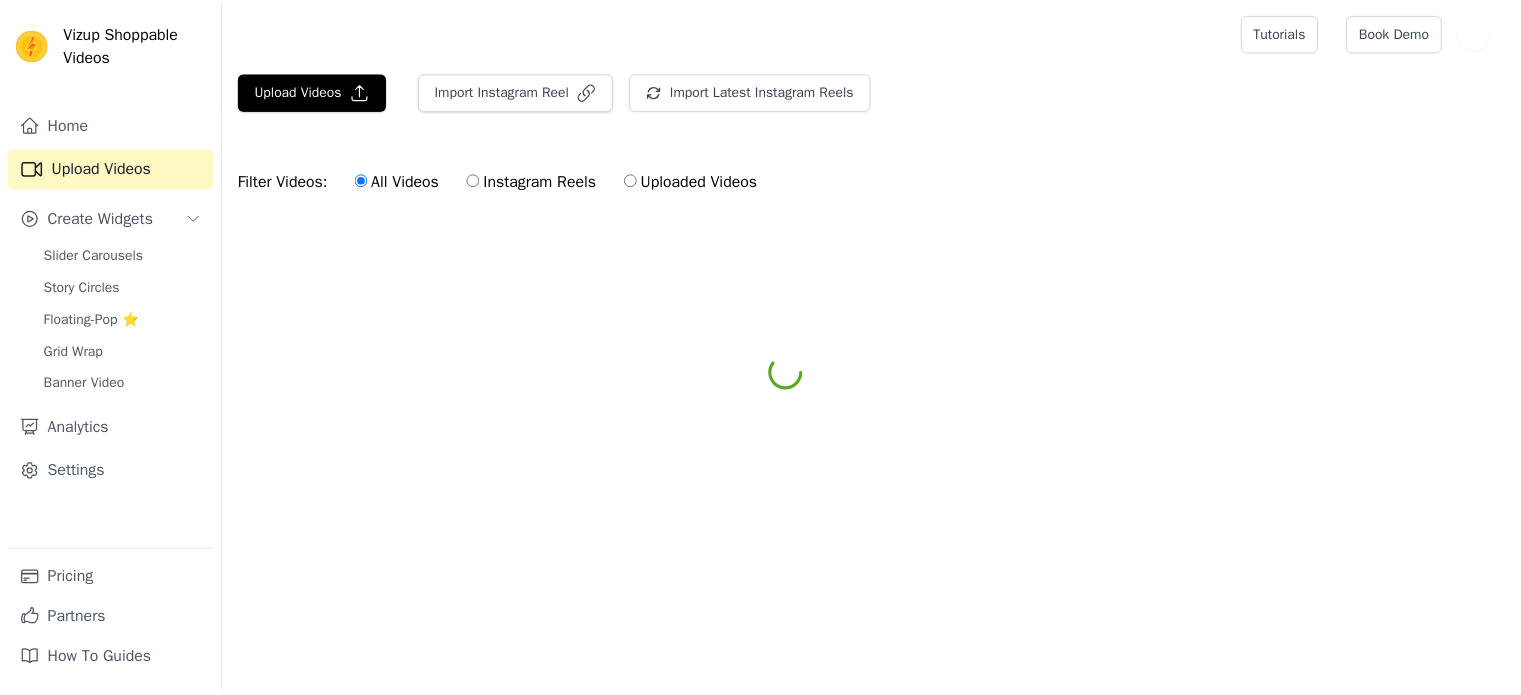 scroll, scrollTop: 0, scrollLeft: 0, axis: both 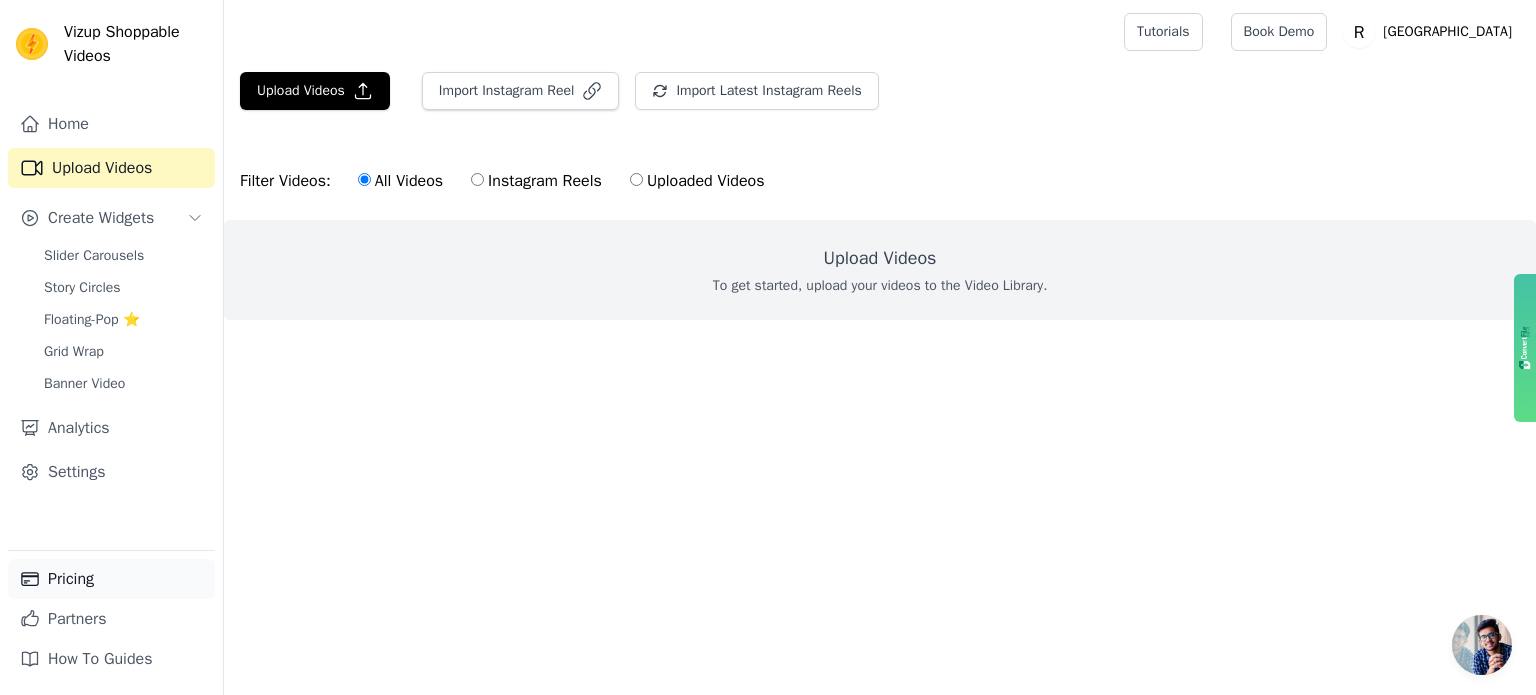 click on "Pricing" at bounding box center (111, 579) 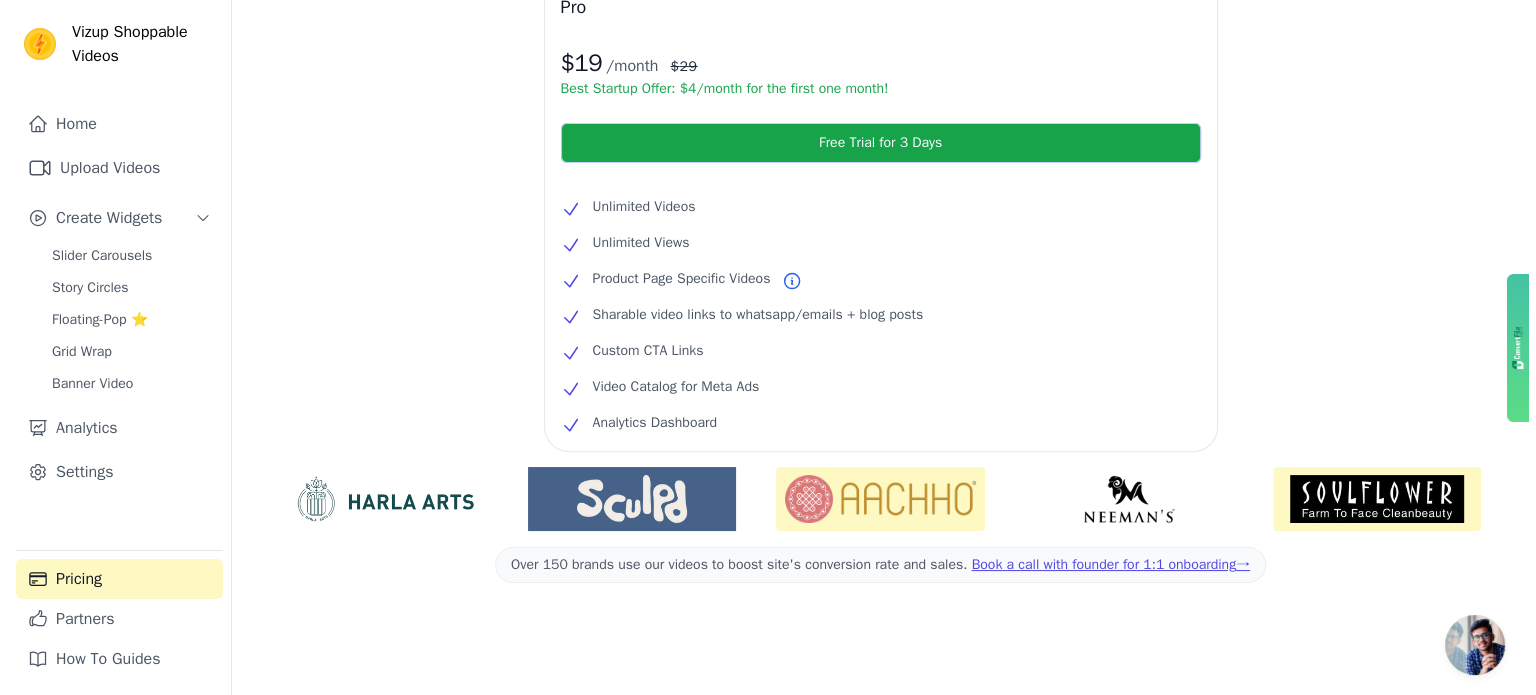 scroll, scrollTop: 0, scrollLeft: 0, axis: both 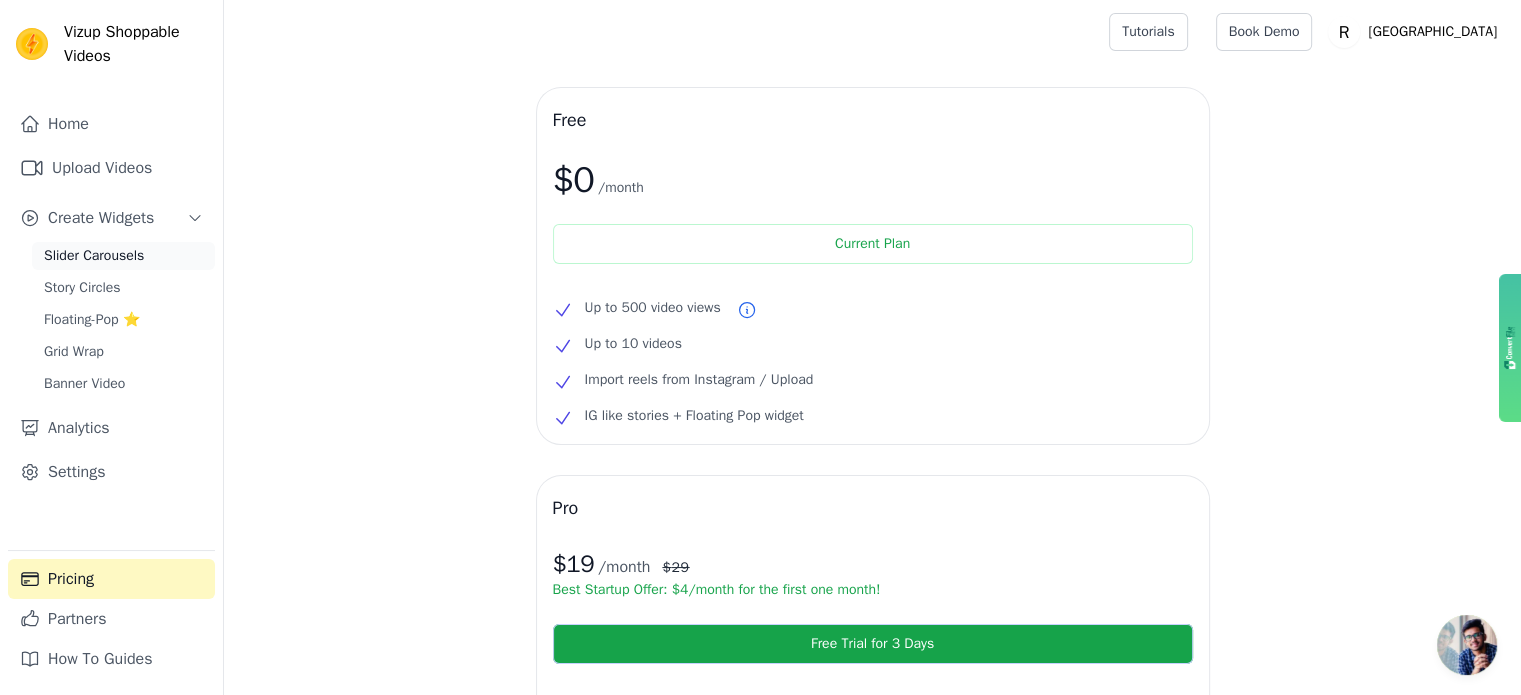 click on "Slider Carousels" at bounding box center [94, 256] 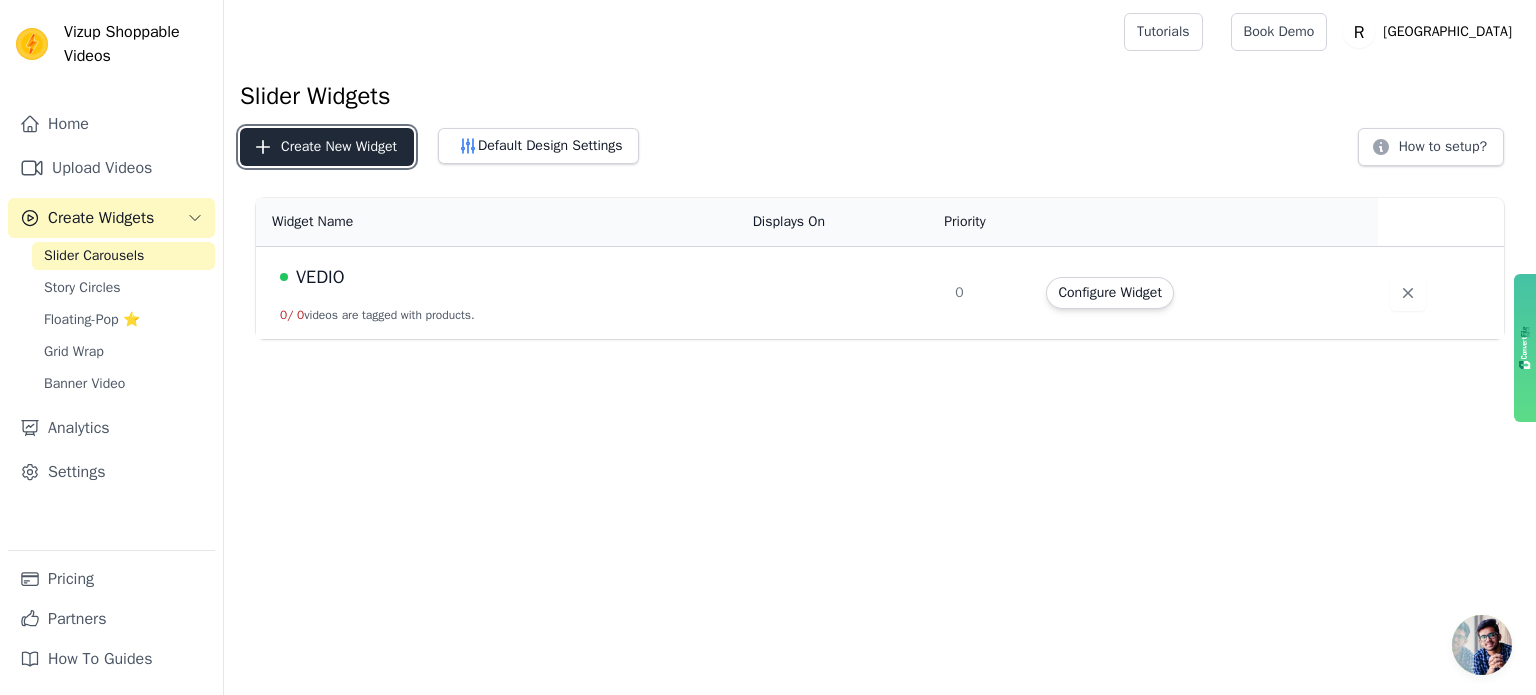 click on "Create New Widget" at bounding box center (327, 147) 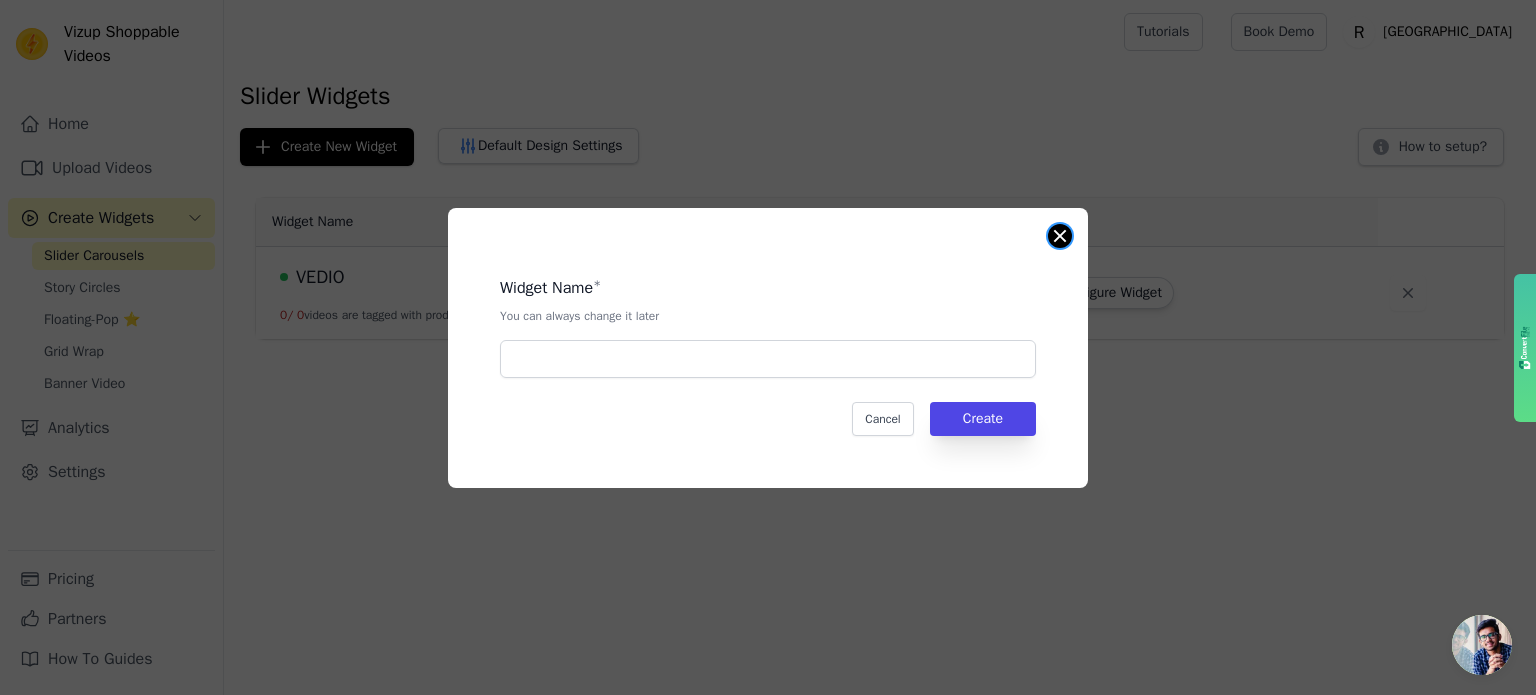 click at bounding box center (1060, 236) 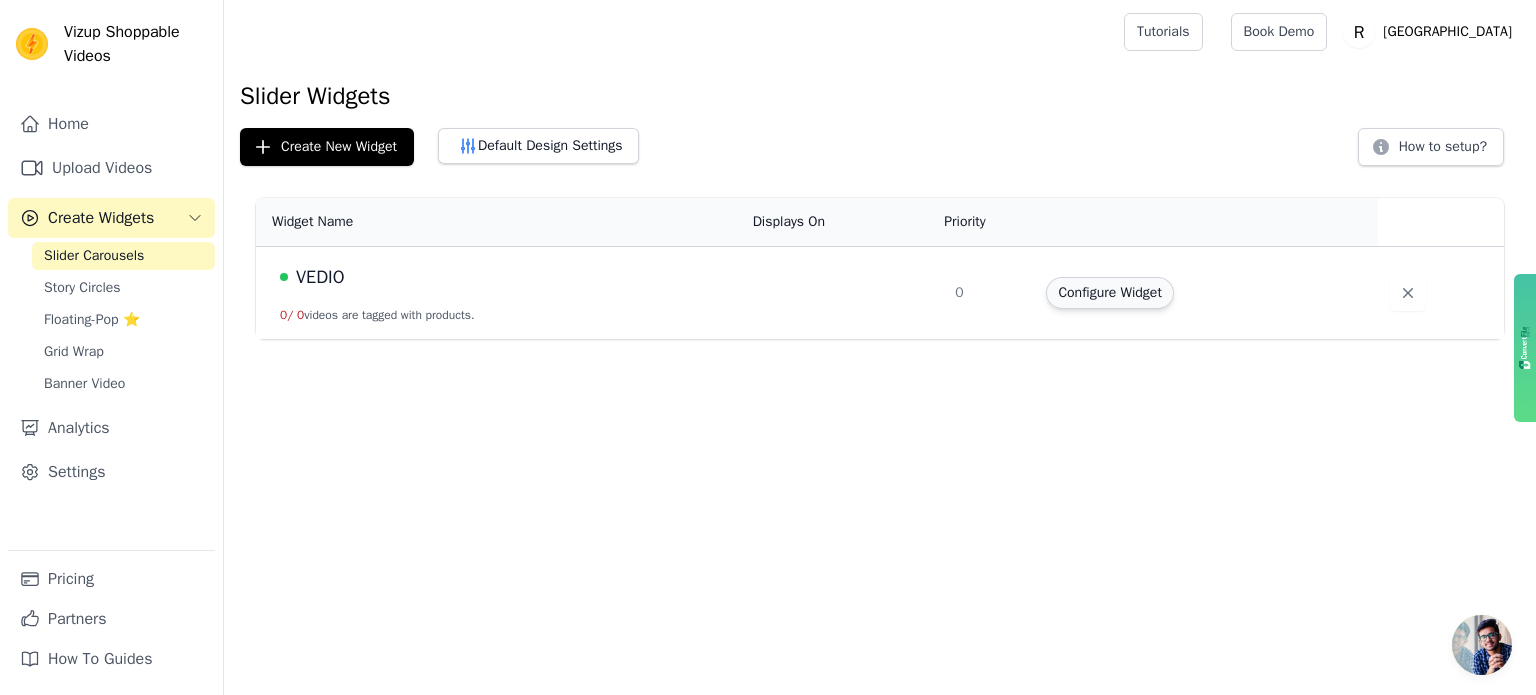 click on "Configure Widget" at bounding box center (1109, 293) 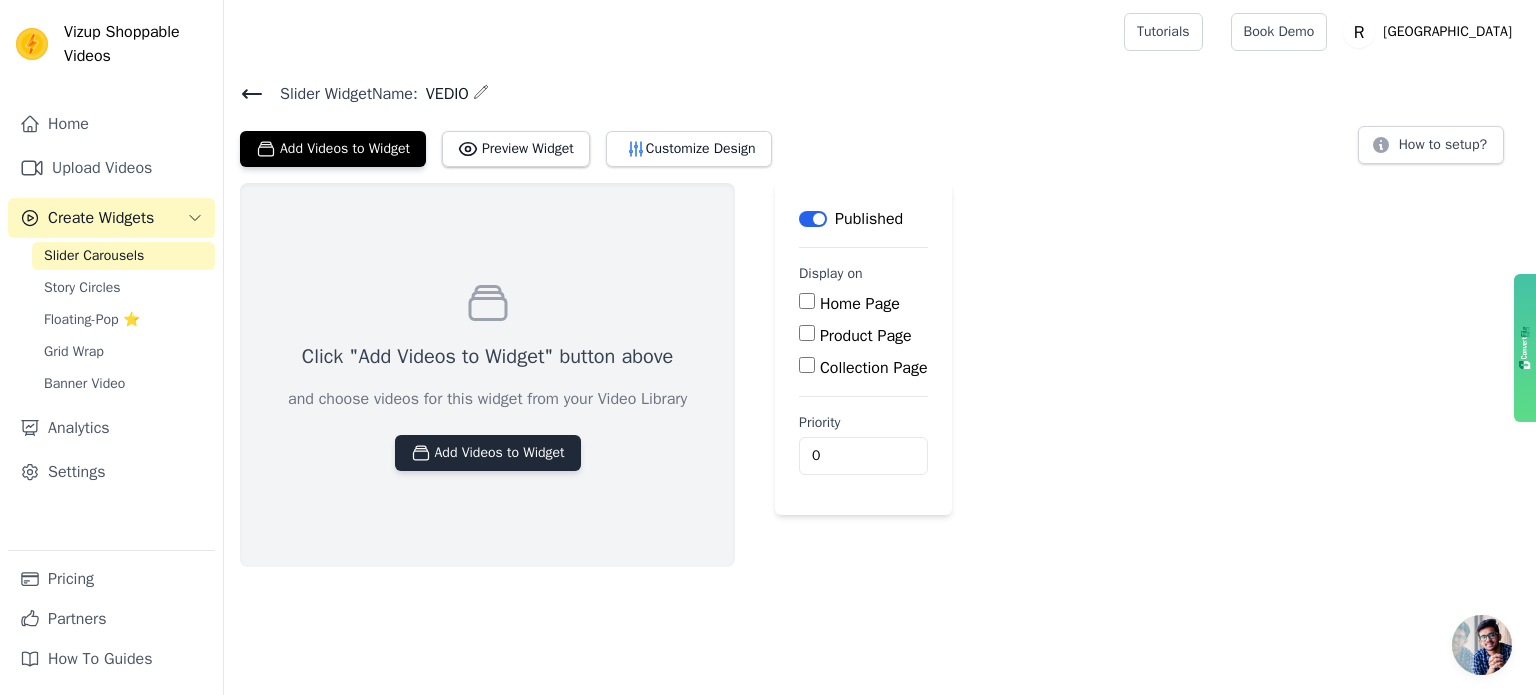 click on "Add Videos to Widget" at bounding box center (488, 453) 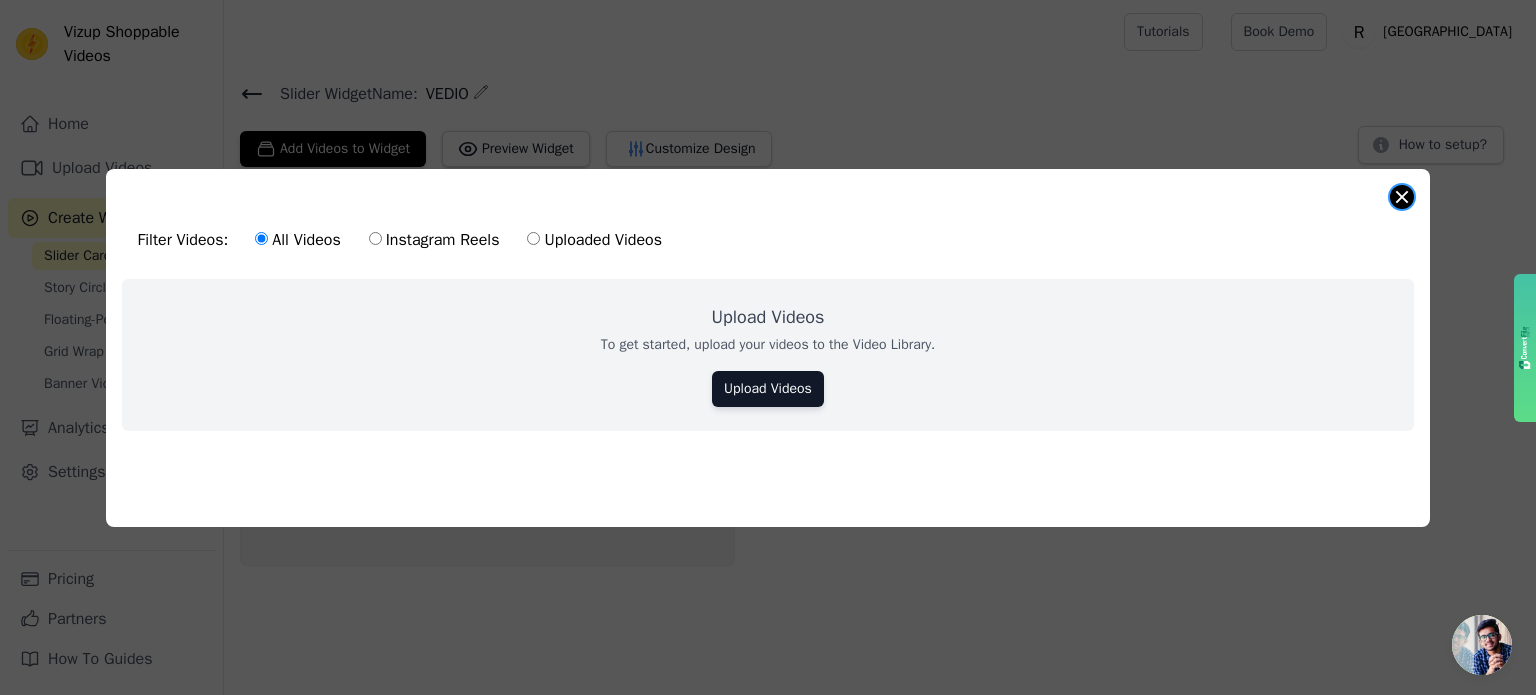 click at bounding box center [1402, 197] 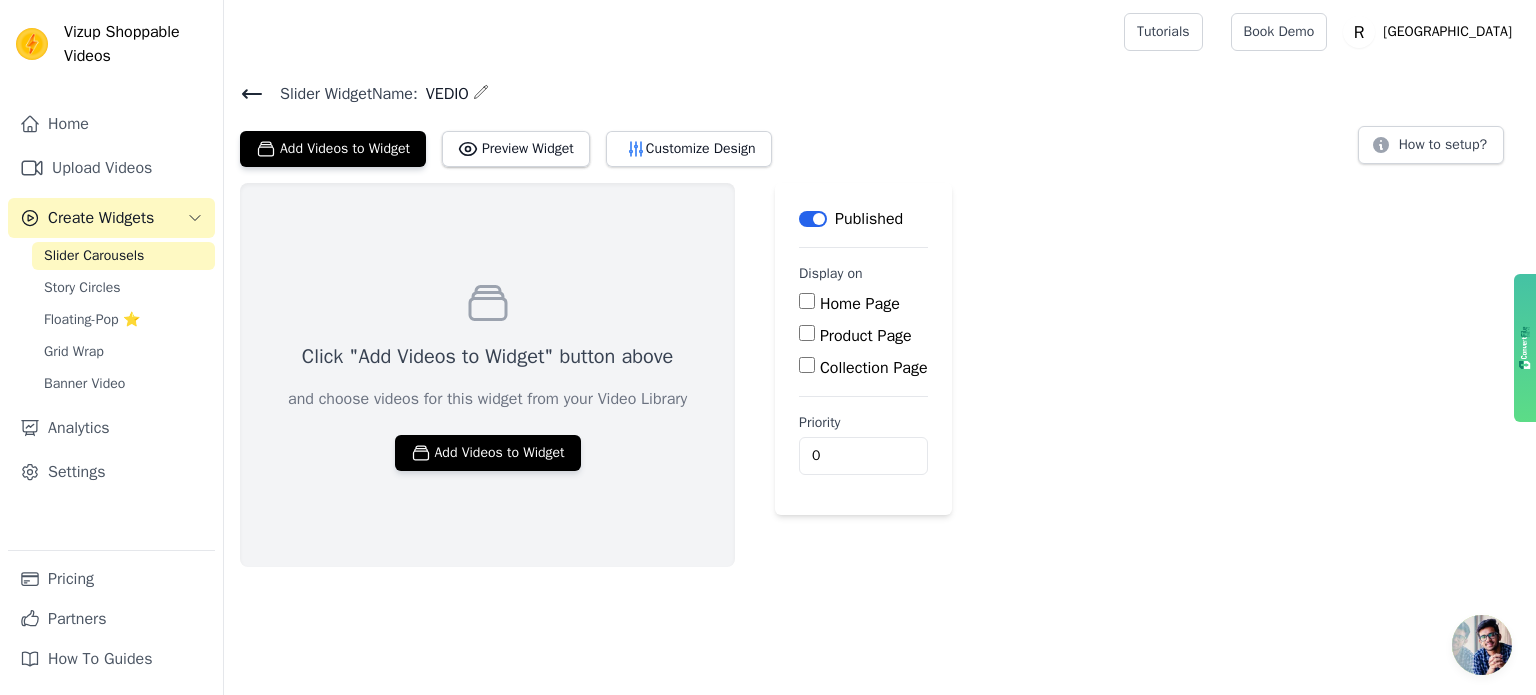 click on "Product Page" at bounding box center [807, 333] 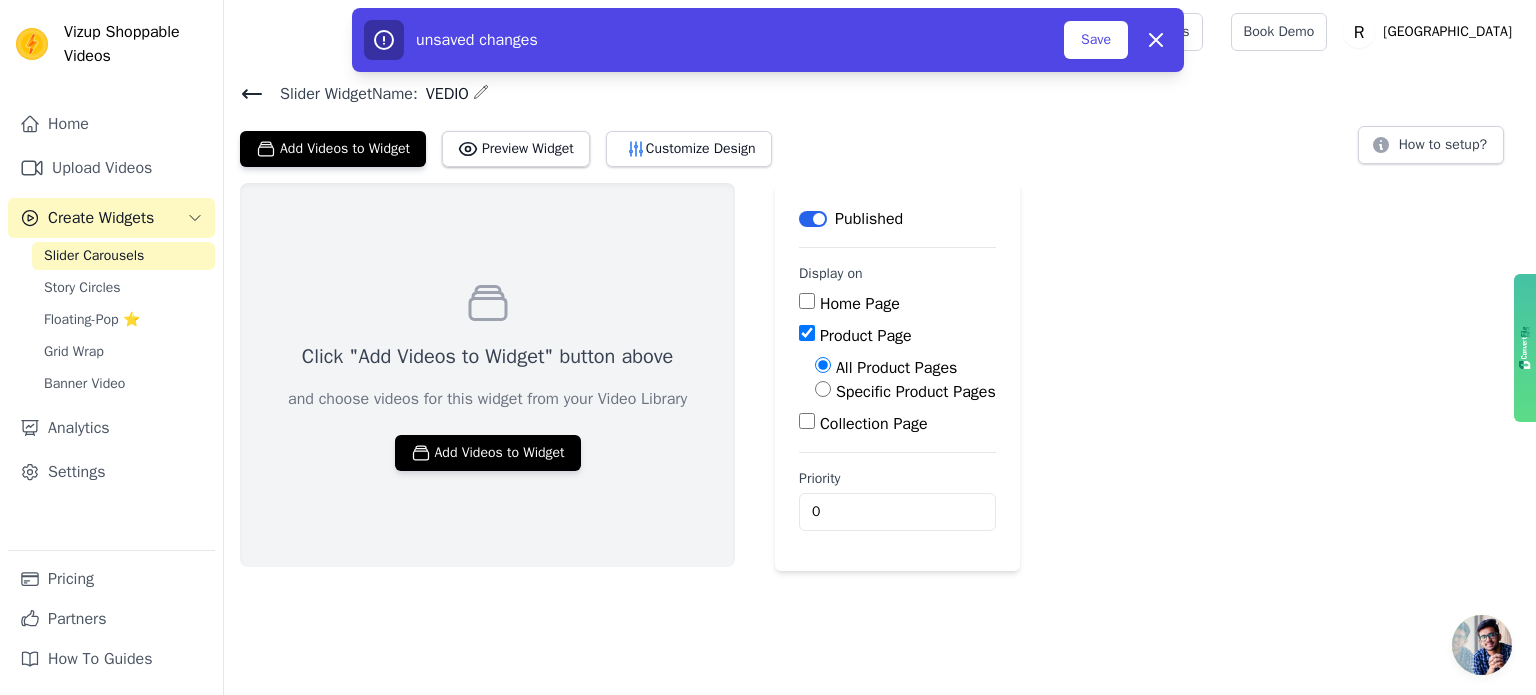 click on "Specific Product Pages" at bounding box center (823, 389) 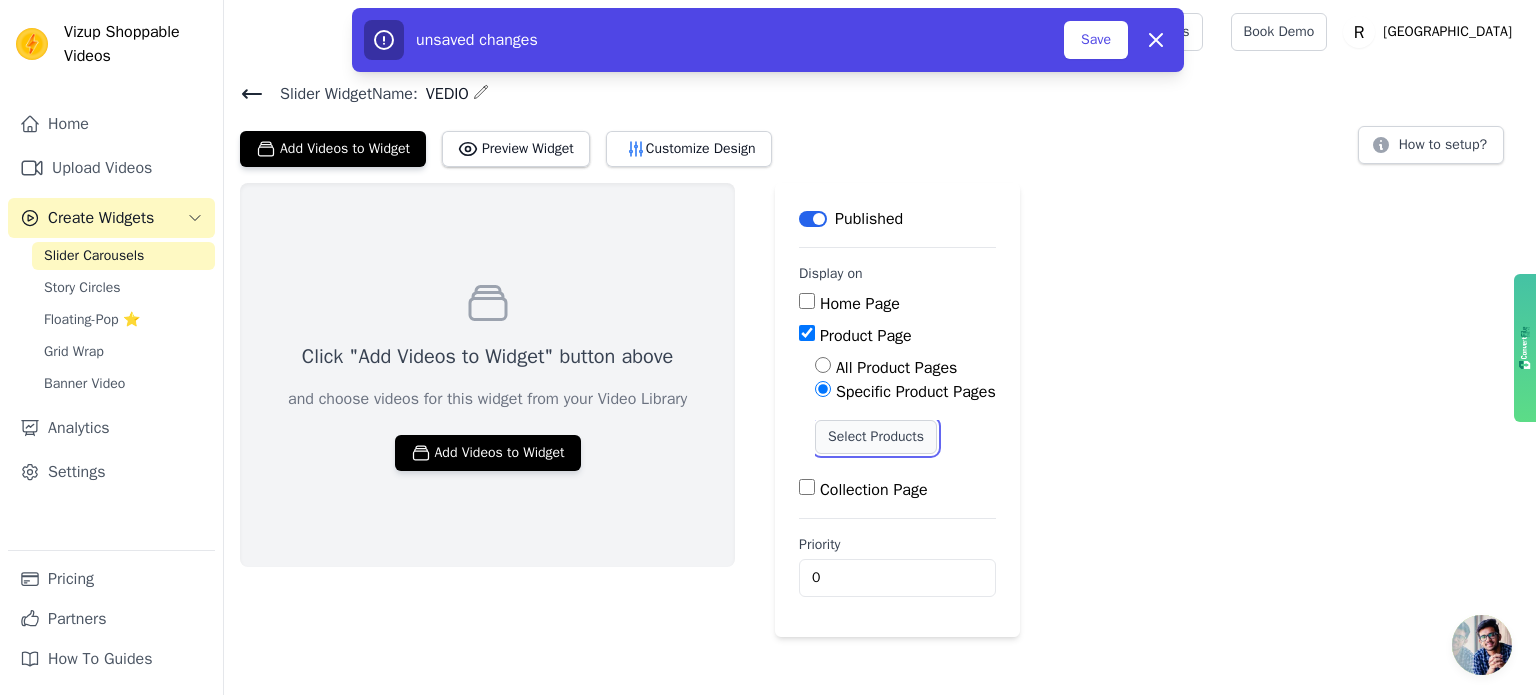 click on "Select Products" at bounding box center [876, 437] 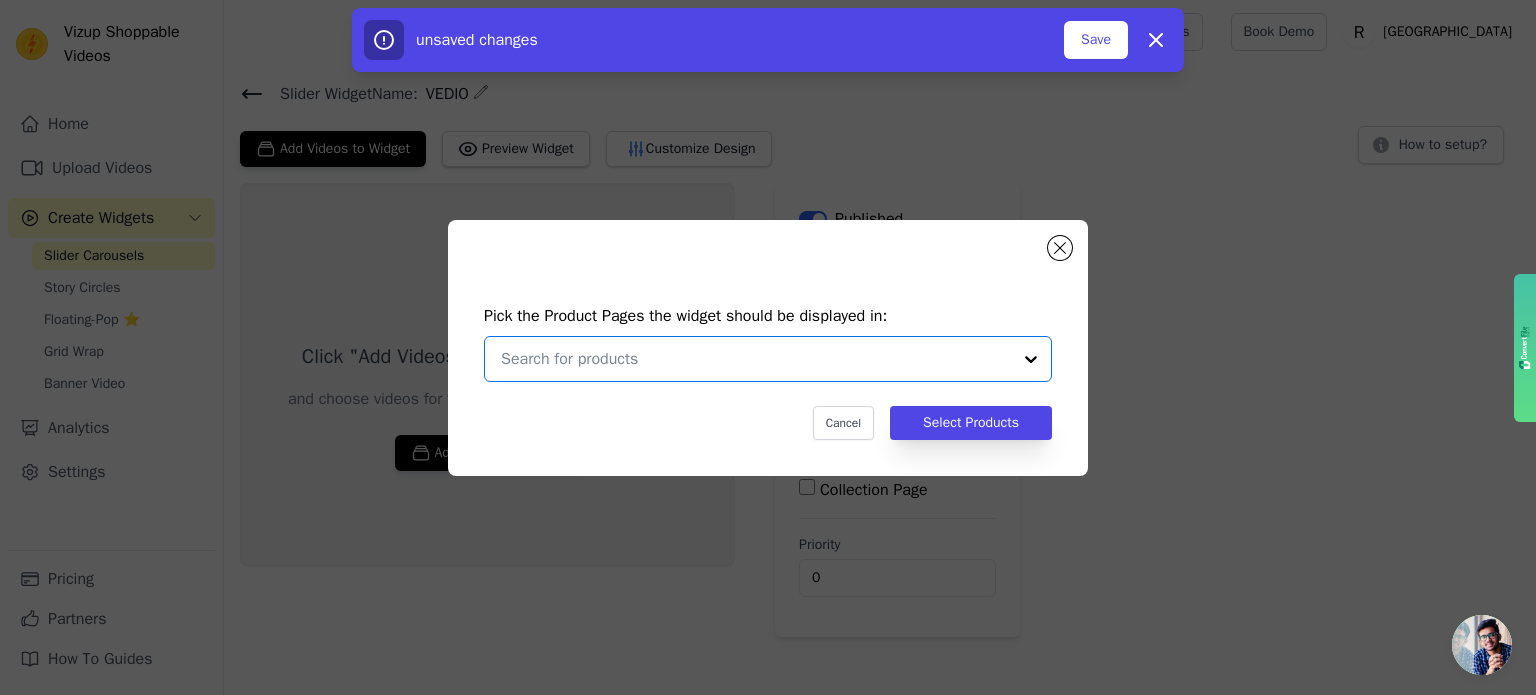 click at bounding box center (756, 359) 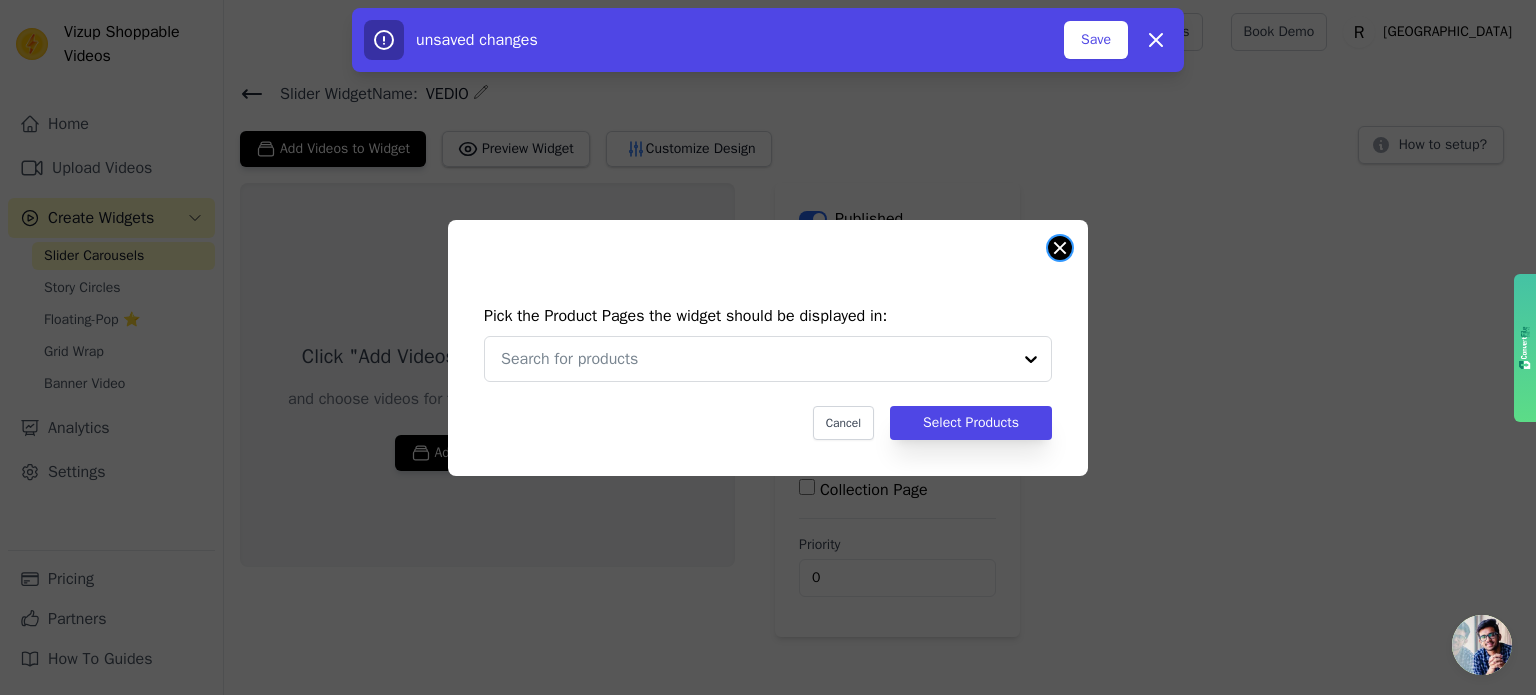 click at bounding box center [1060, 248] 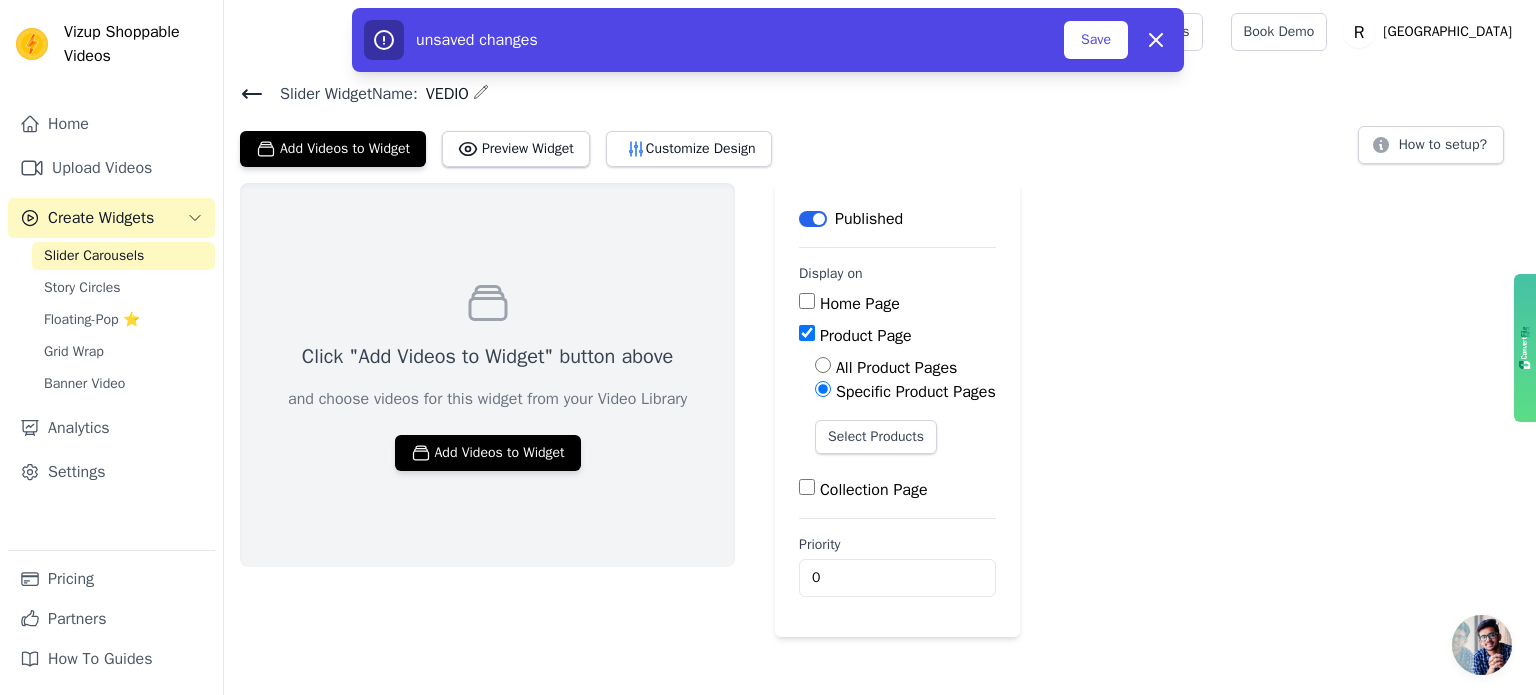 click on "Collection Page" at bounding box center [874, 490] 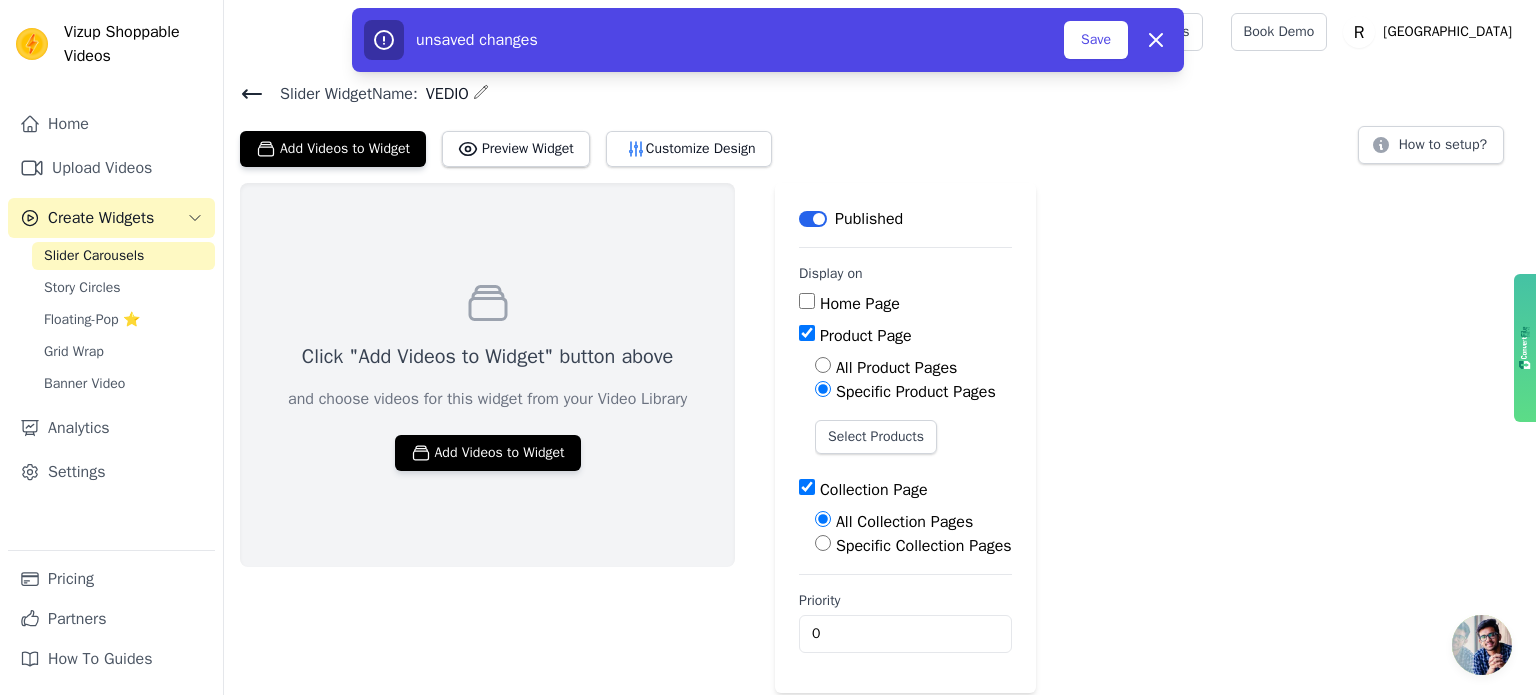 click on "Specific Collection Pages" at bounding box center (924, 546) 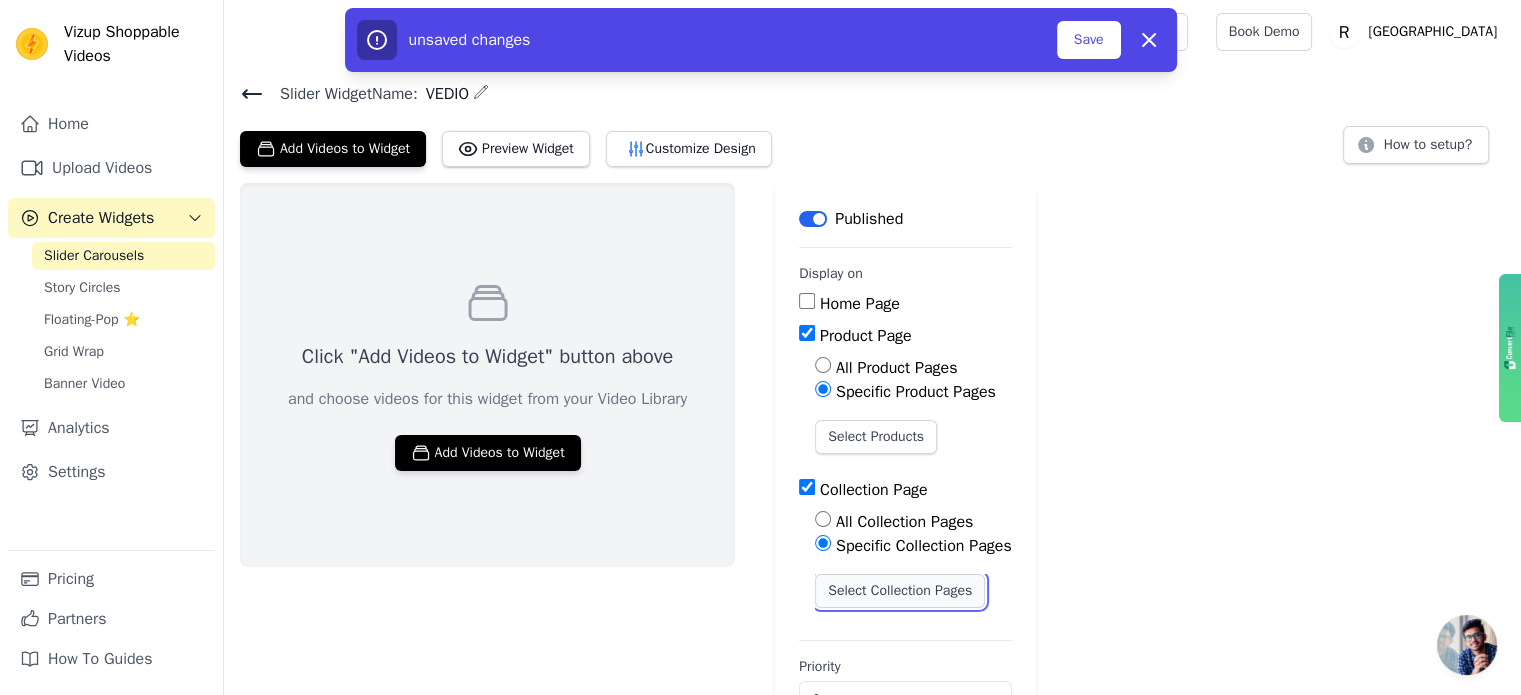 click on "Select Collection Pages" at bounding box center [900, 591] 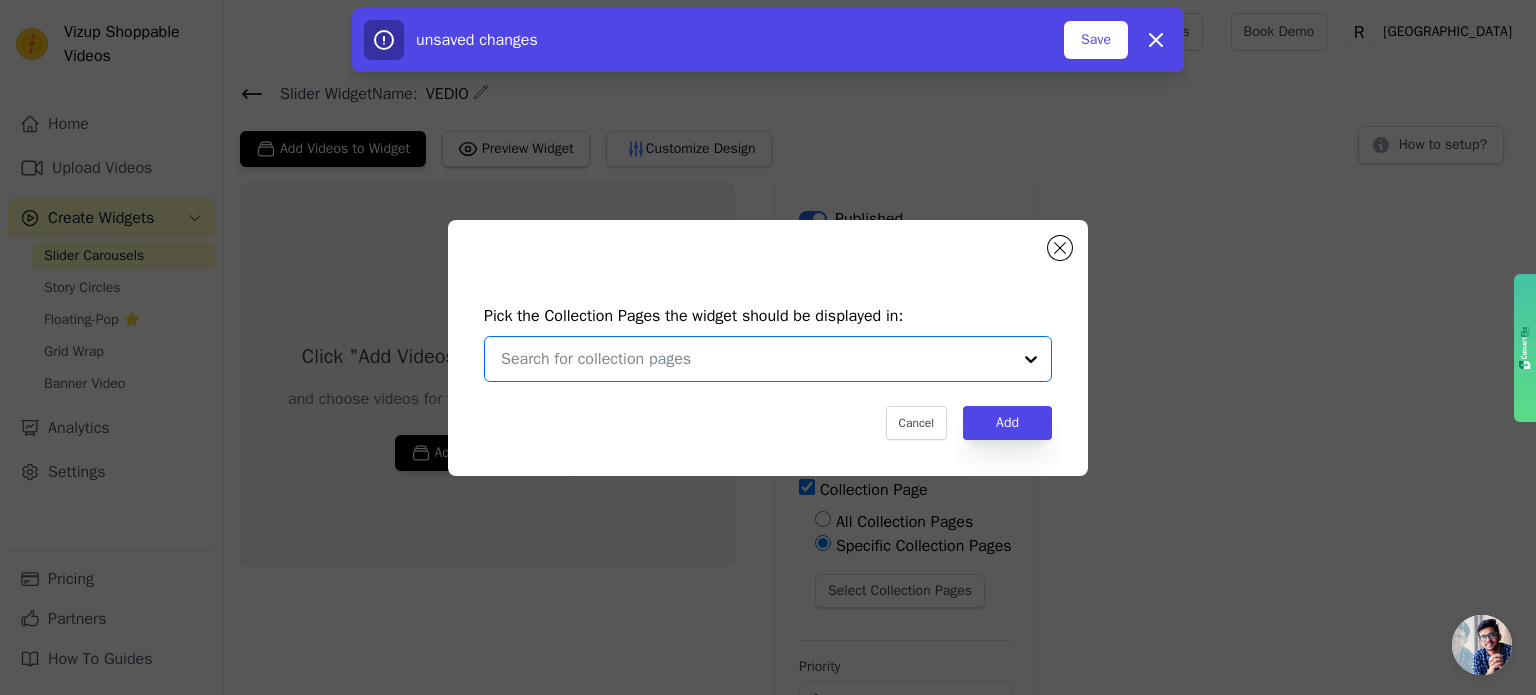 click at bounding box center (756, 359) 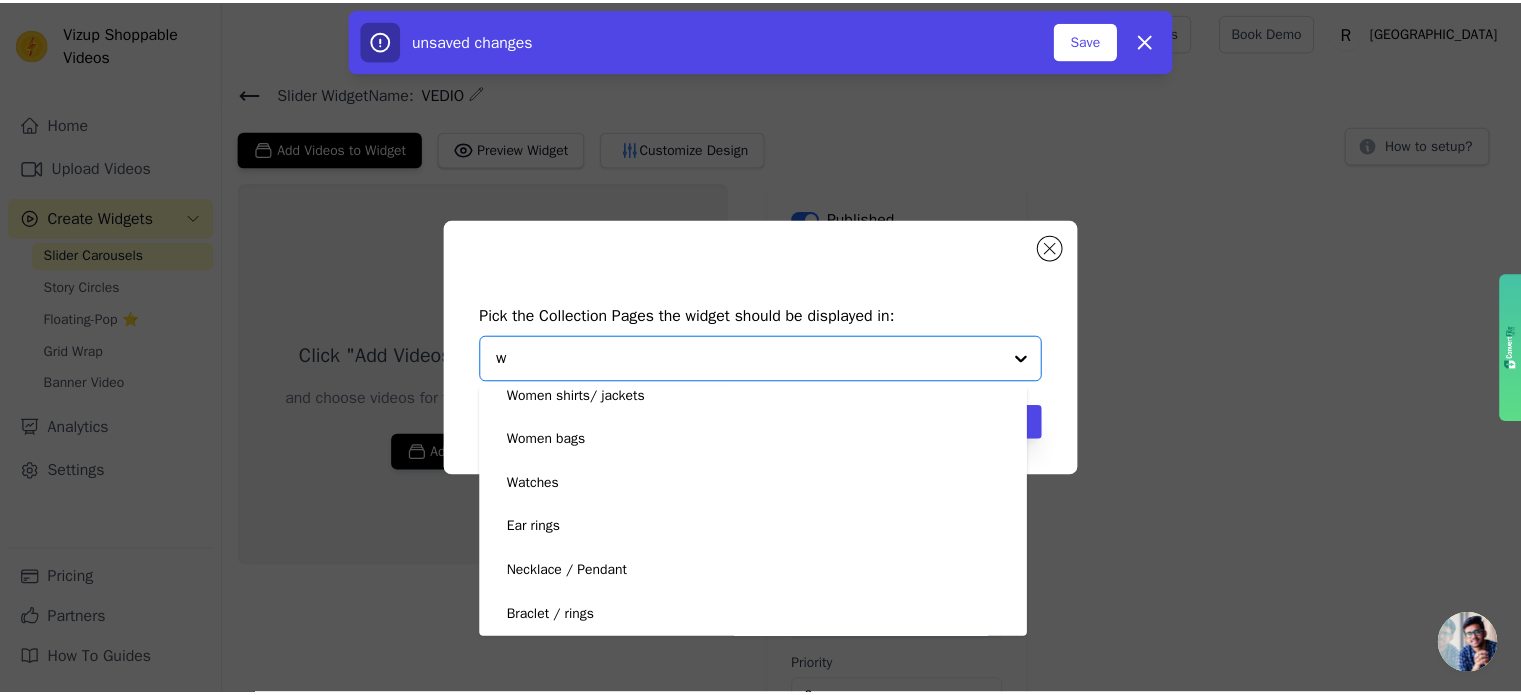 scroll, scrollTop: 0, scrollLeft: 0, axis: both 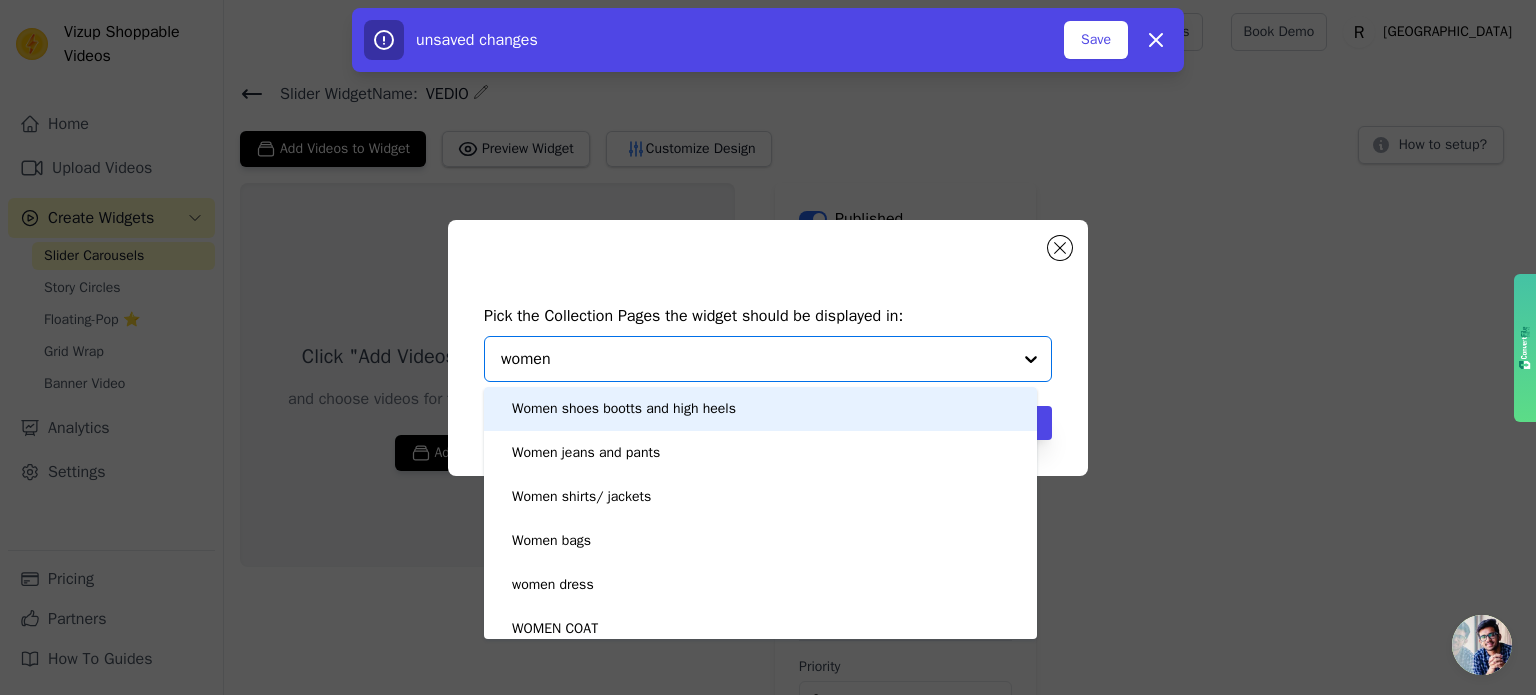 type on "women c" 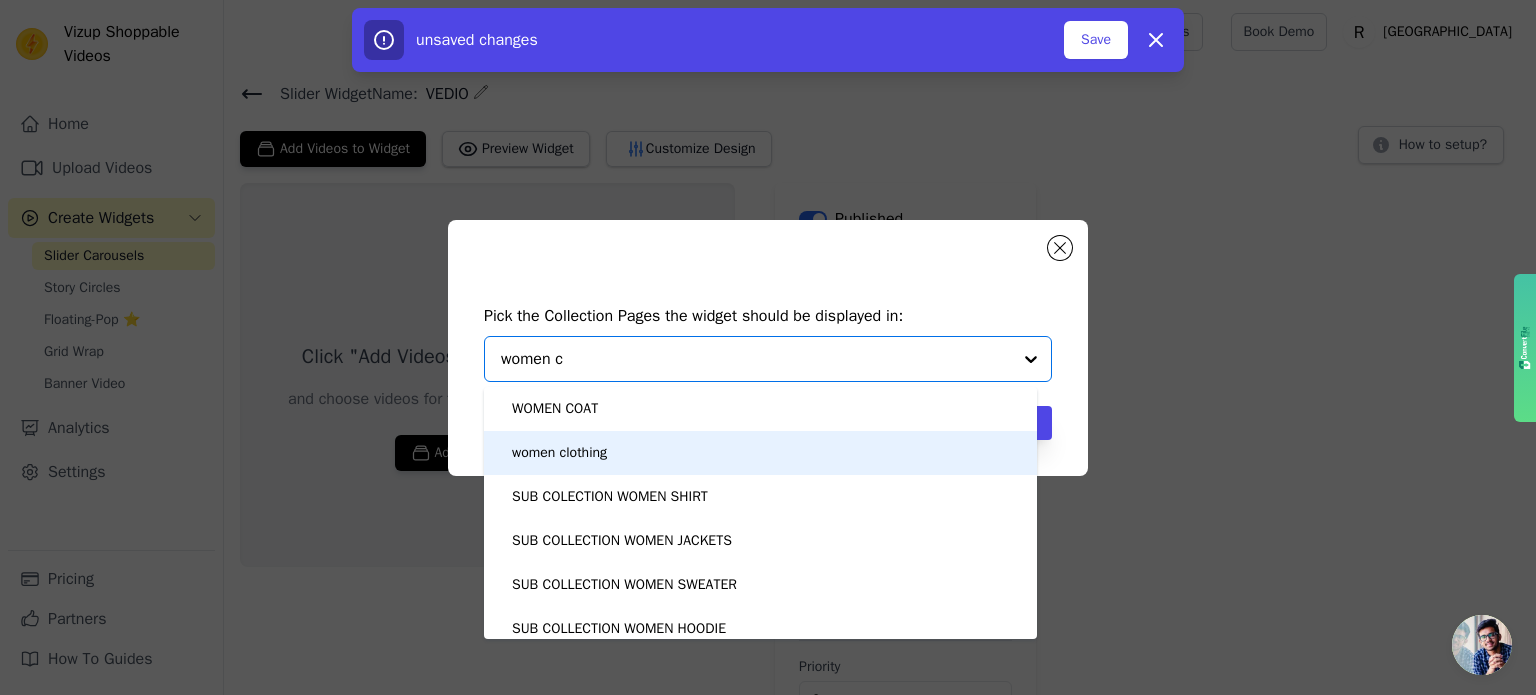 click on "women clothing" at bounding box center [559, 453] 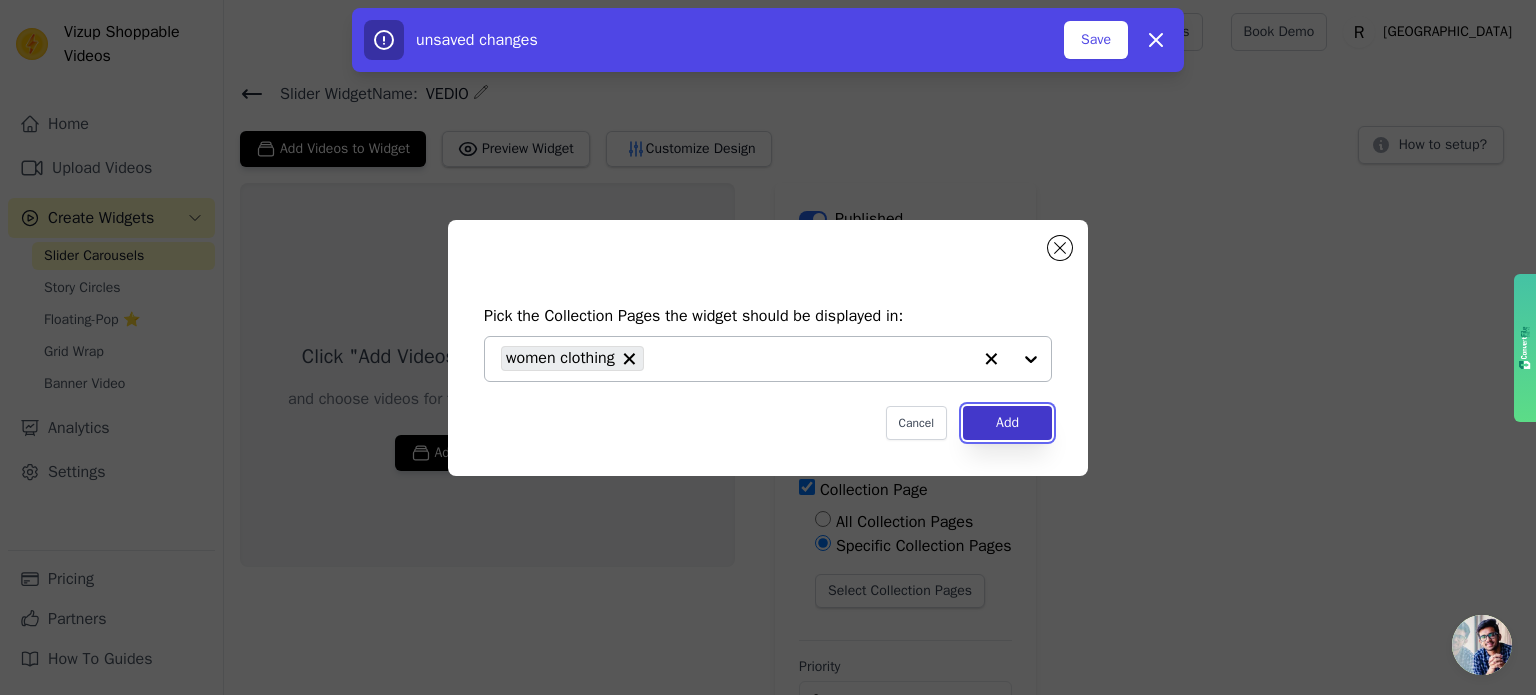 click on "Add" at bounding box center (1007, 423) 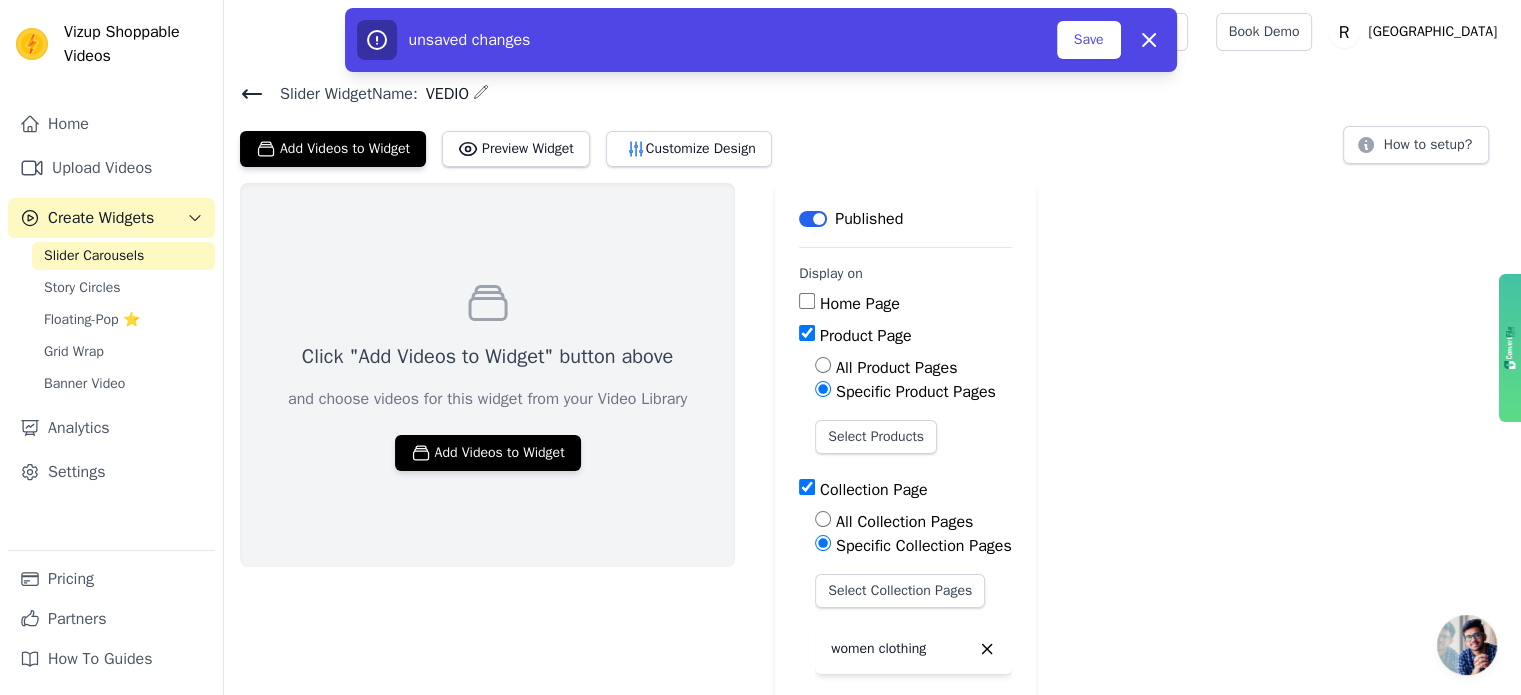 scroll, scrollTop: 119, scrollLeft: 0, axis: vertical 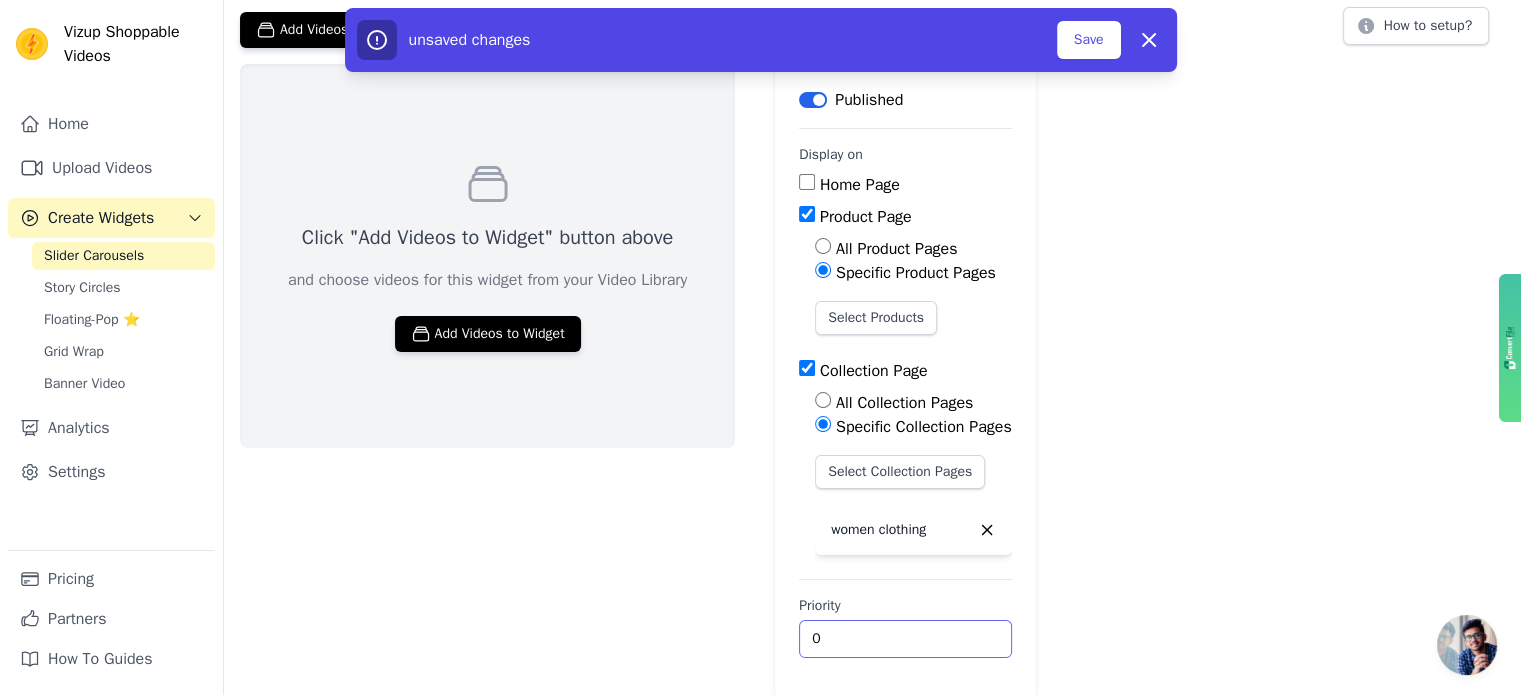 click on "0" at bounding box center [905, 639] 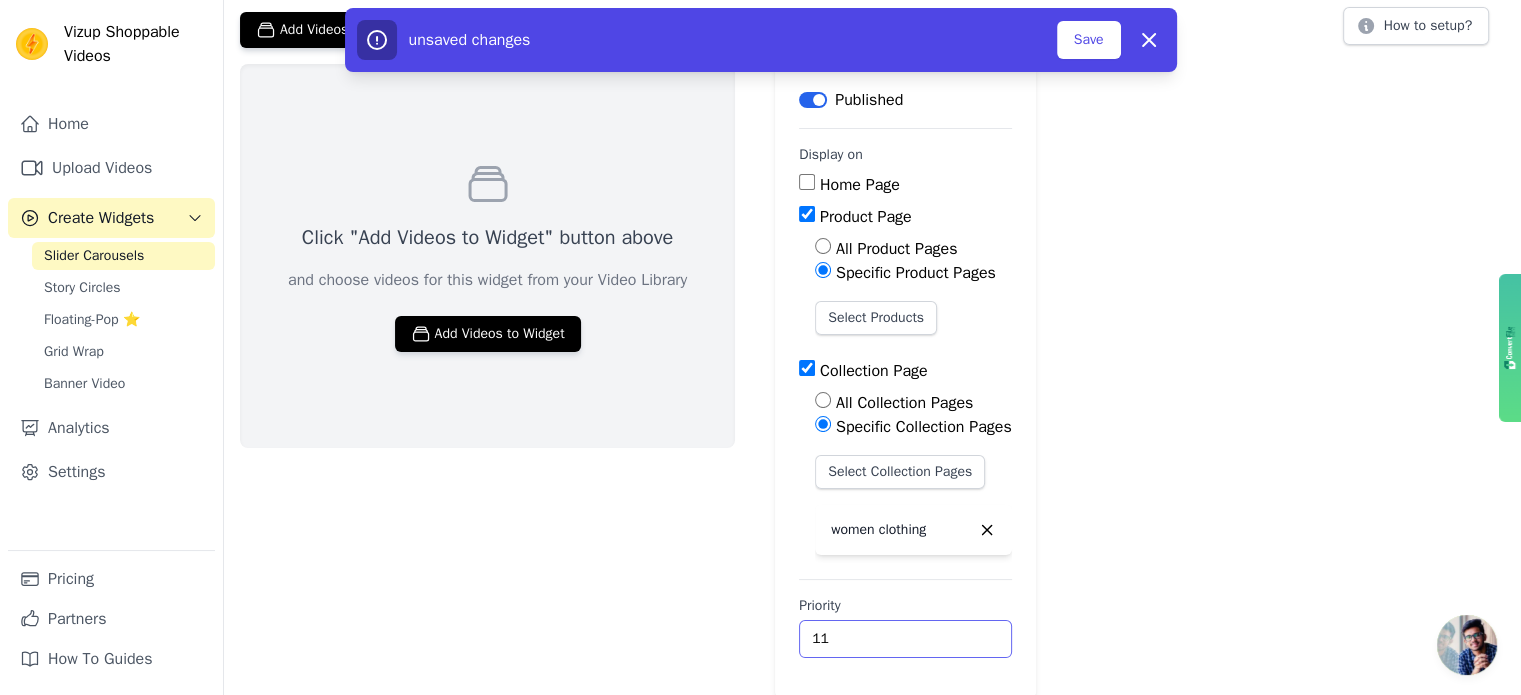 type on "10" 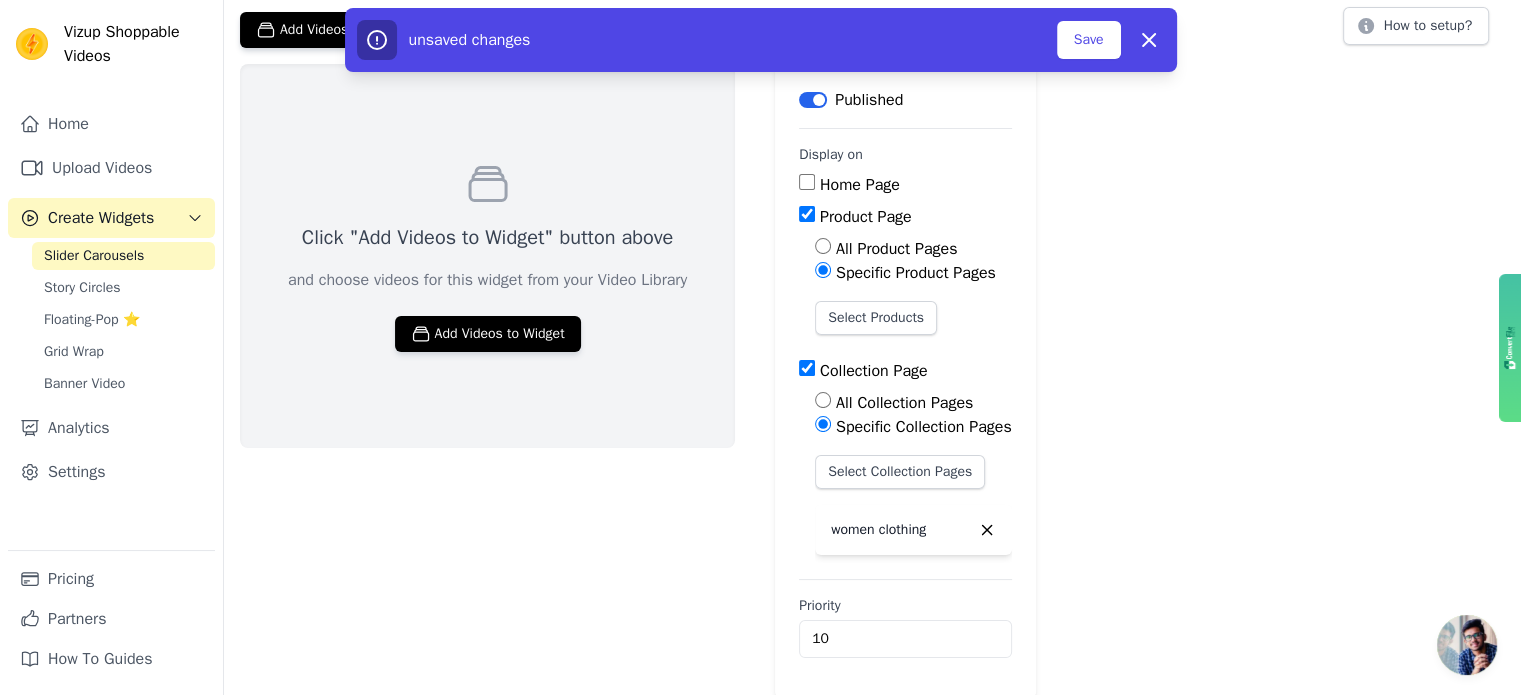 click on "Priority" at bounding box center (905, 606) 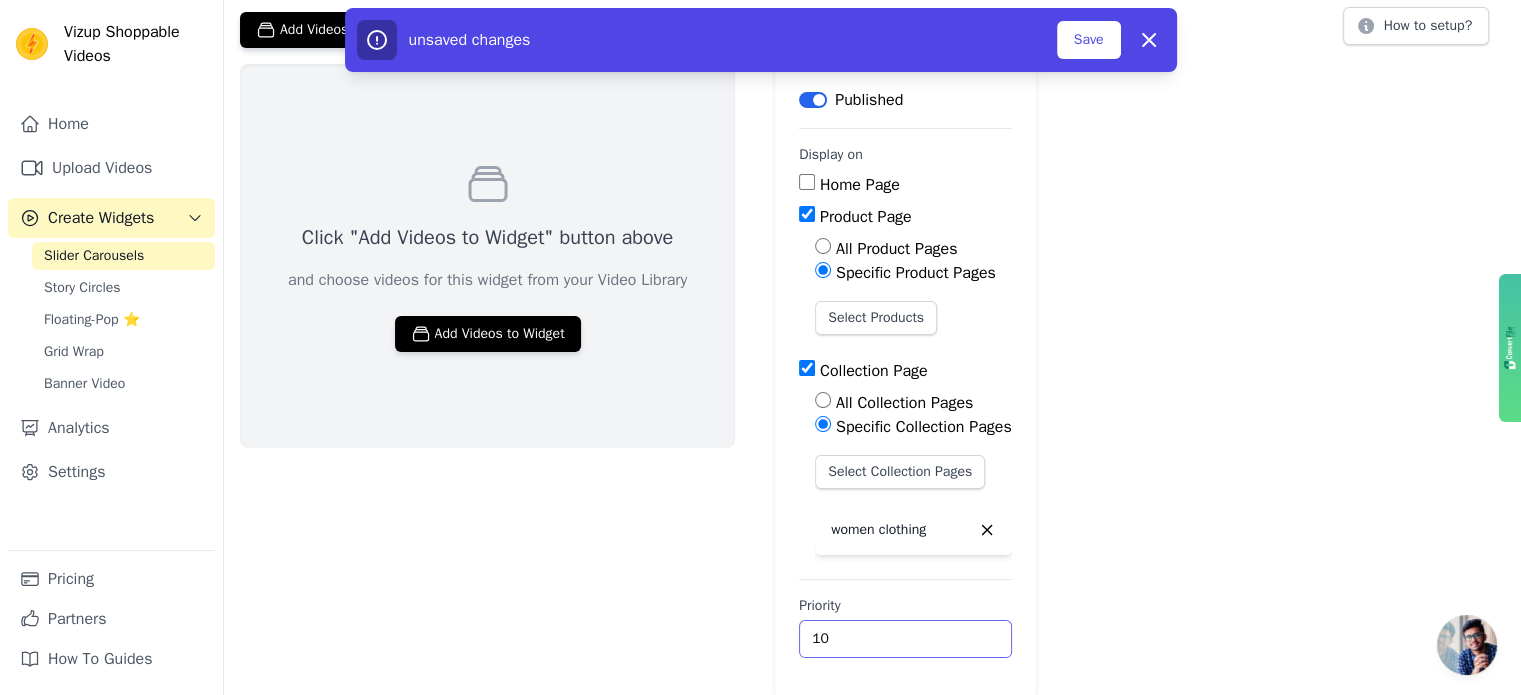 click on "10" at bounding box center [905, 639] 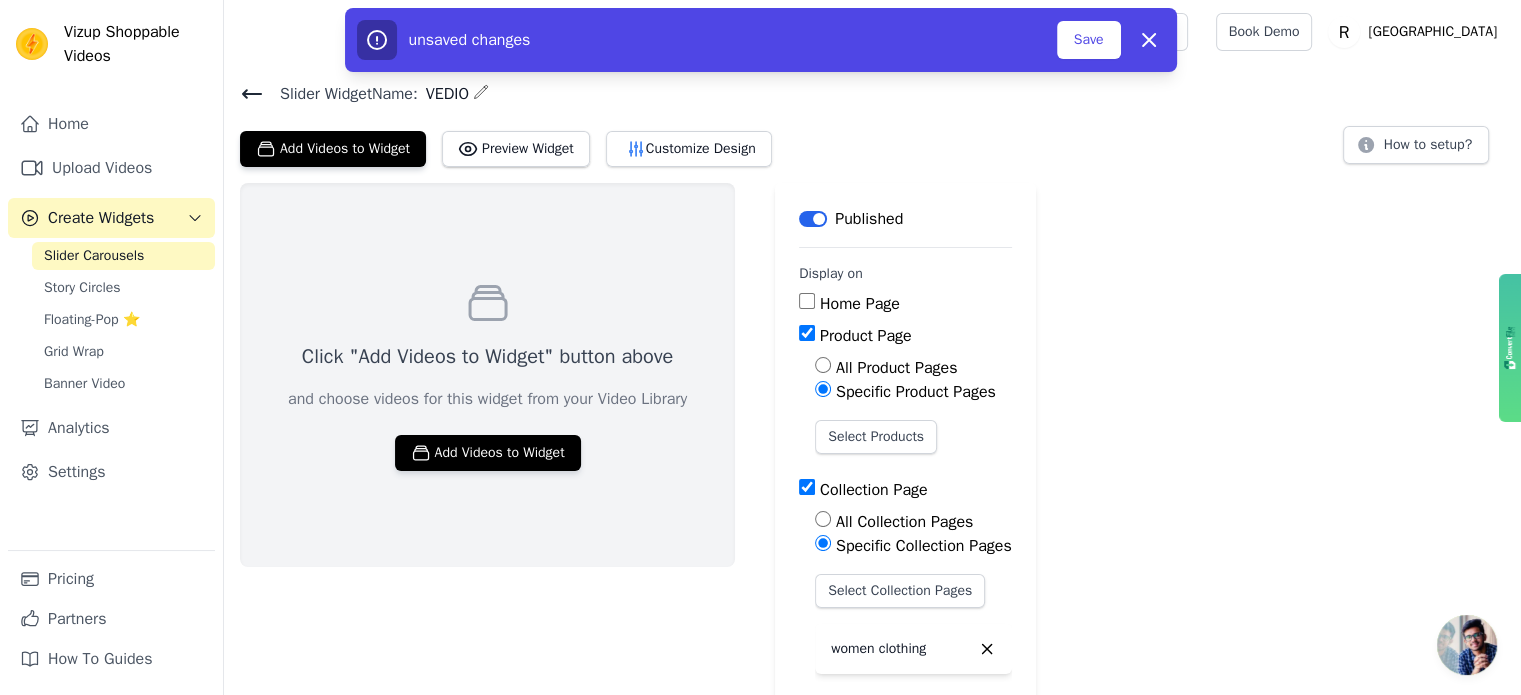 scroll, scrollTop: 0, scrollLeft: 0, axis: both 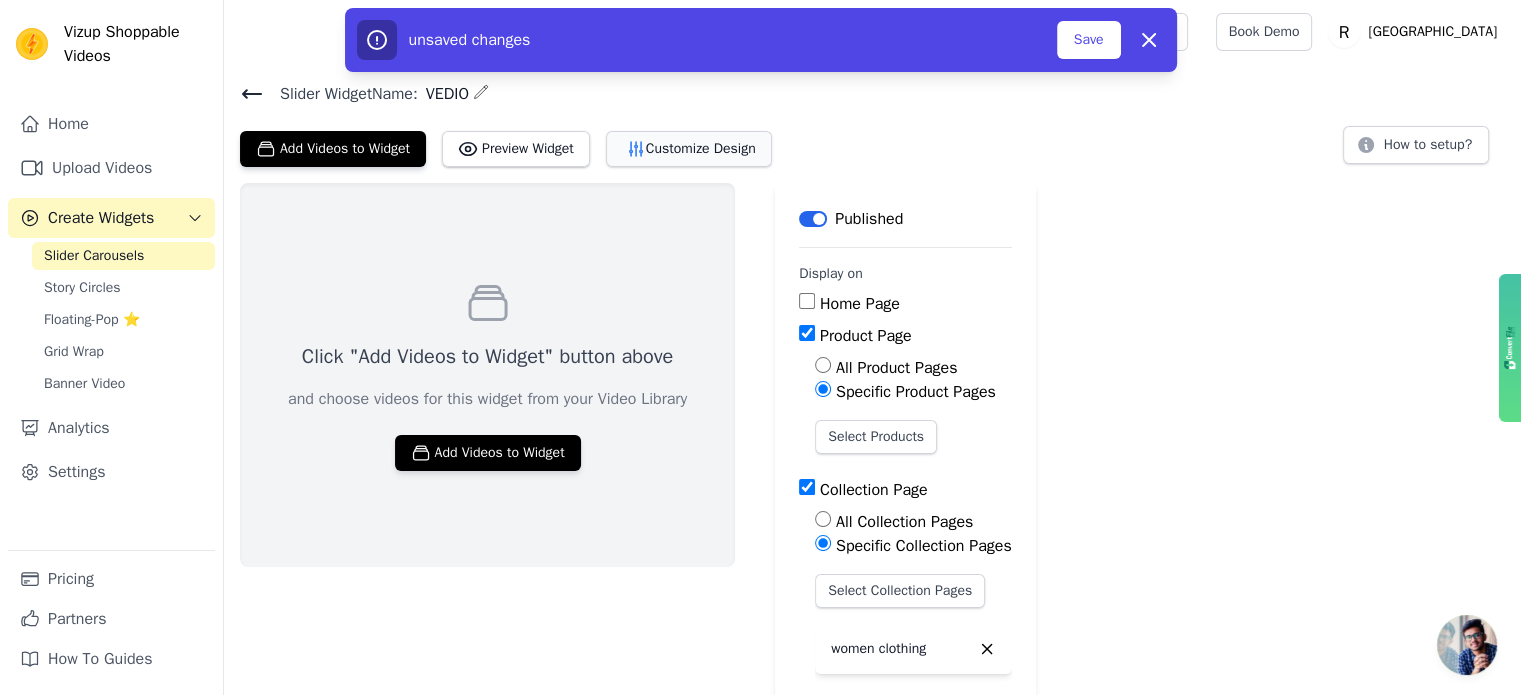 click on "Customize Design" at bounding box center [689, 149] 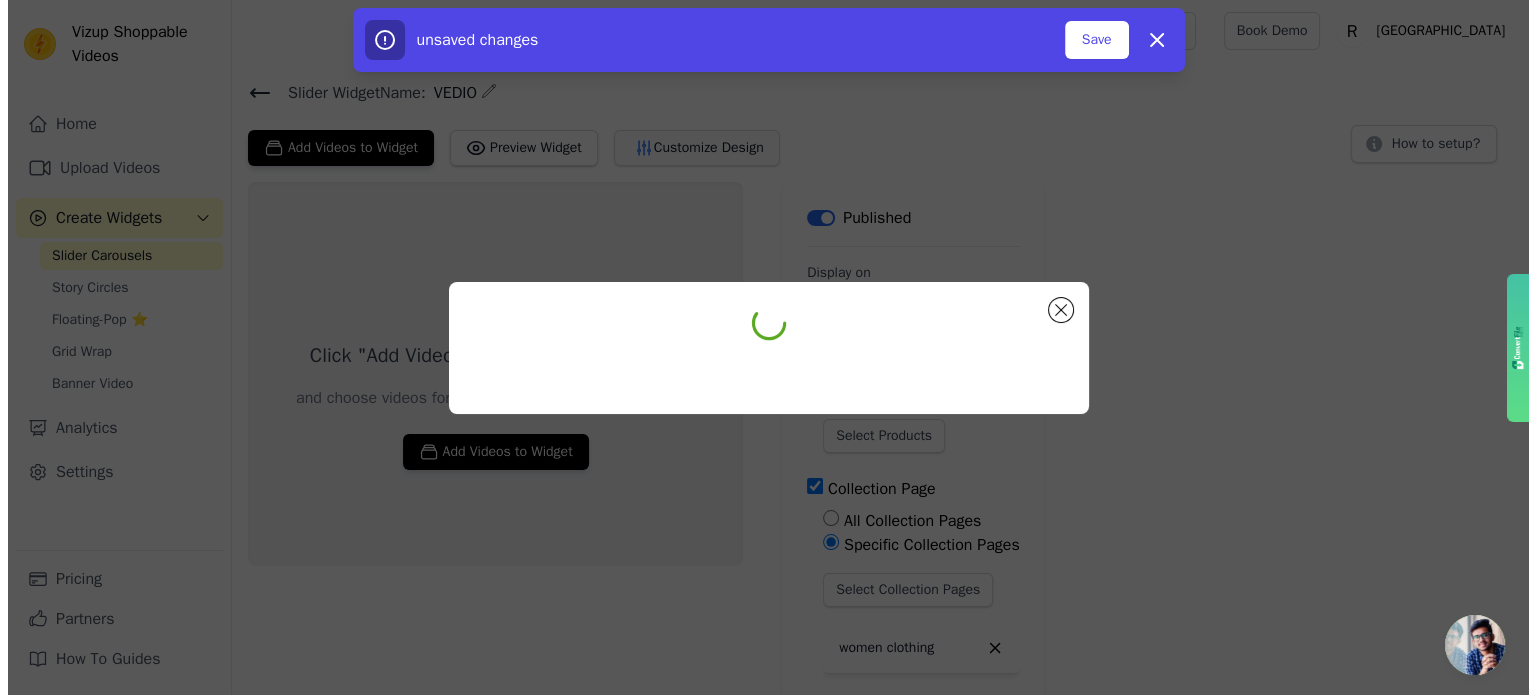 scroll, scrollTop: 0, scrollLeft: 0, axis: both 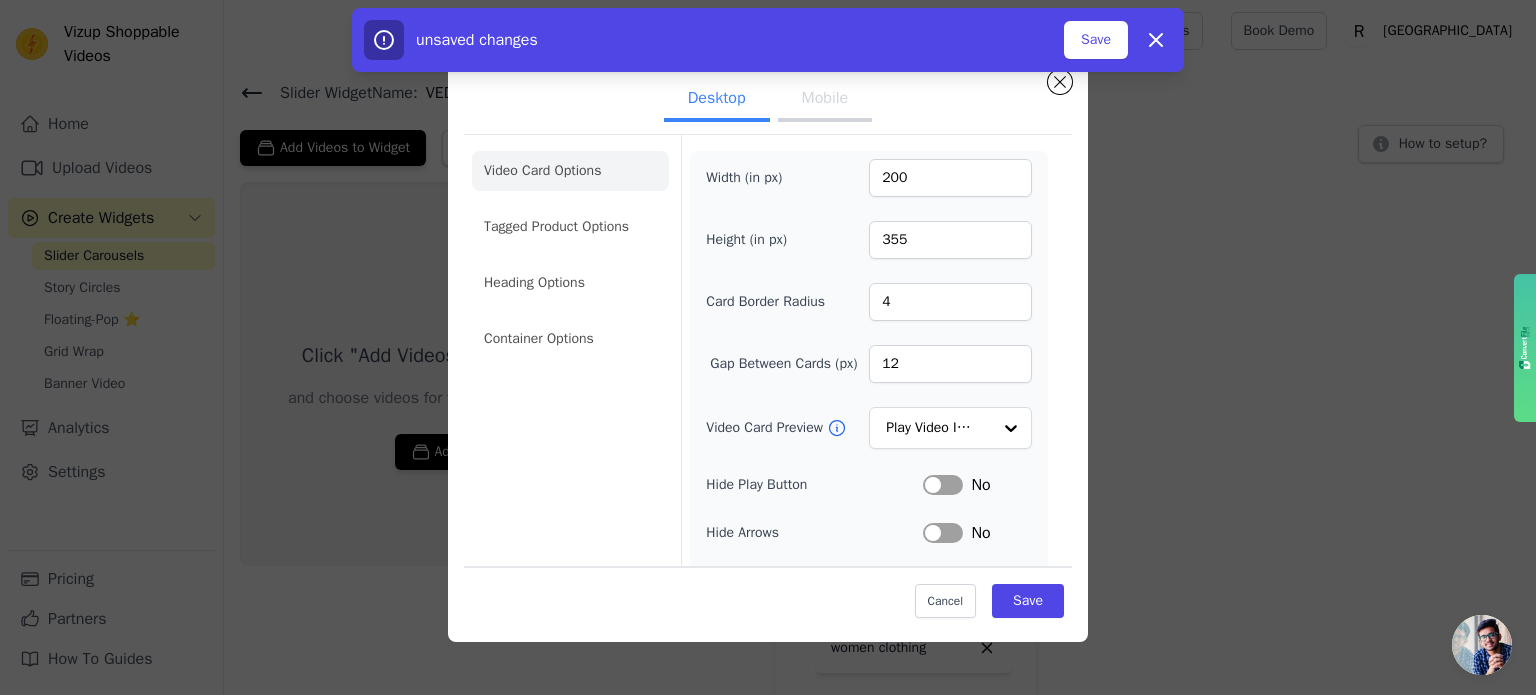 click on "Mobile" at bounding box center (825, 100) 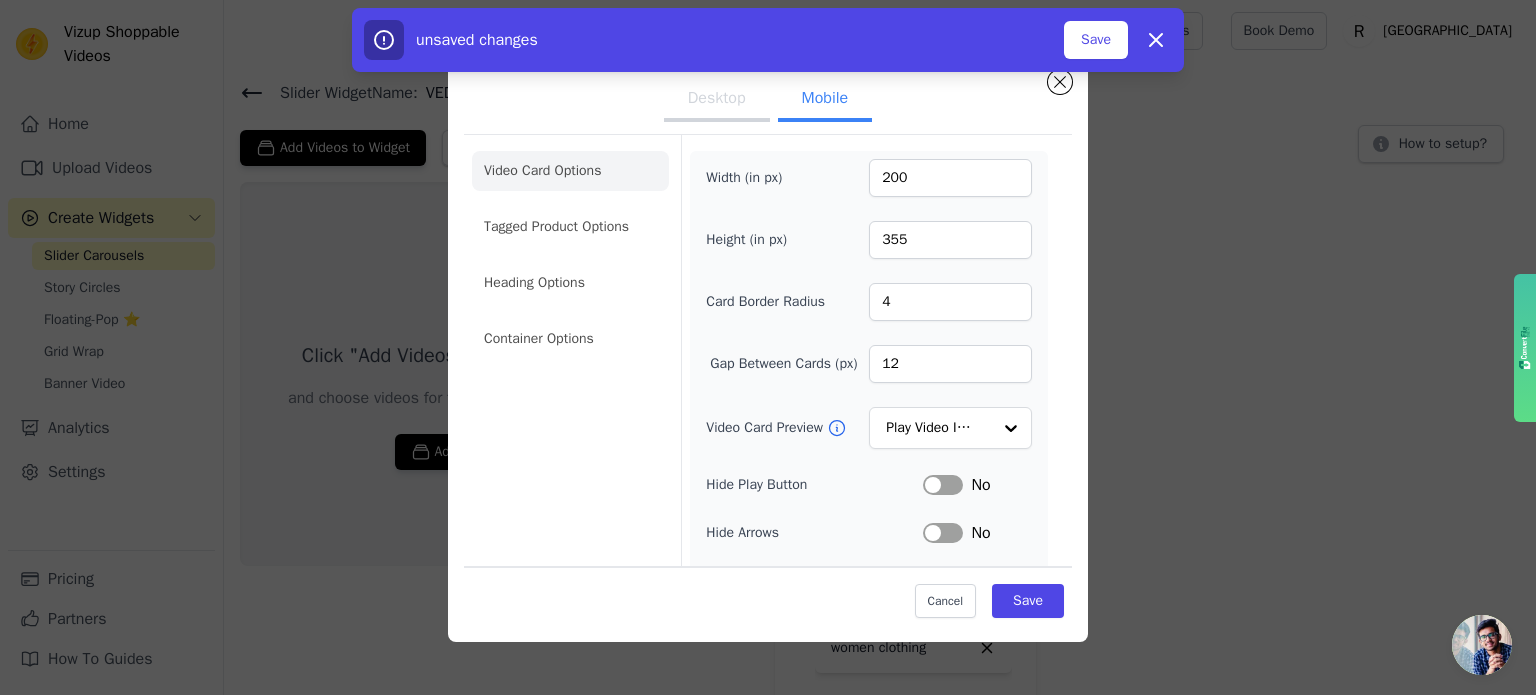 click on "Desktop" at bounding box center (717, 100) 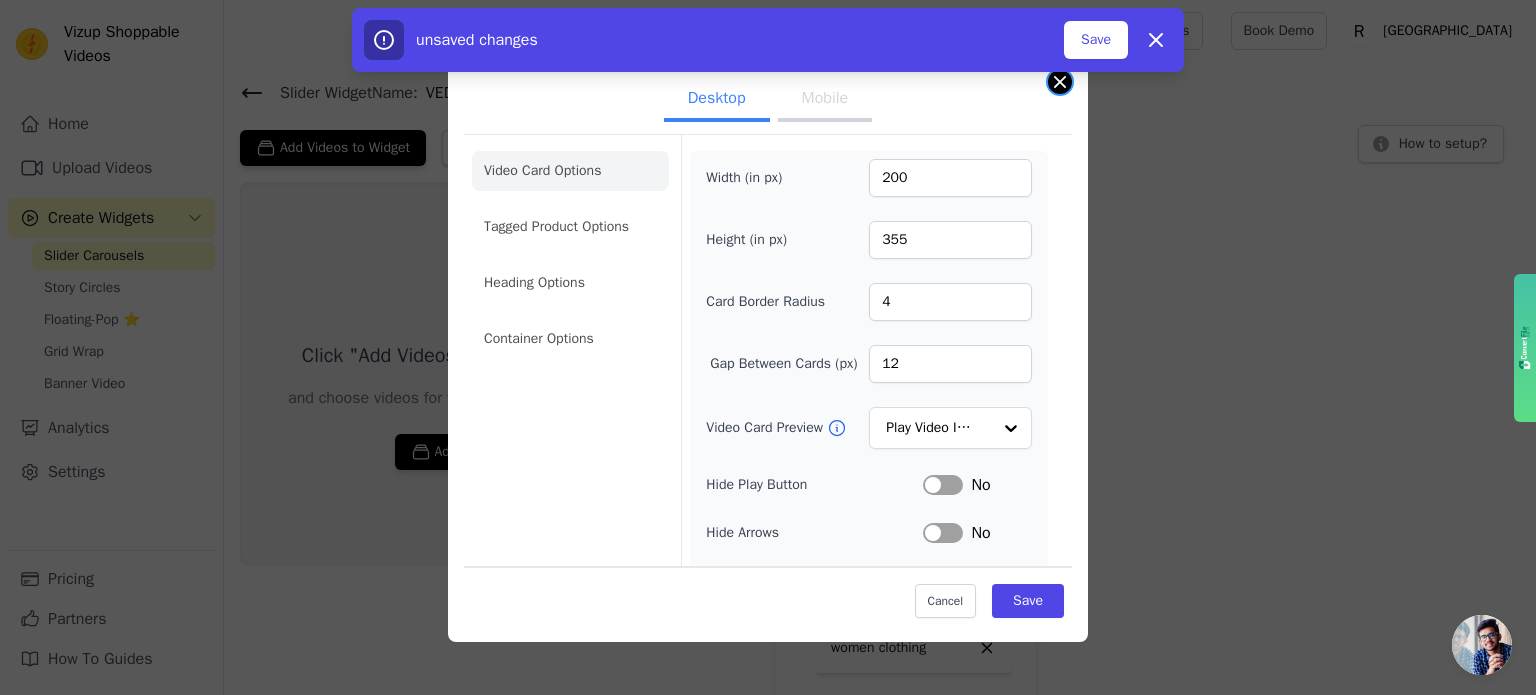 click at bounding box center [1060, 82] 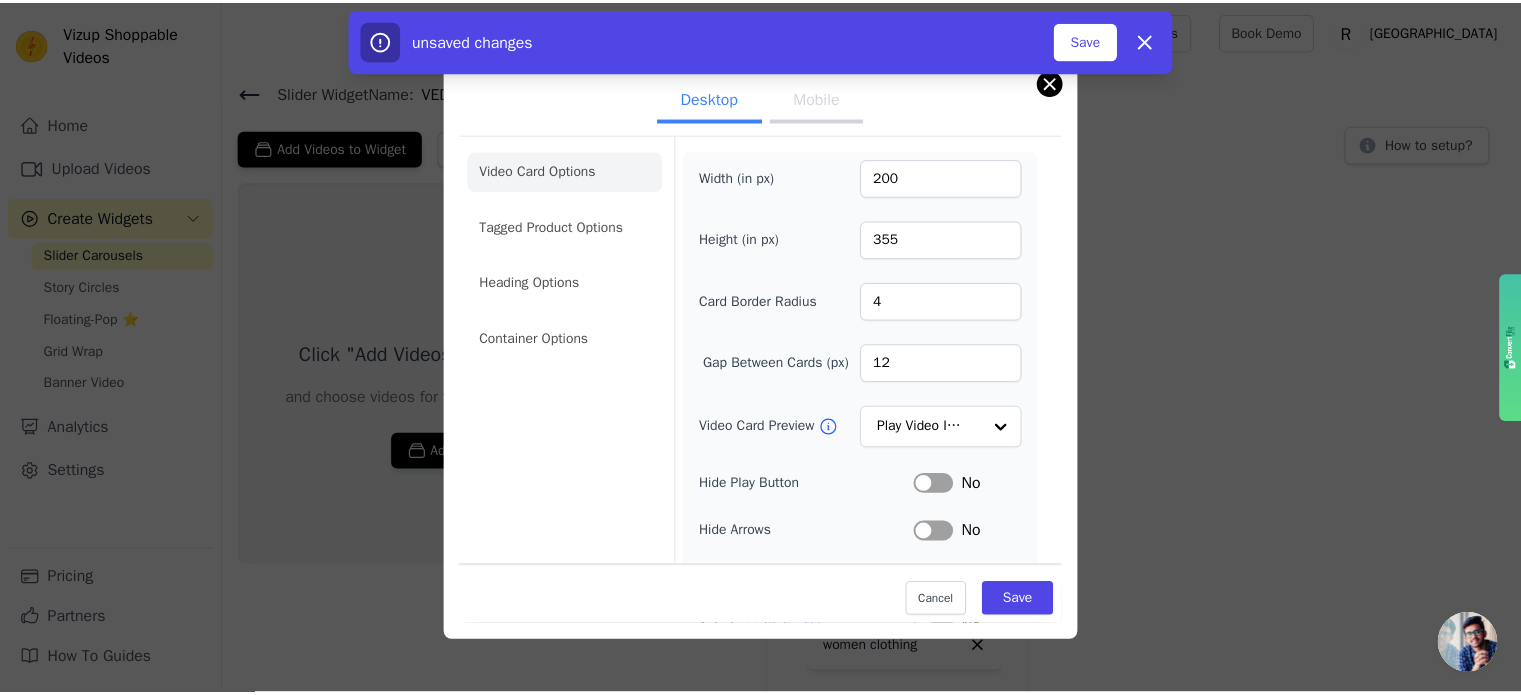 scroll, scrollTop: 0, scrollLeft: 0, axis: both 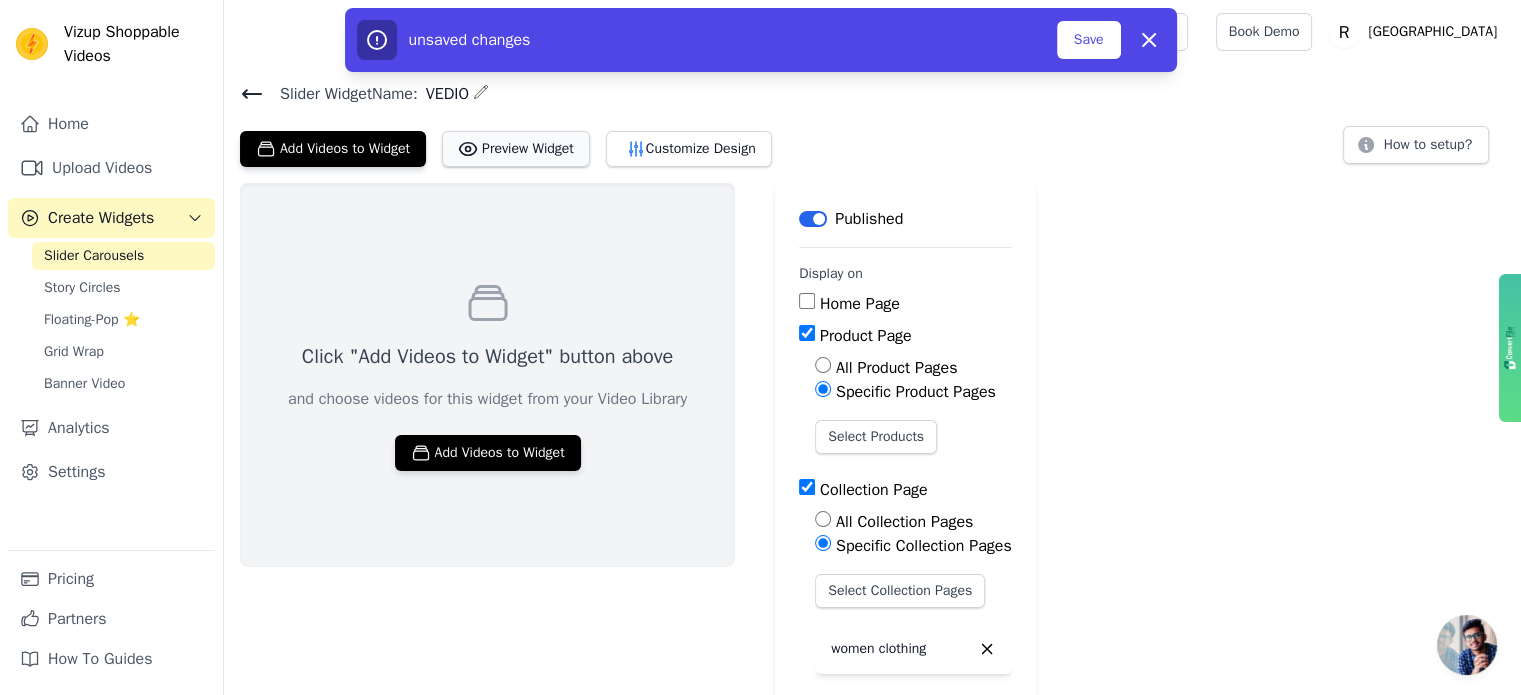 click on "Preview Widget" at bounding box center [516, 149] 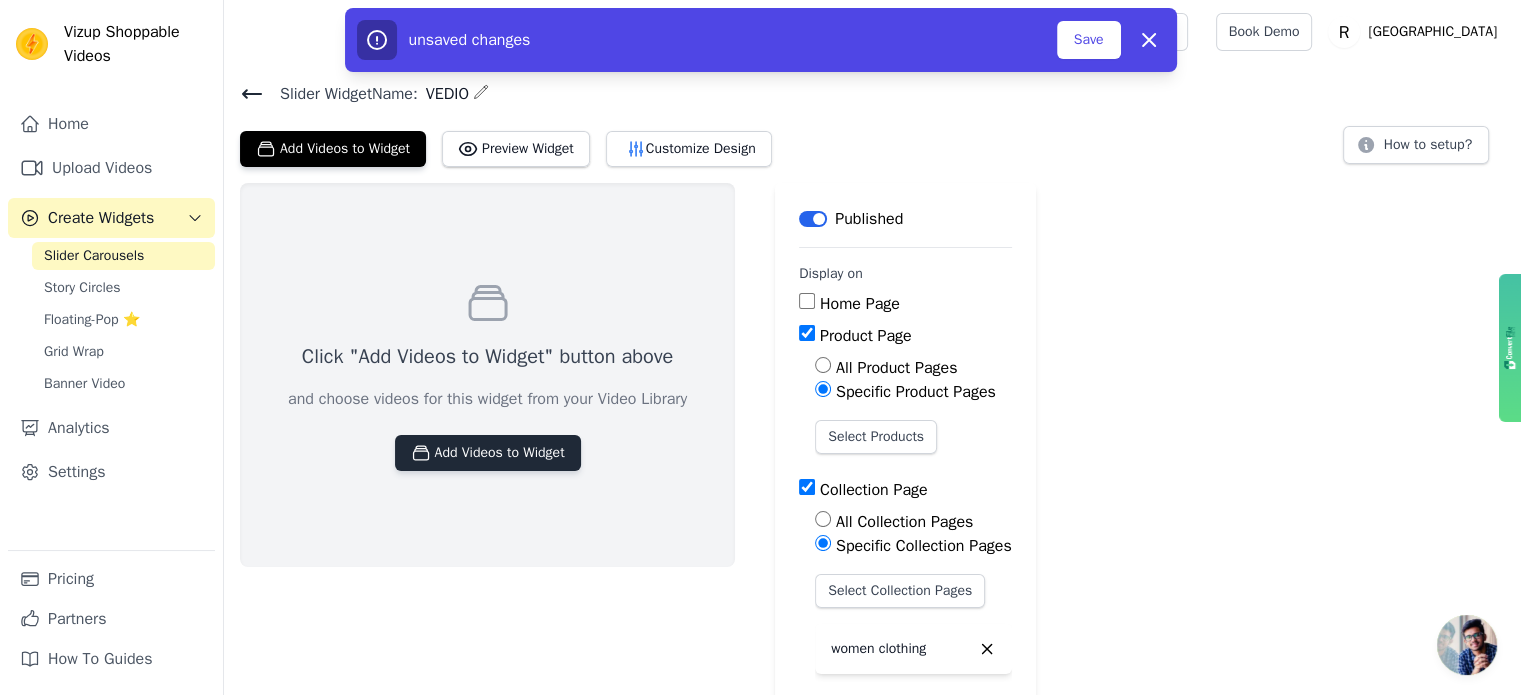 click on "Add Videos to Widget" at bounding box center (488, 453) 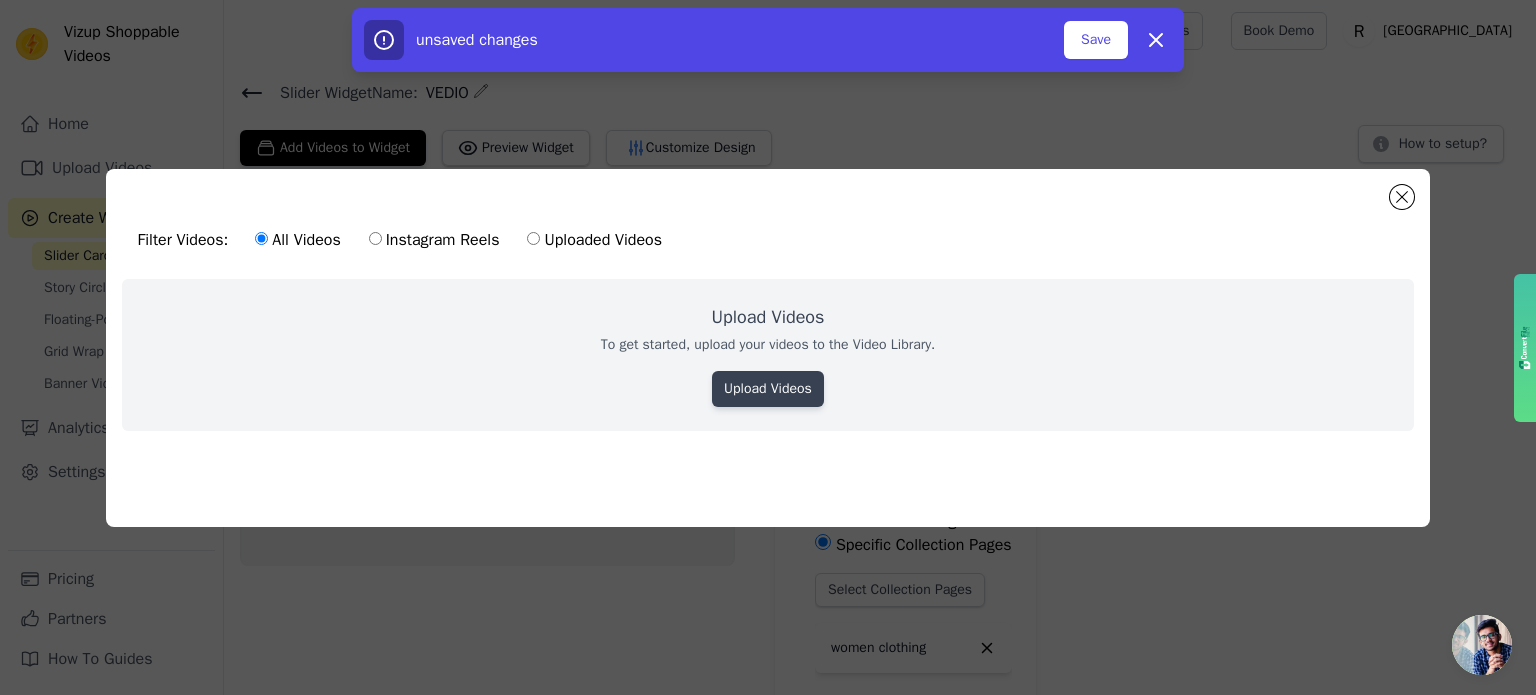 click on "Upload Videos" at bounding box center [768, 389] 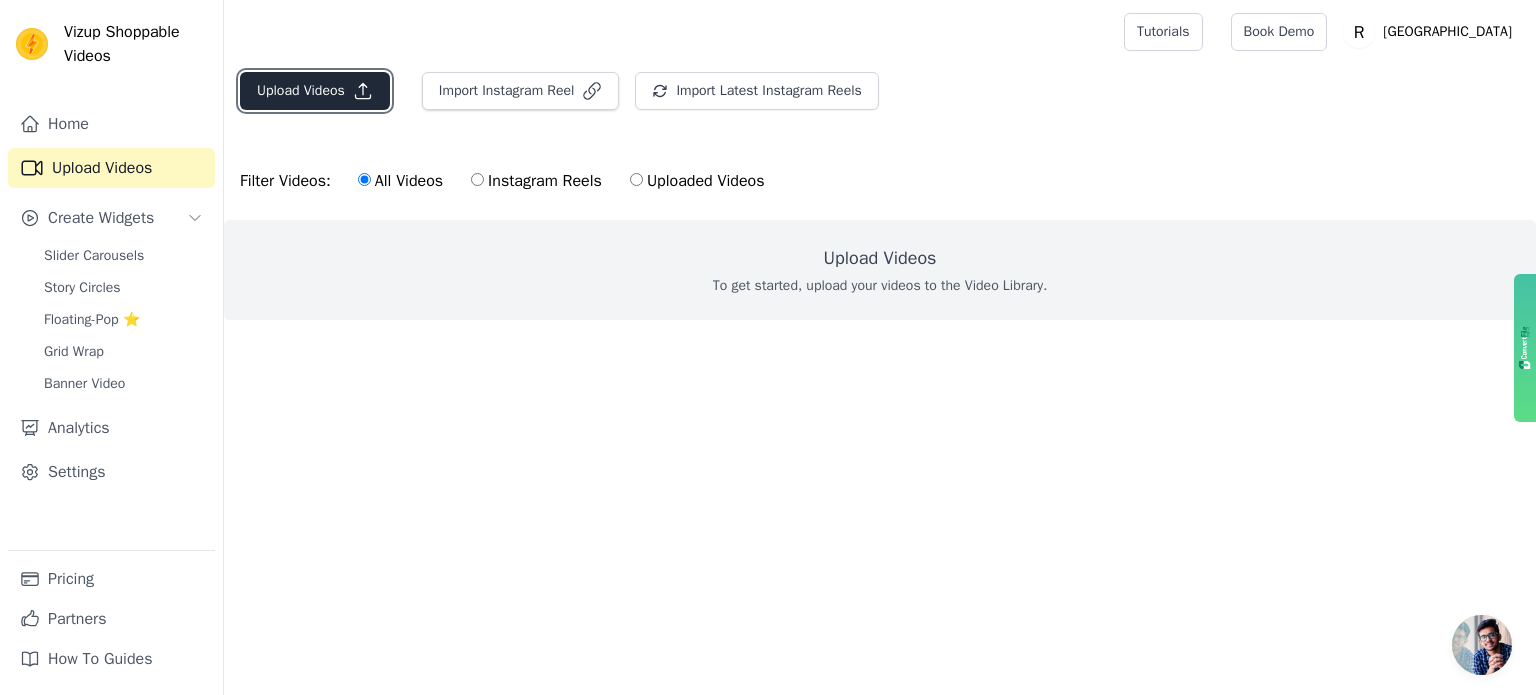 click on "Upload Videos" at bounding box center [315, 91] 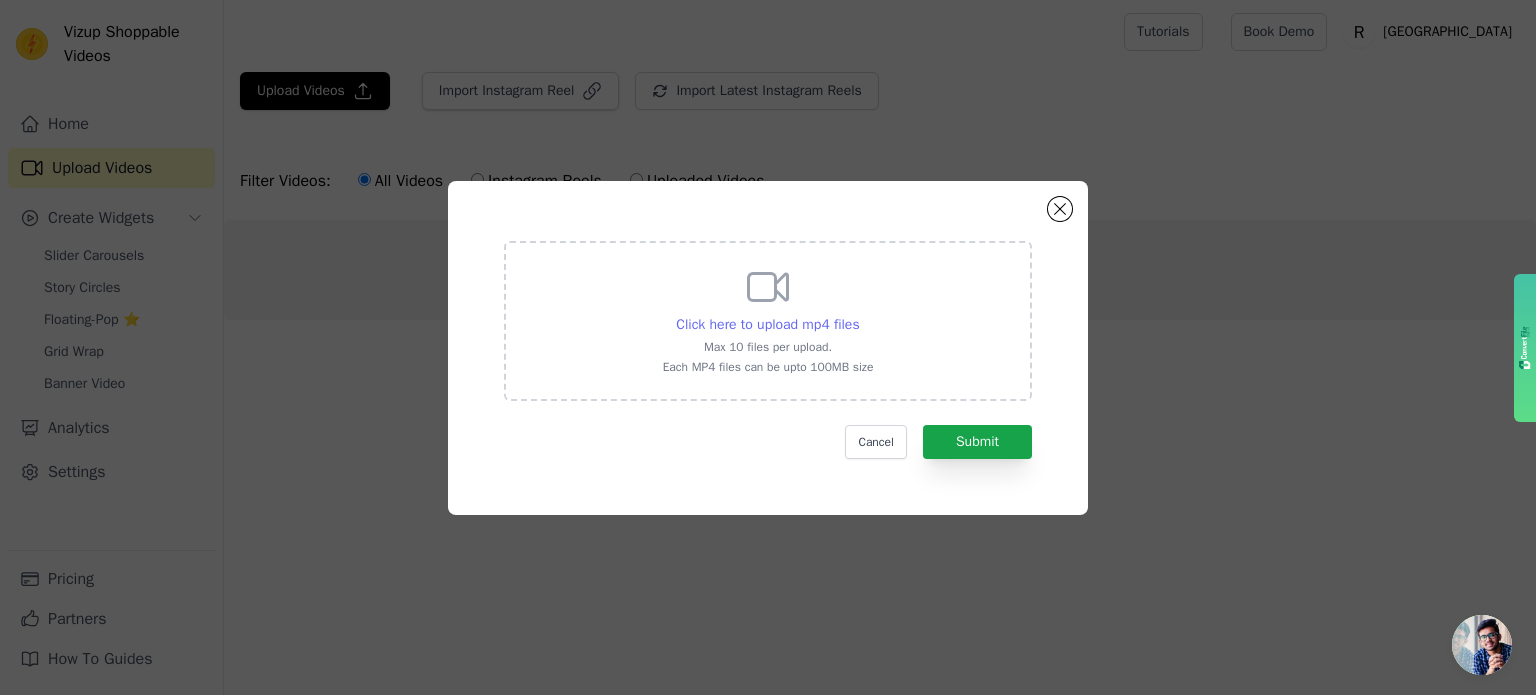 click on "Click here to upload mp4 files" at bounding box center [767, 324] 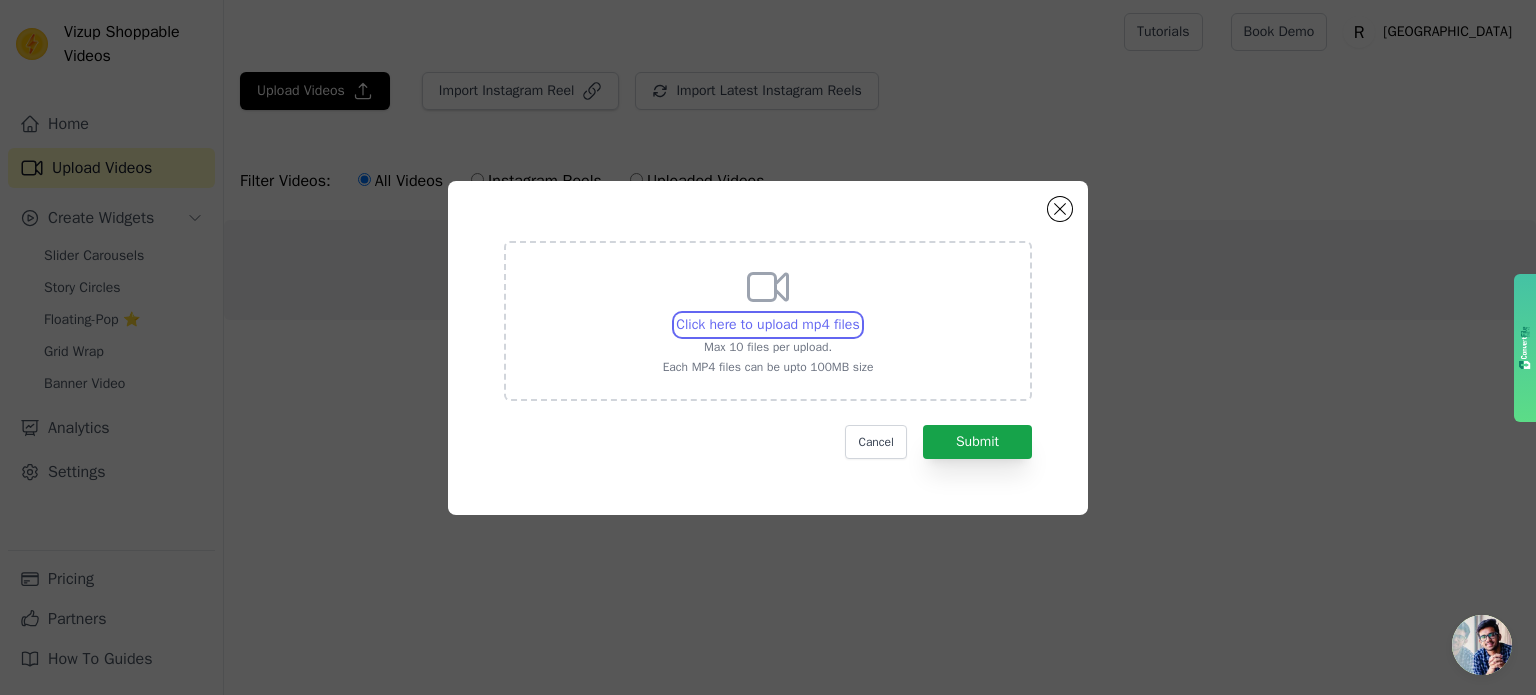 type on "C:\fakepath\maker-download - 2025-05-19T200033.627.mp4" 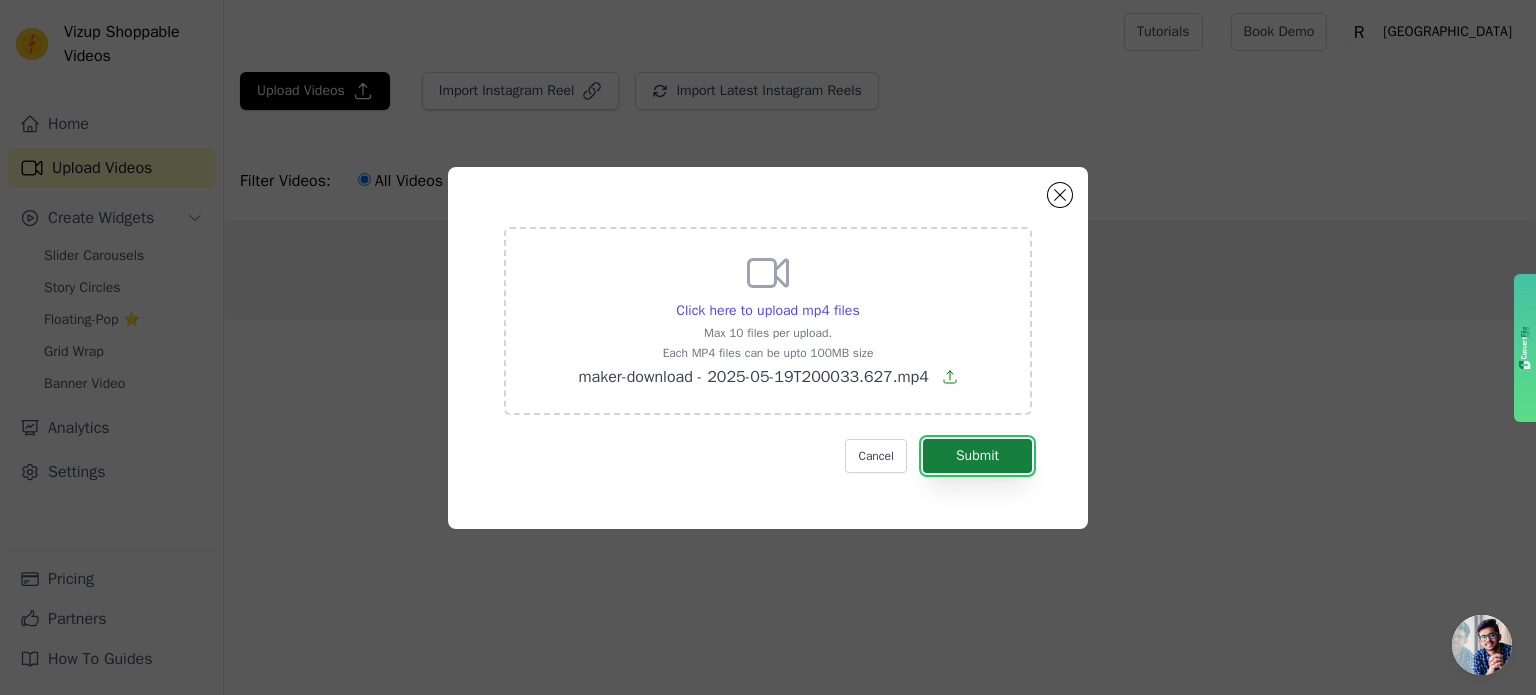 click on "Submit" at bounding box center [977, 456] 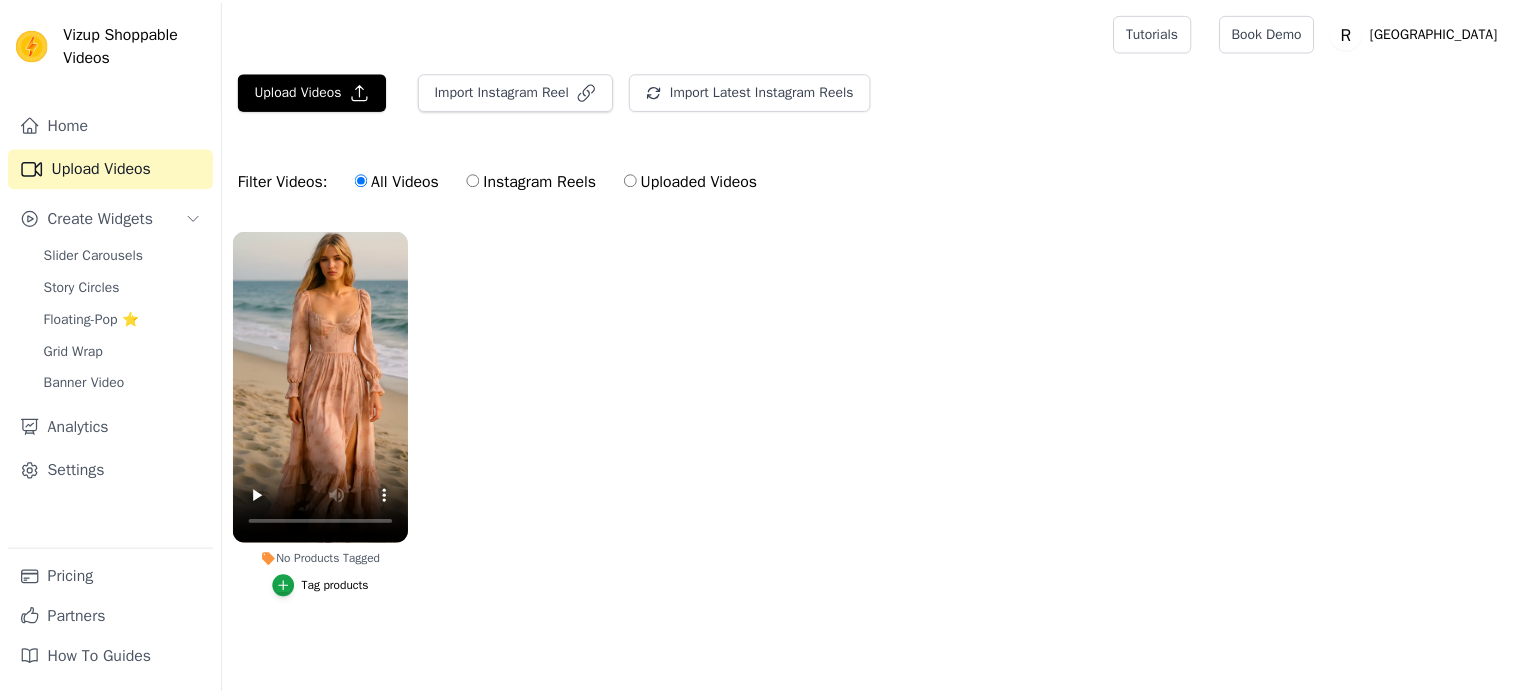 scroll, scrollTop: 0, scrollLeft: 0, axis: both 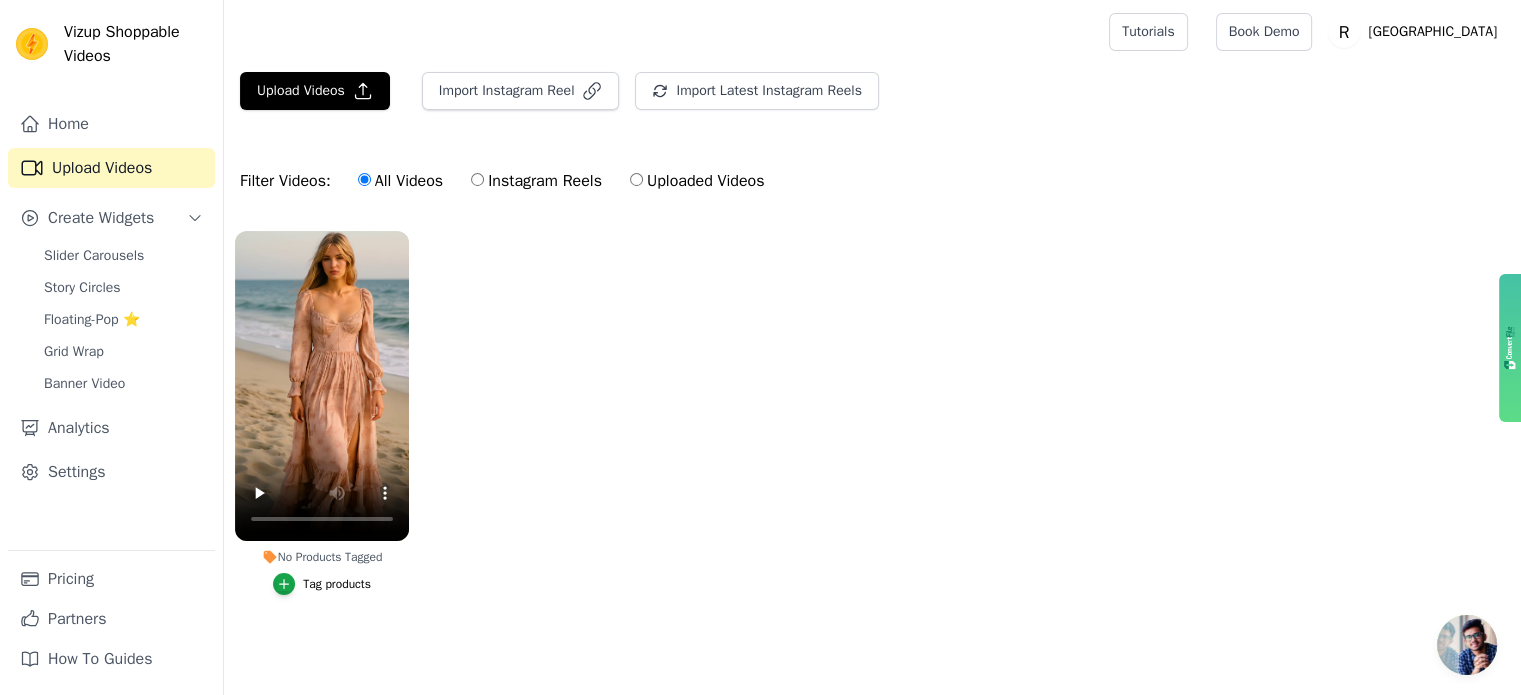 click on "Tag products" at bounding box center (337, 584) 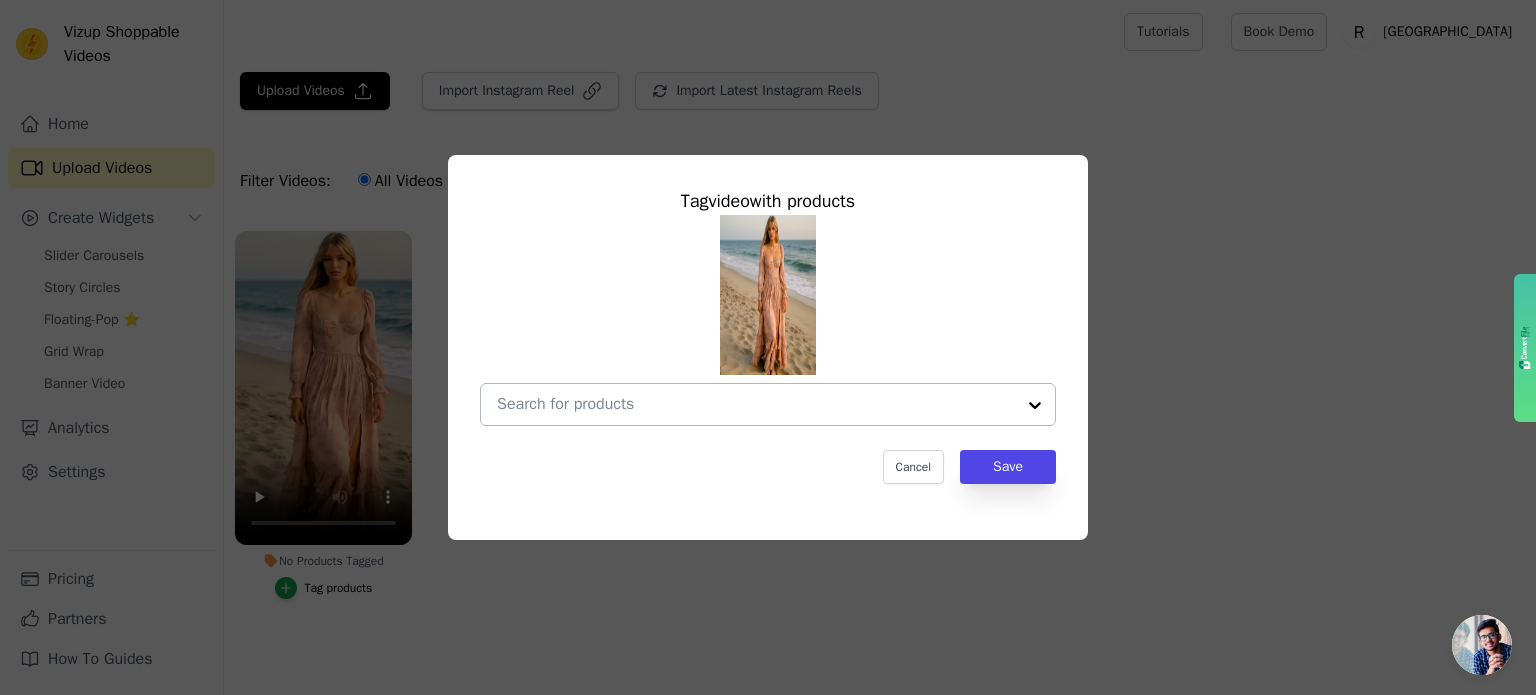 click at bounding box center (756, 404) 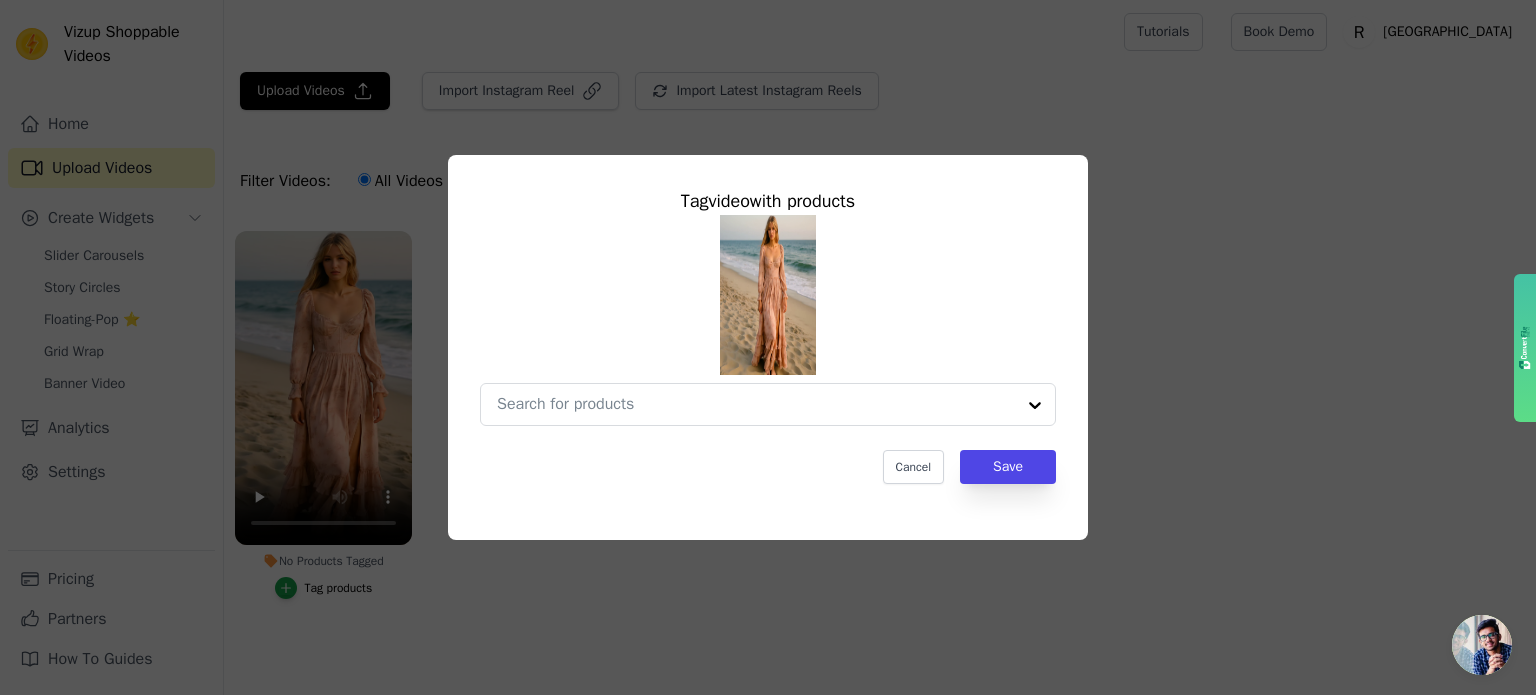 click on "Tag  video  with products                         Cancel   Save" at bounding box center [768, 347] 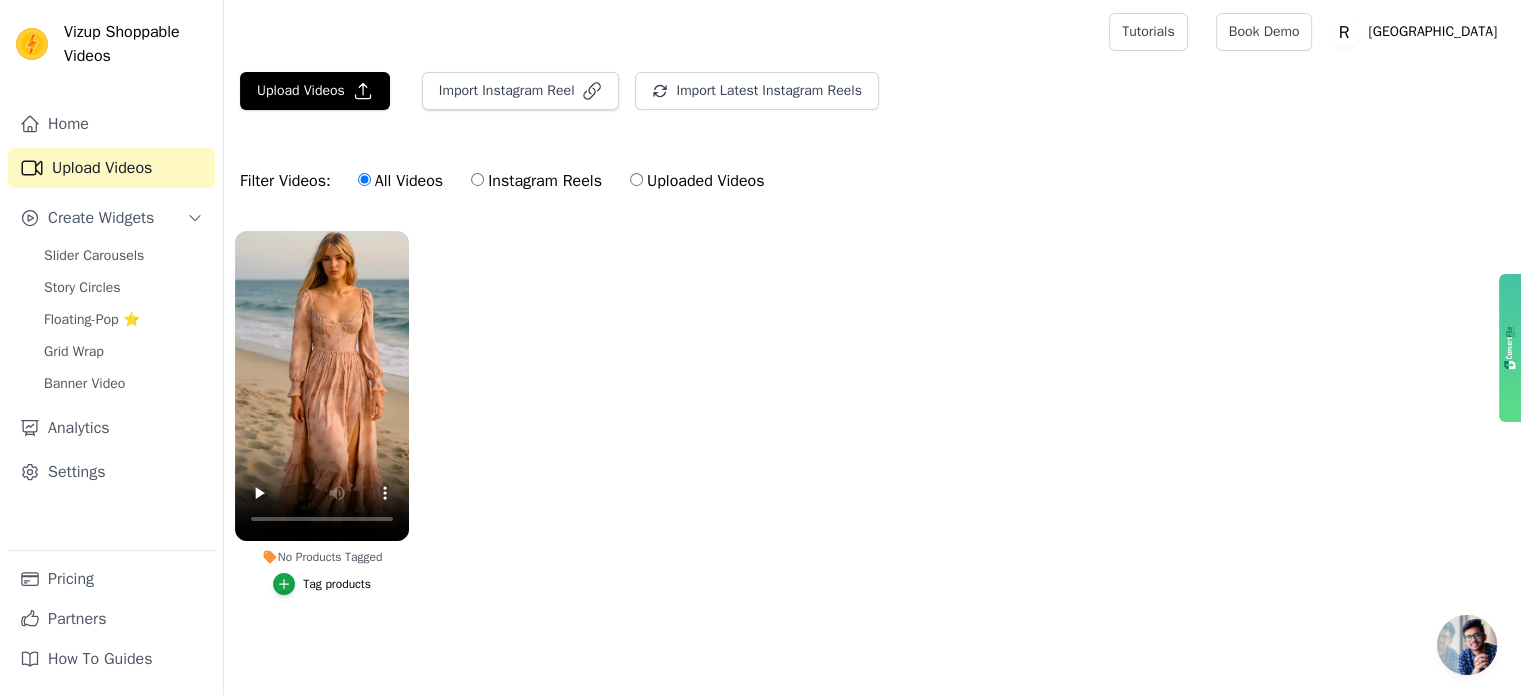 click on "Tag products" at bounding box center [322, 584] 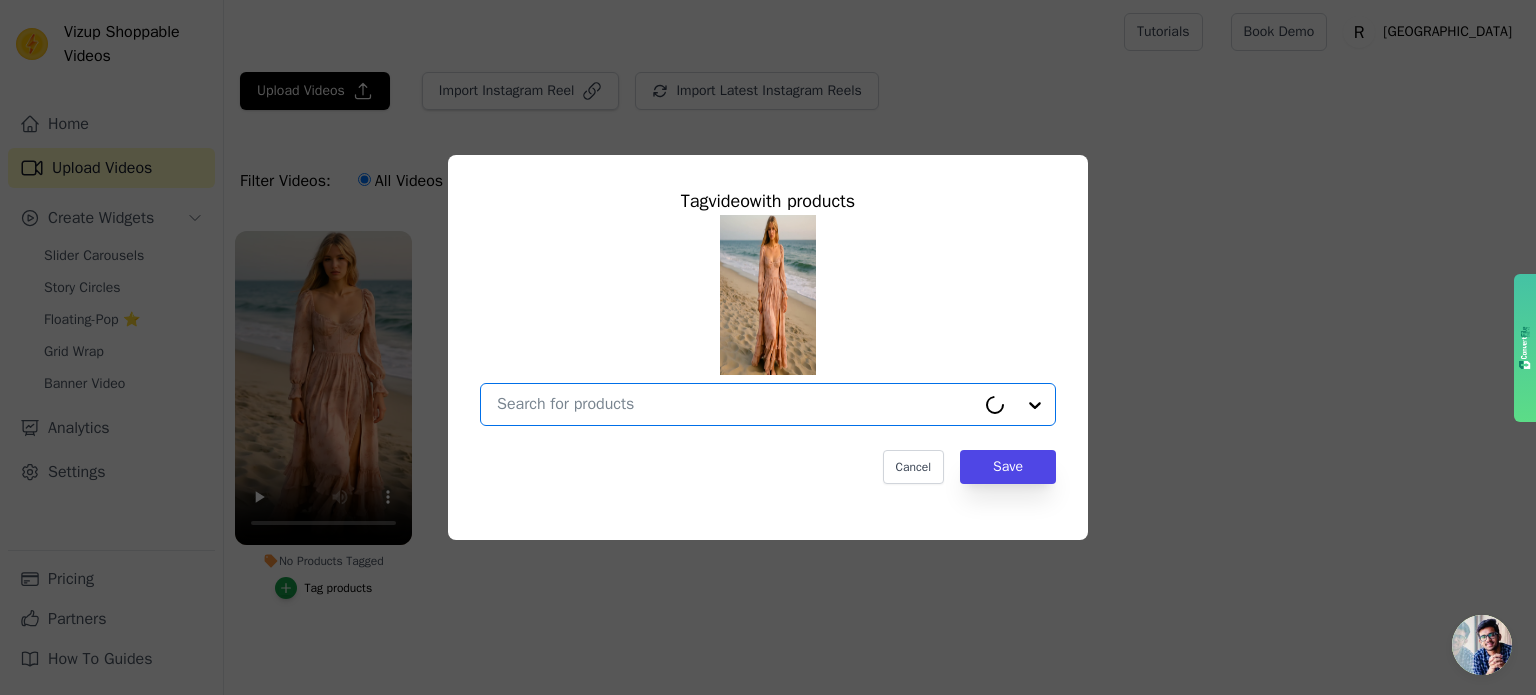 click on "No Products Tagged     Tag  video  with products       Option undefined, selected.   Select is focused, type to refine list, press down to open the menu.                   Cancel   Save     Tag products" at bounding box center (736, 404) 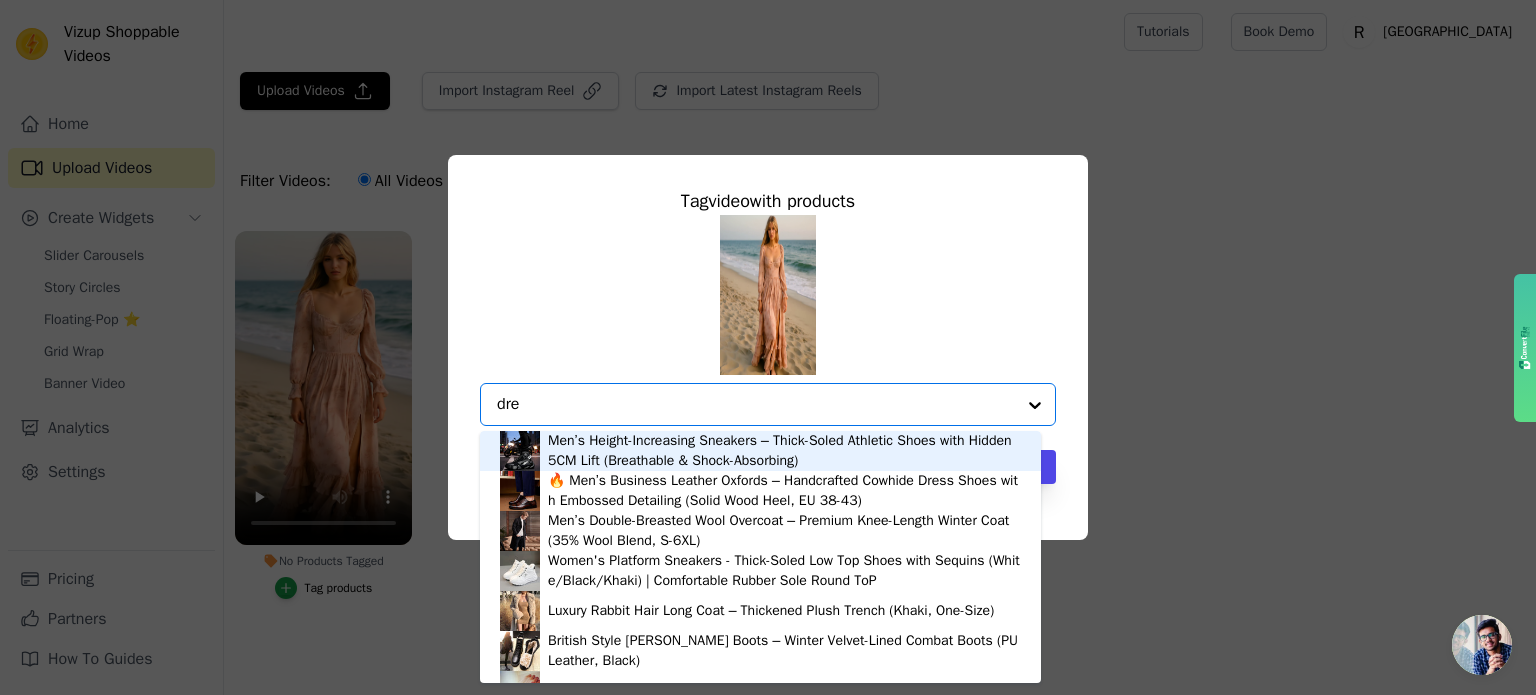 scroll, scrollTop: 0, scrollLeft: 0, axis: both 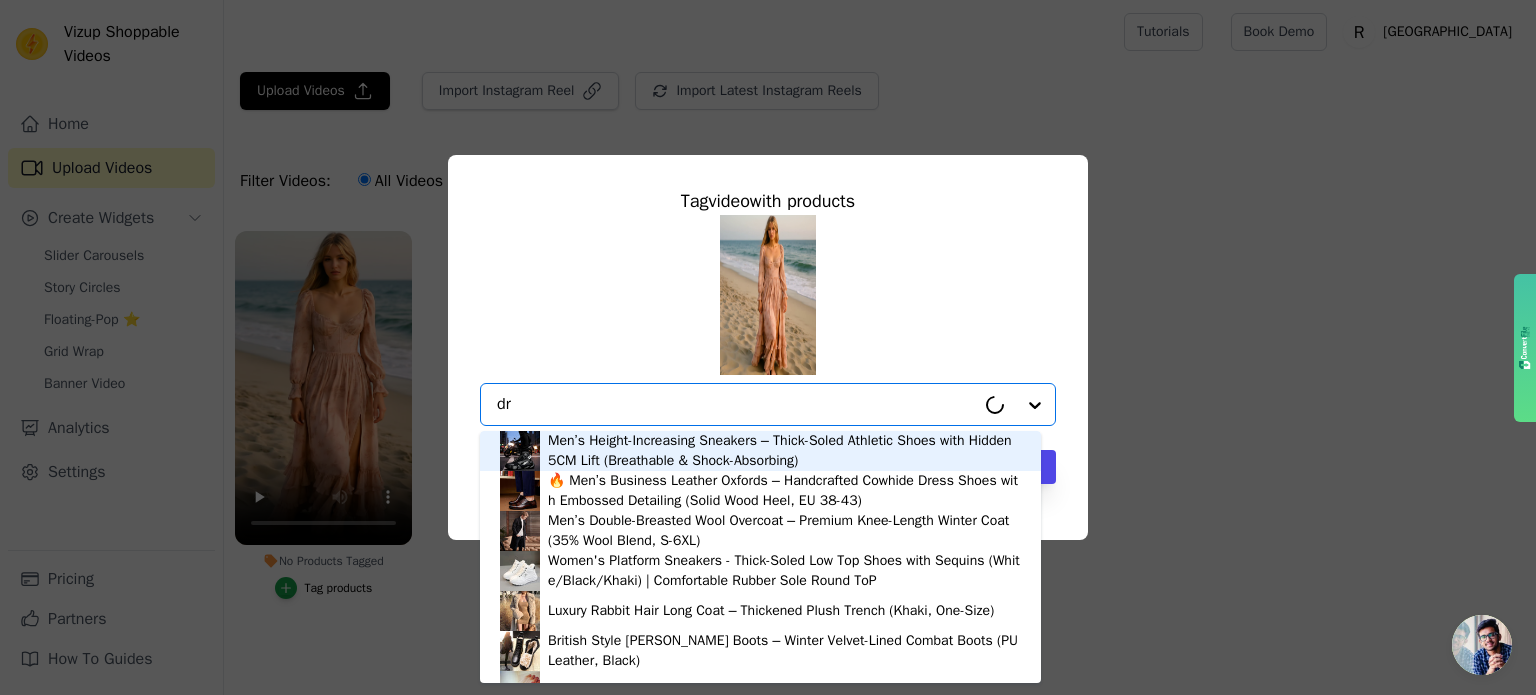 type on "d" 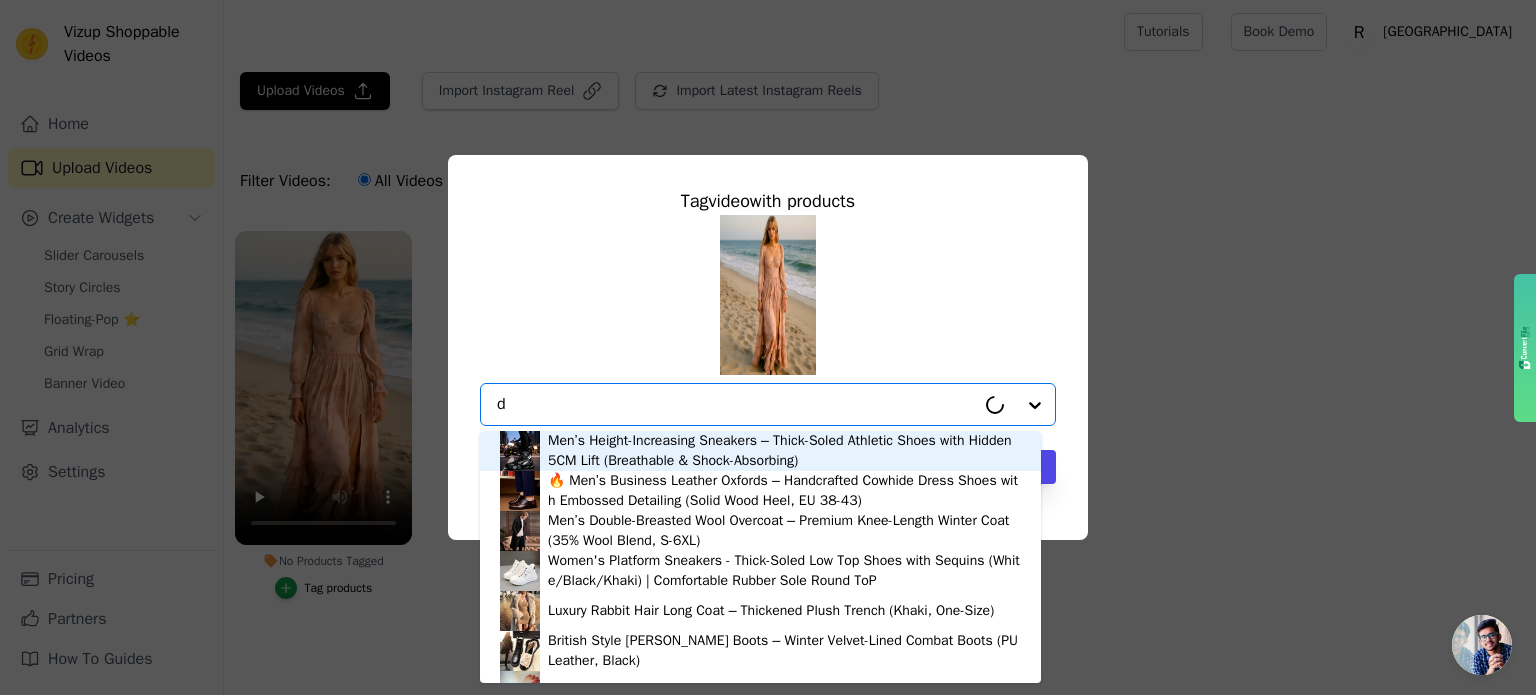 type 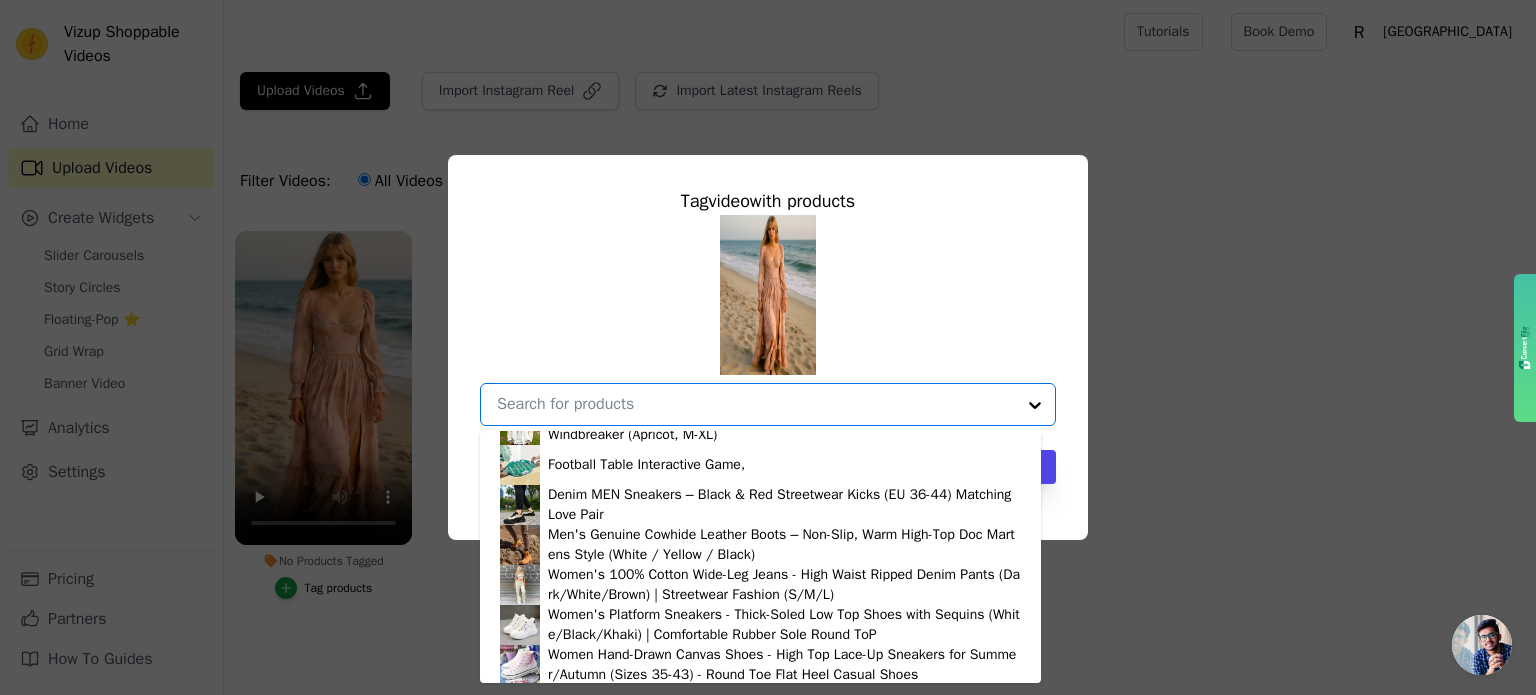scroll, scrollTop: 0, scrollLeft: 0, axis: both 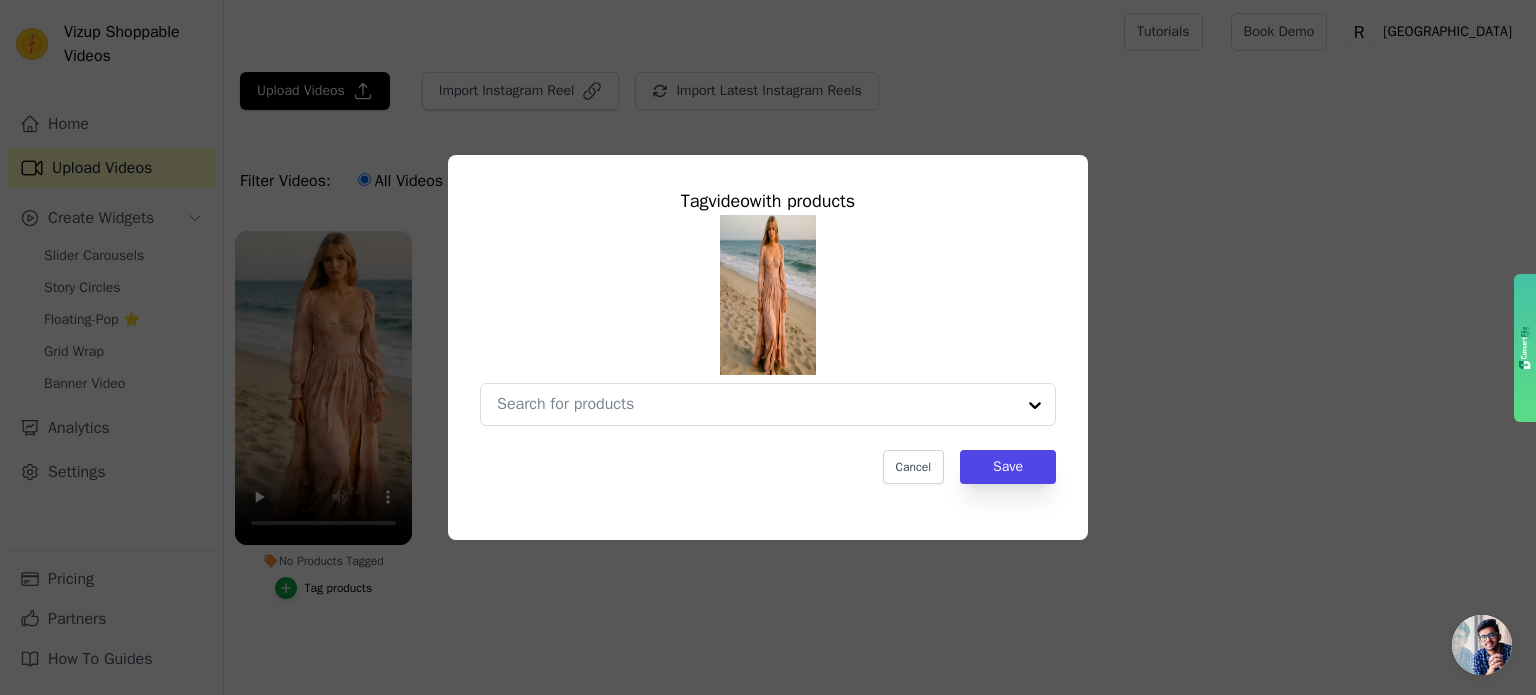 click at bounding box center (768, 320) 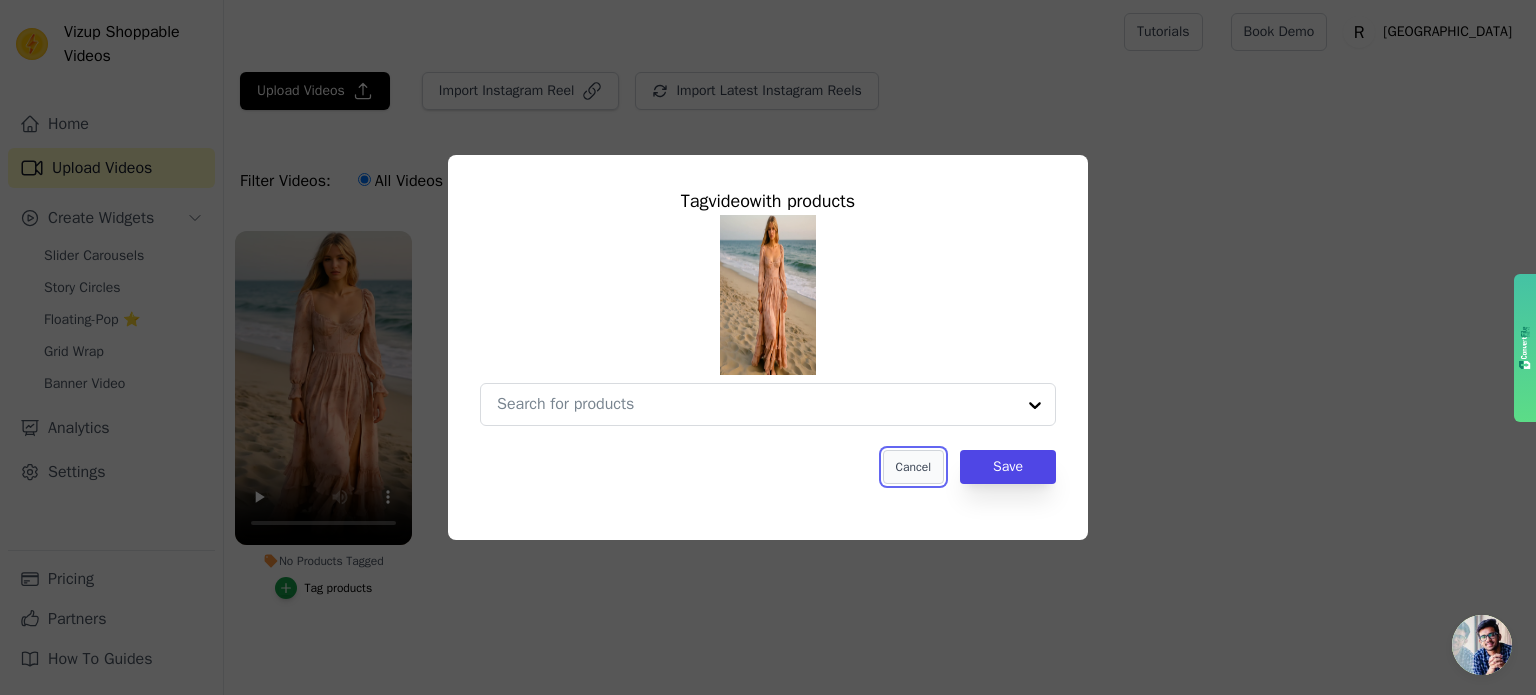 click on "Cancel" at bounding box center [913, 467] 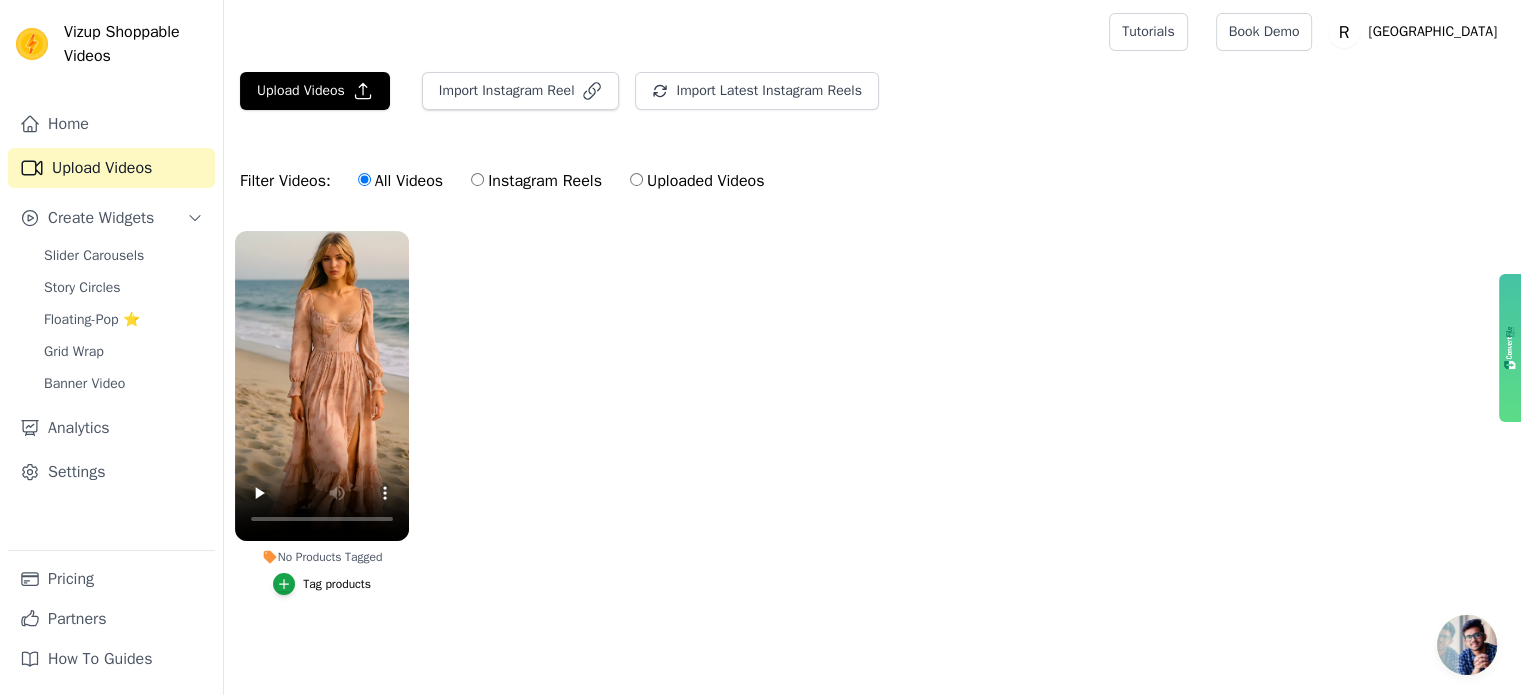 click on "Uploaded Videos" at bounding box center [697, 181] 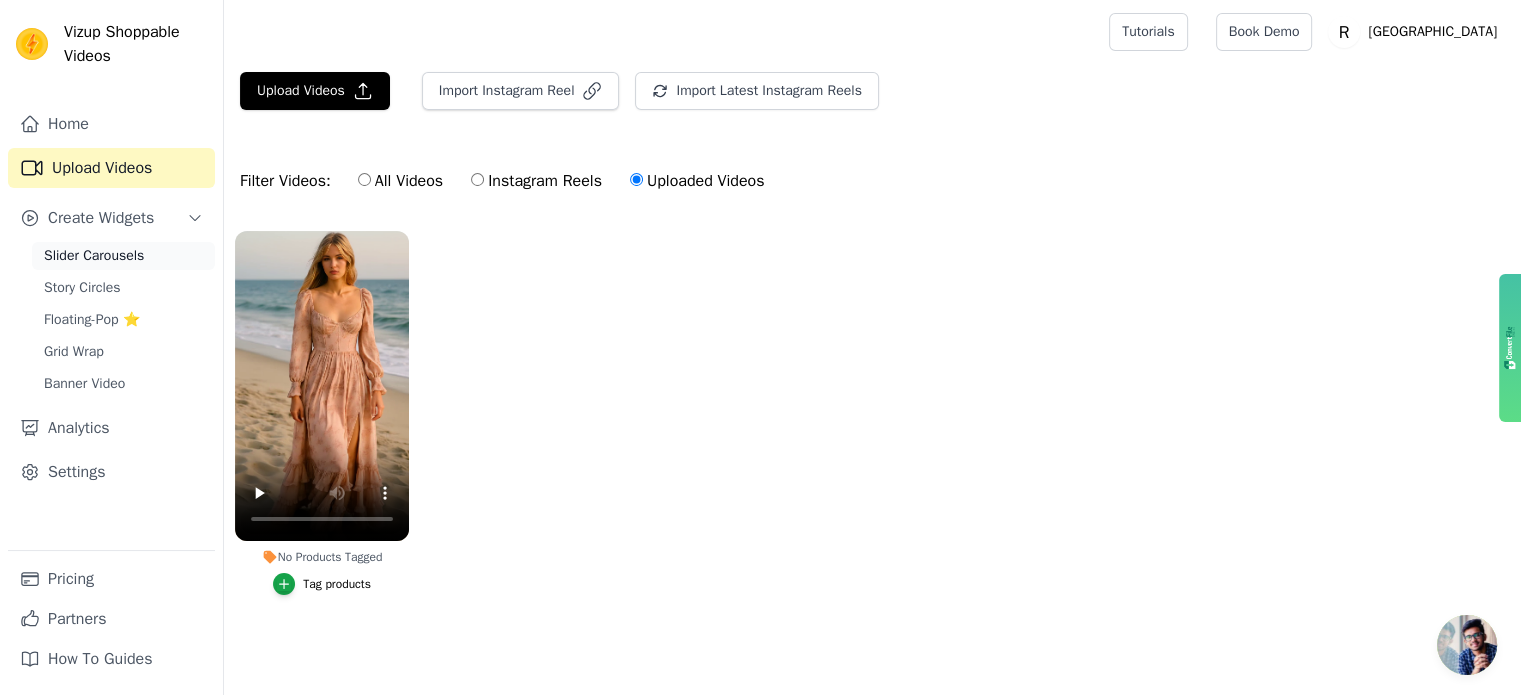 click on "Slider Carousels" at bounding box center (123, 256) 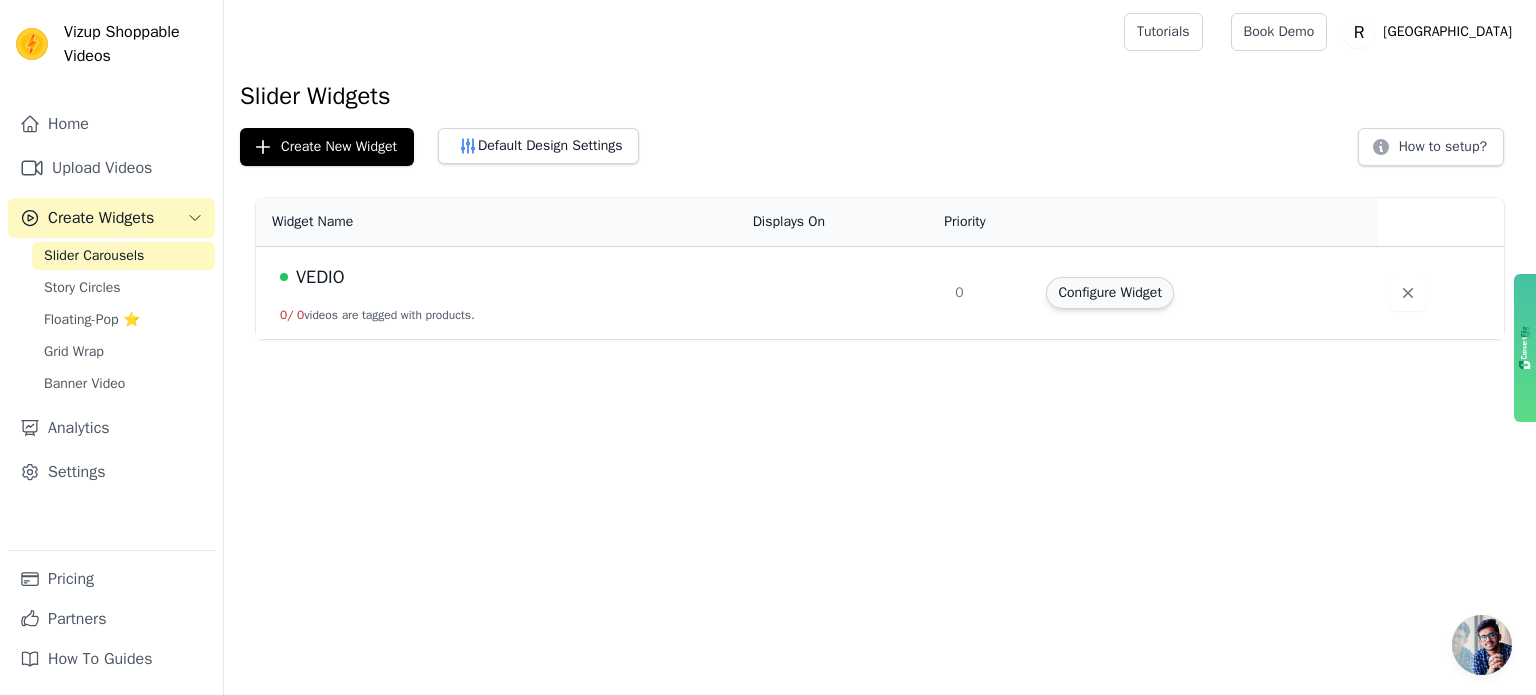 click on "Configure Widget" at bounding box center [1109, 293] 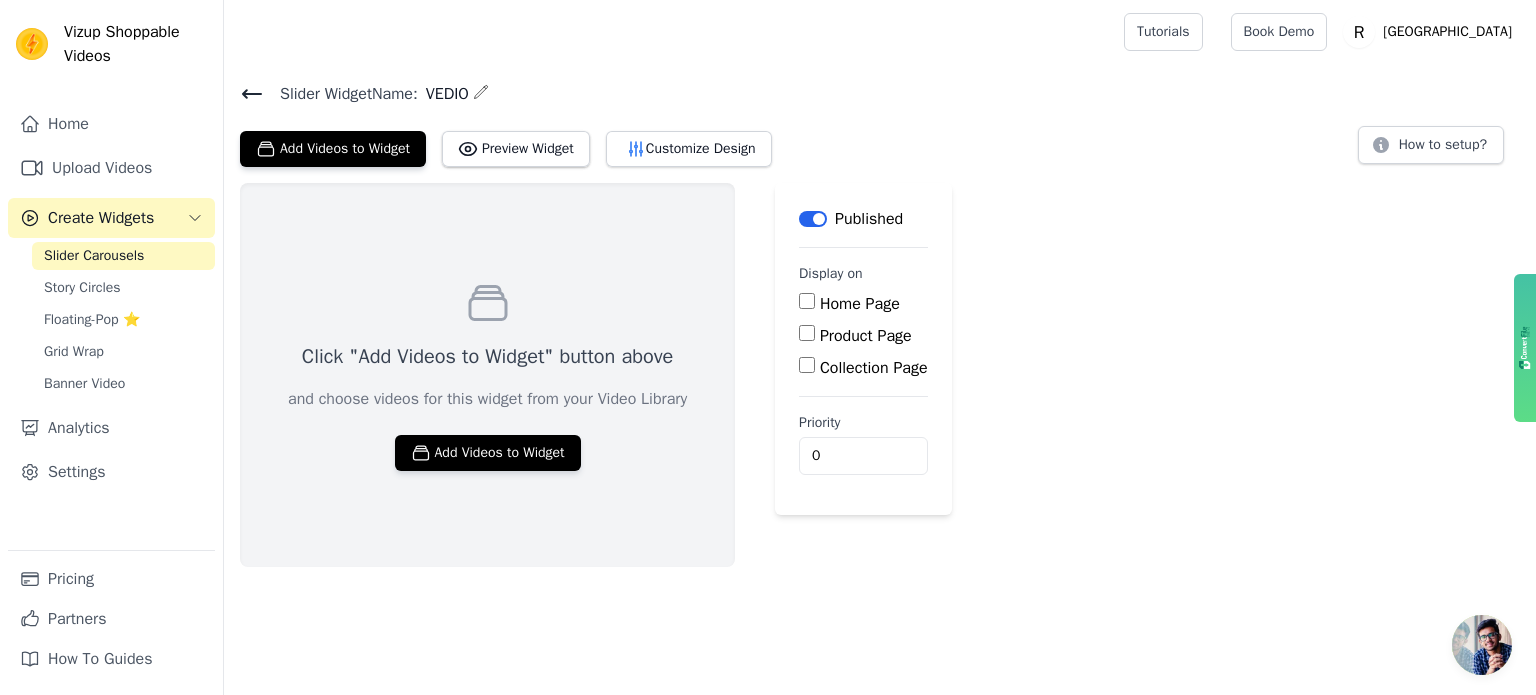 click on "Collection Page" at bounding box center (807, 365) 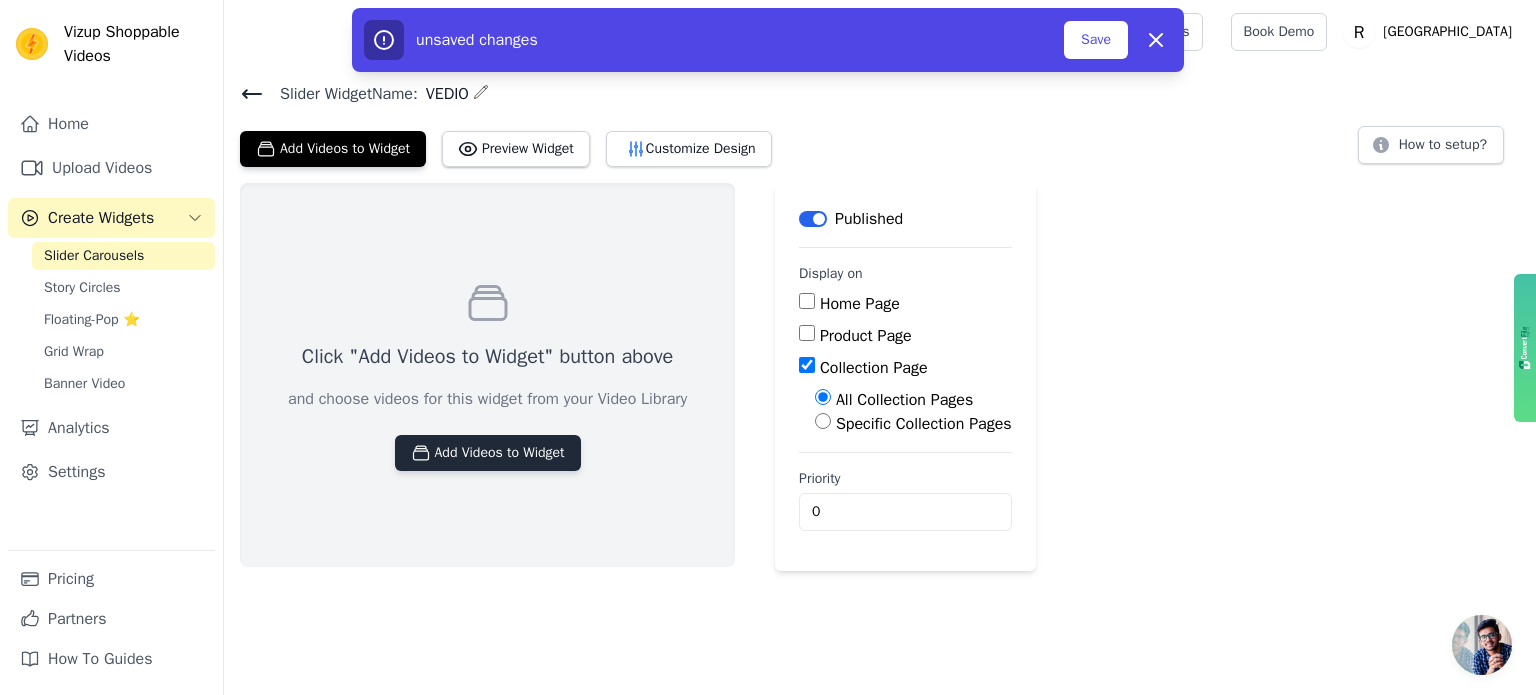 click on "Add Videos to Widget" at bounding box center [488, 453] 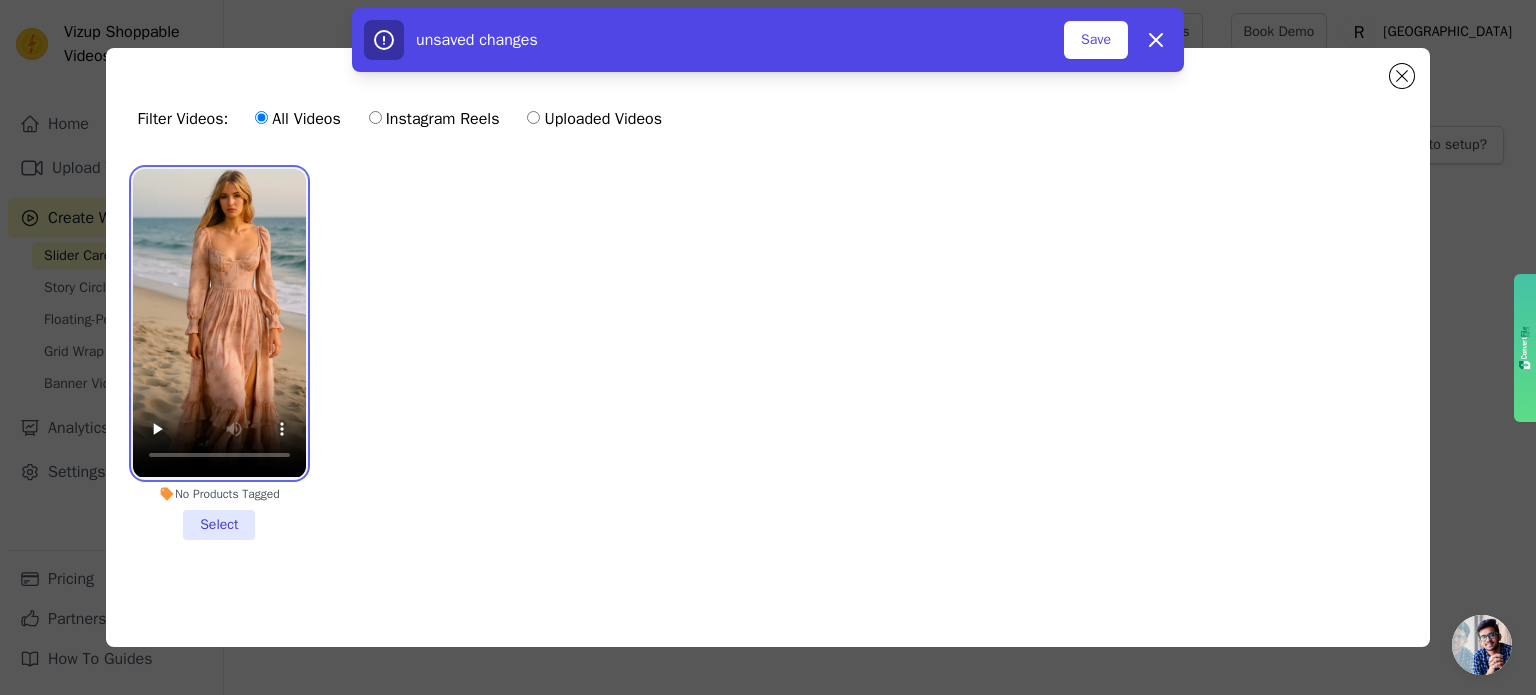 click at bounding box center (219, 323) 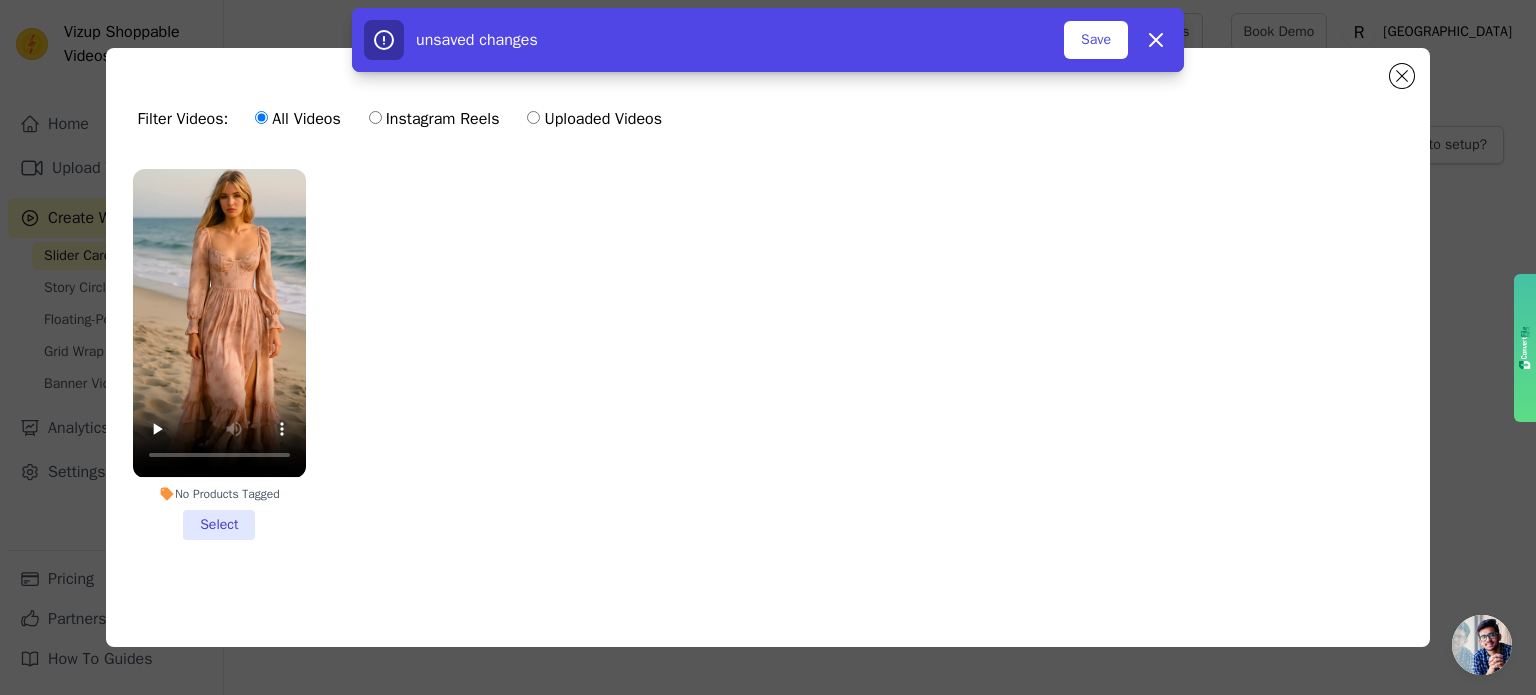 click on "No Products Tagged     Select" at bounding box center (219, 354) 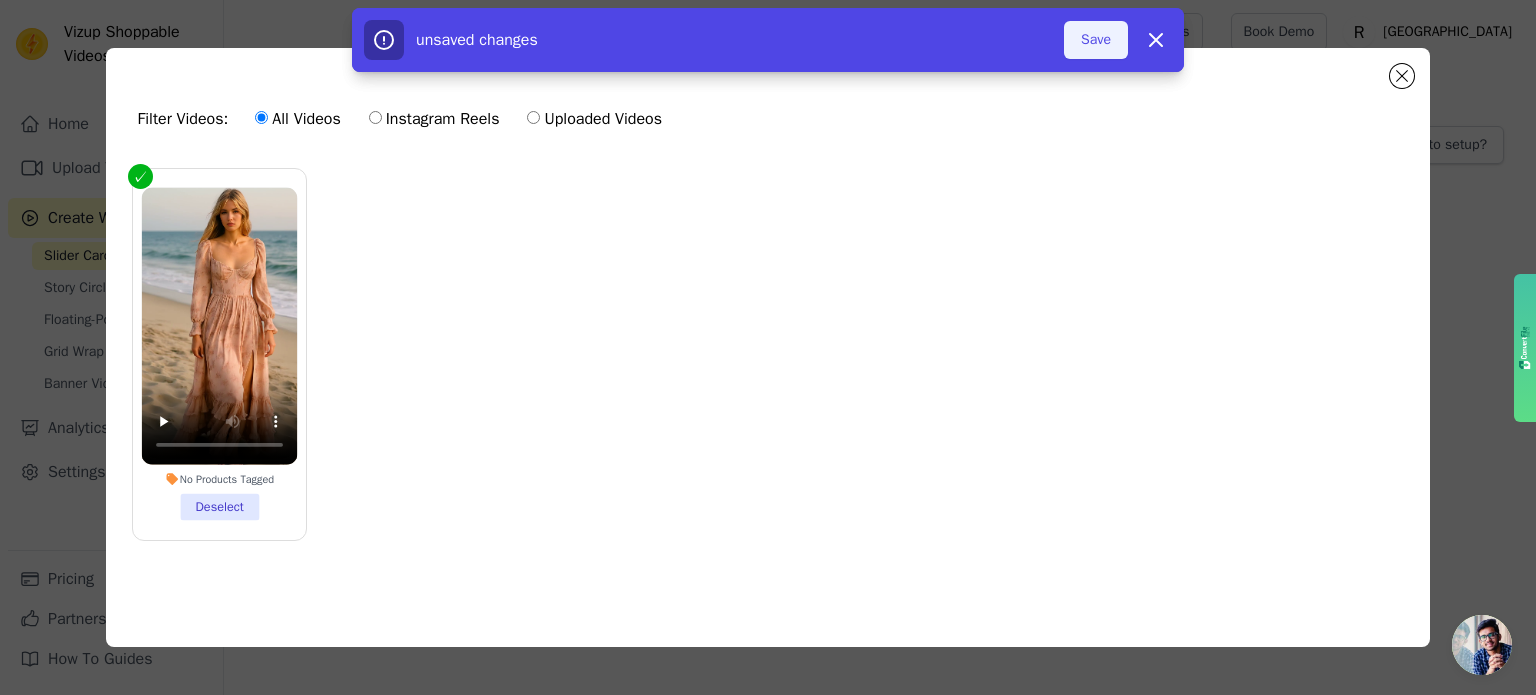 click on "Save" at bounding box center [1096, 40] 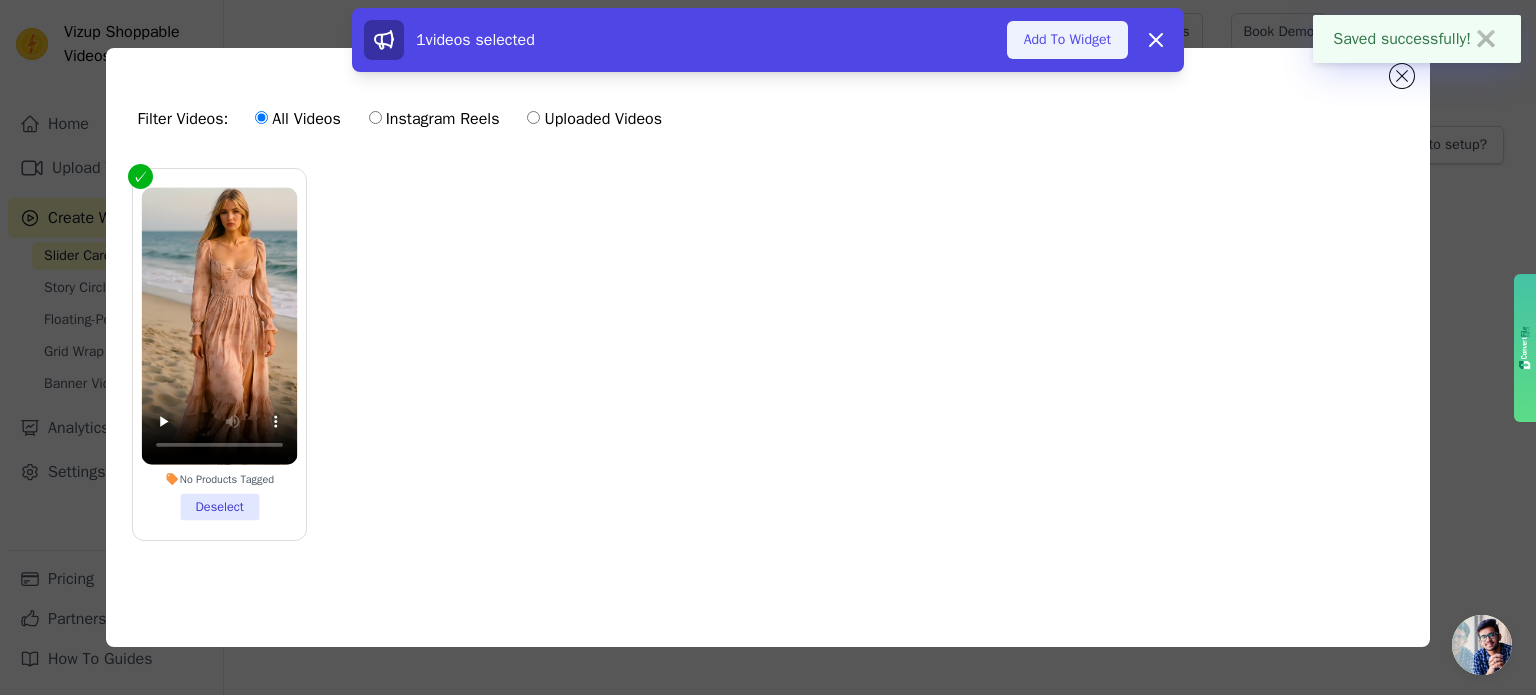 click on "Add To Widget" at bounding box center [1067, 40] 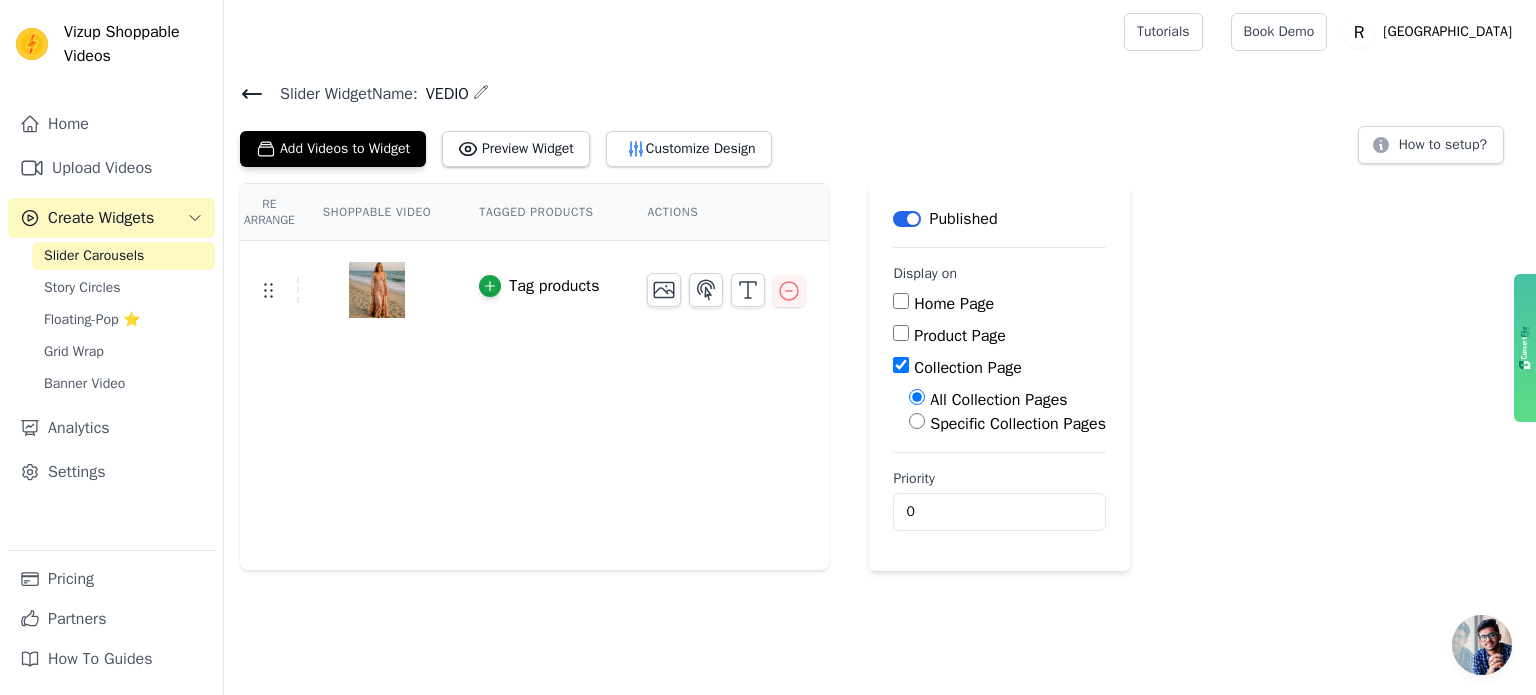 click on "Specific Collection Pages" at bounding box center [917, 421] 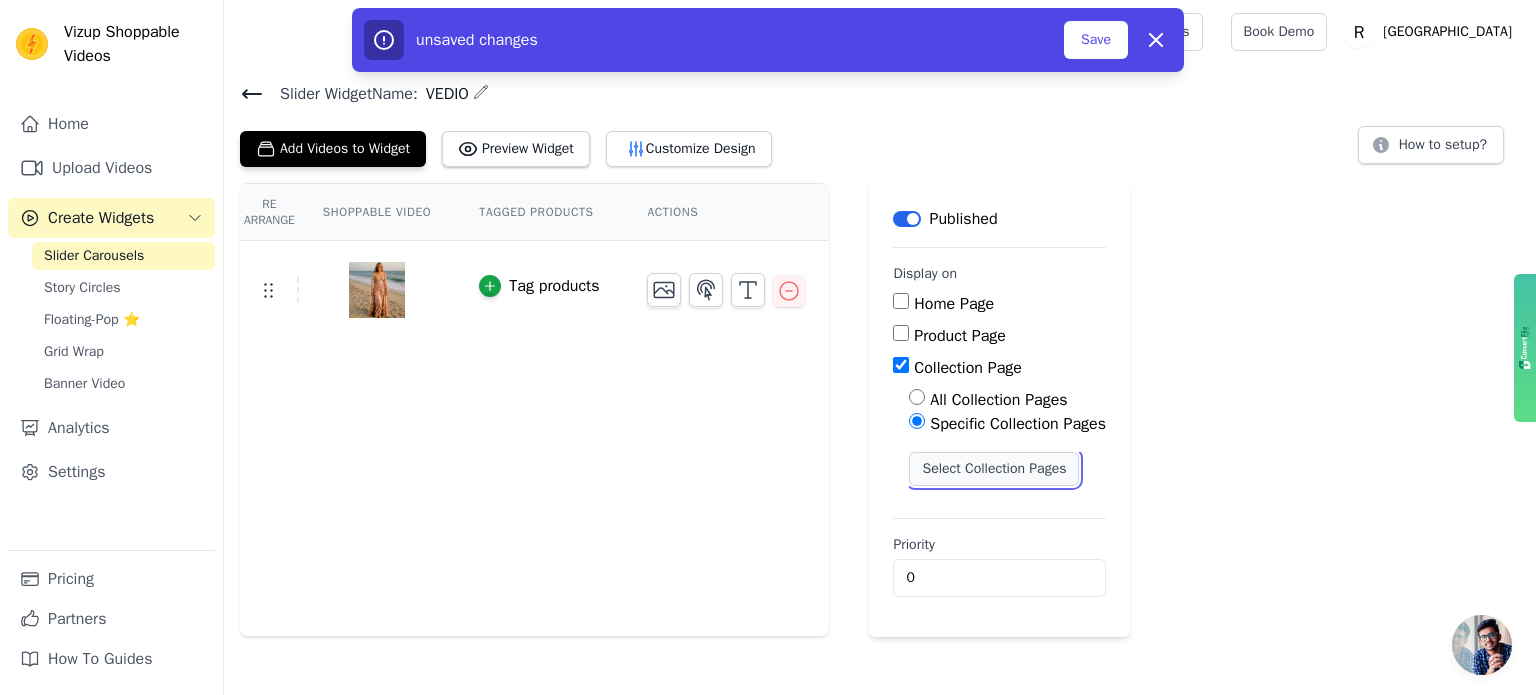 click on "Select Collection Pages" at bounding box center [994, 469] 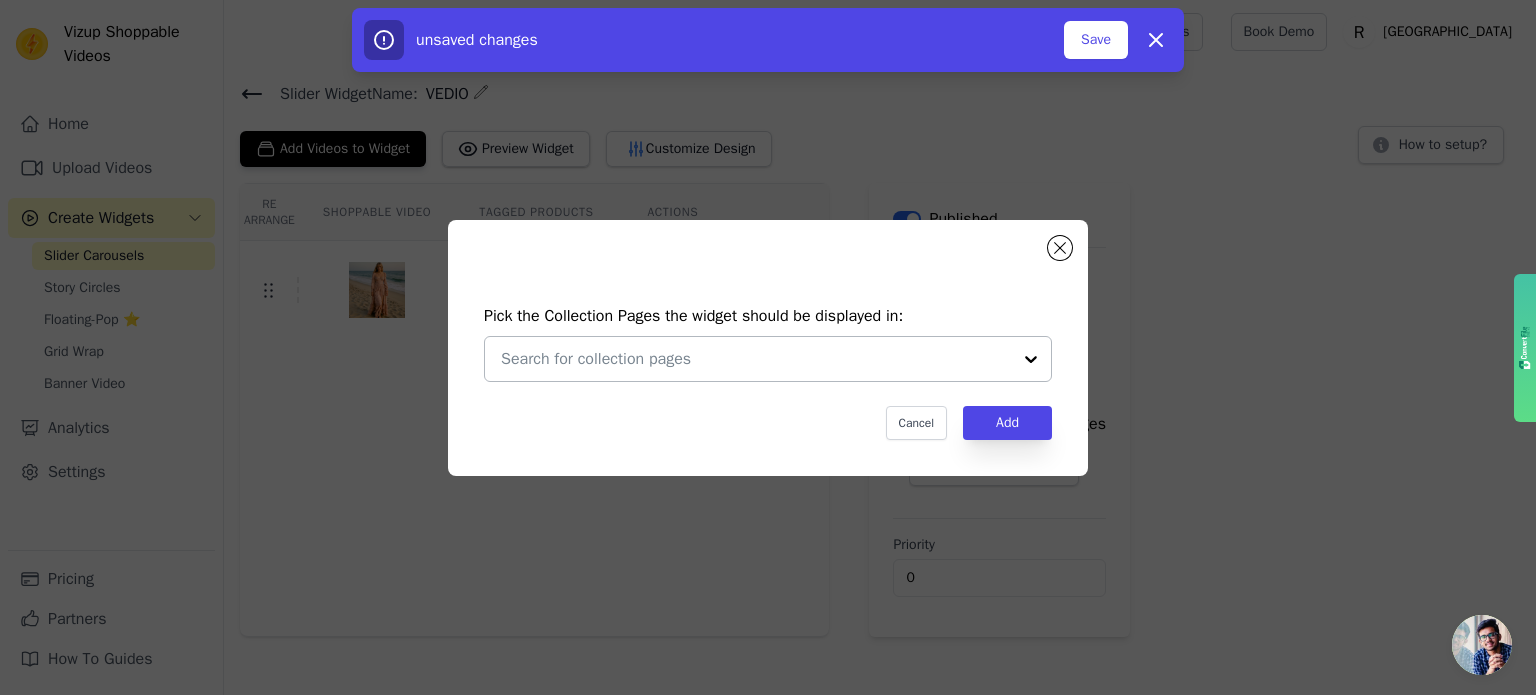 click at bounding box center [756, 359] 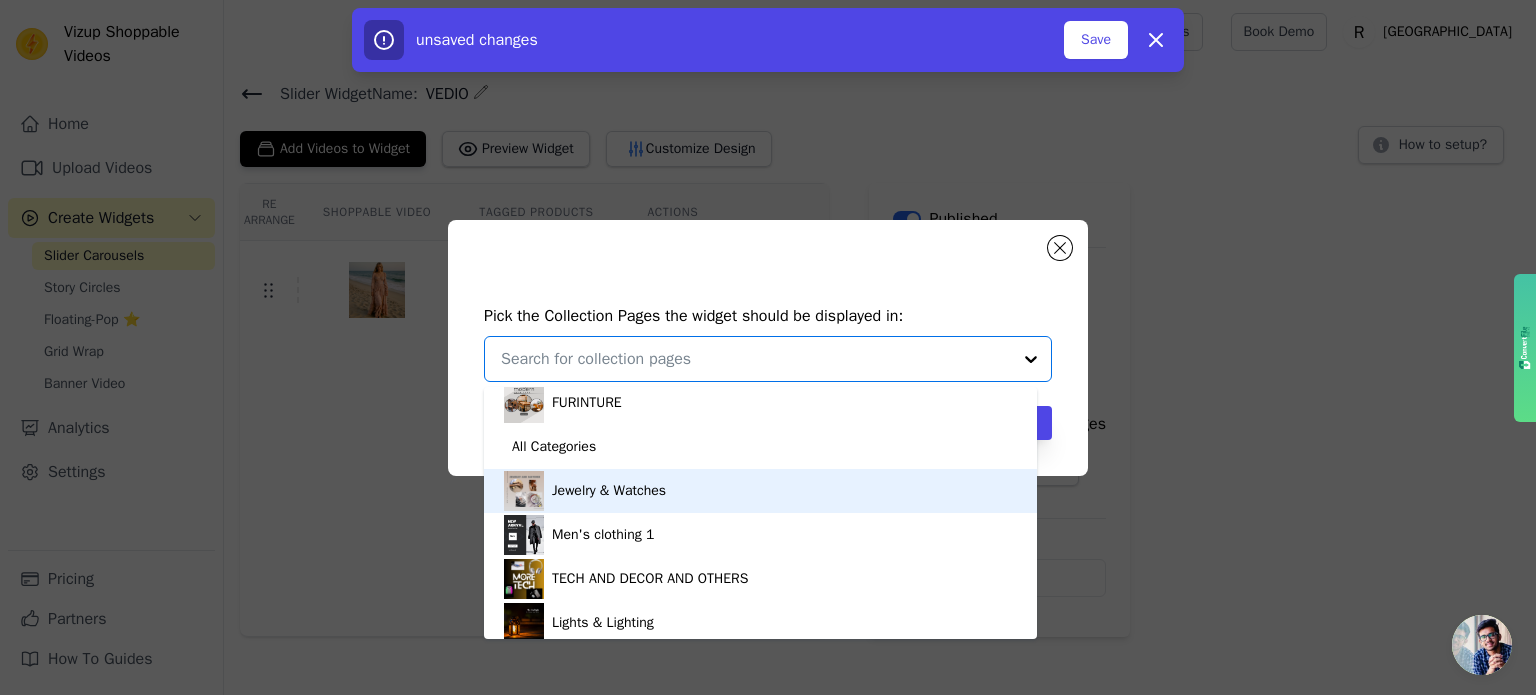 scroll, scrollTop: 0, scrollLeft: 0, axis: both 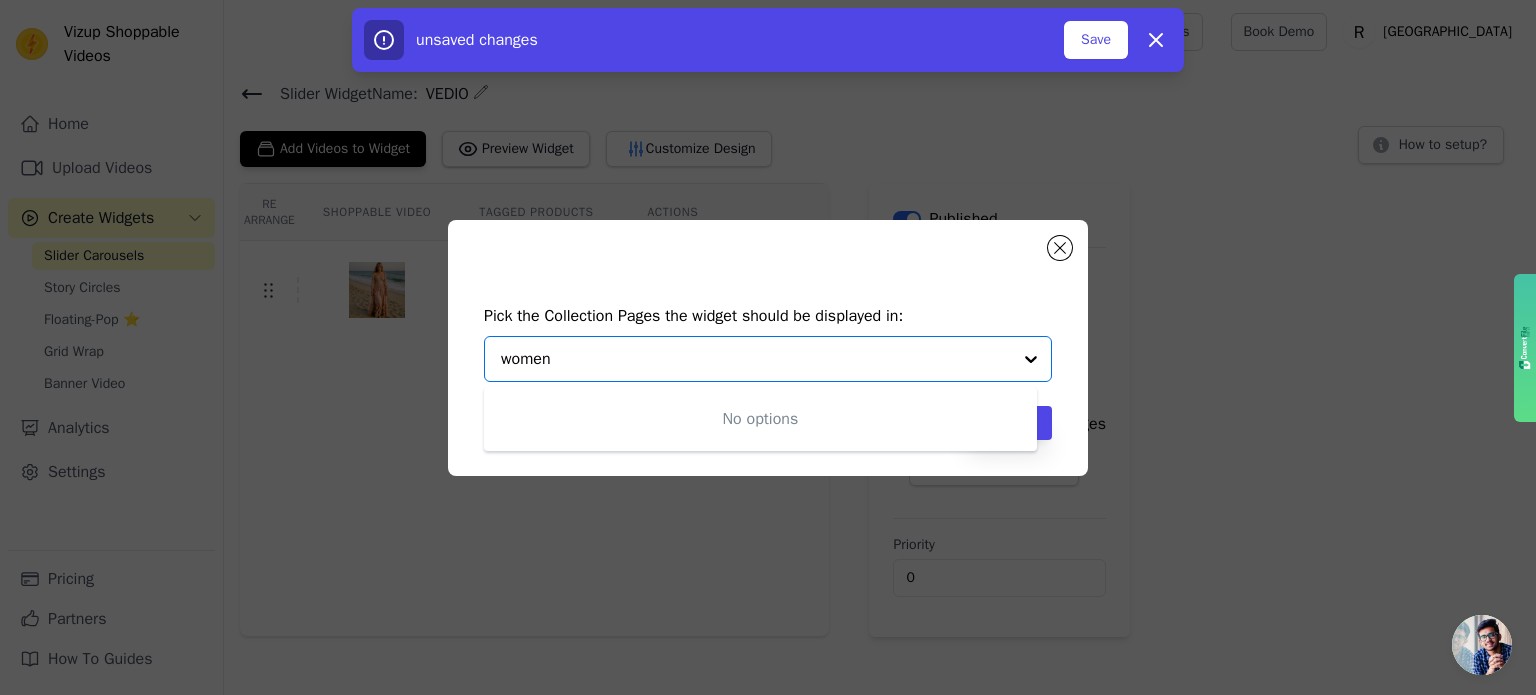 type on "women c" 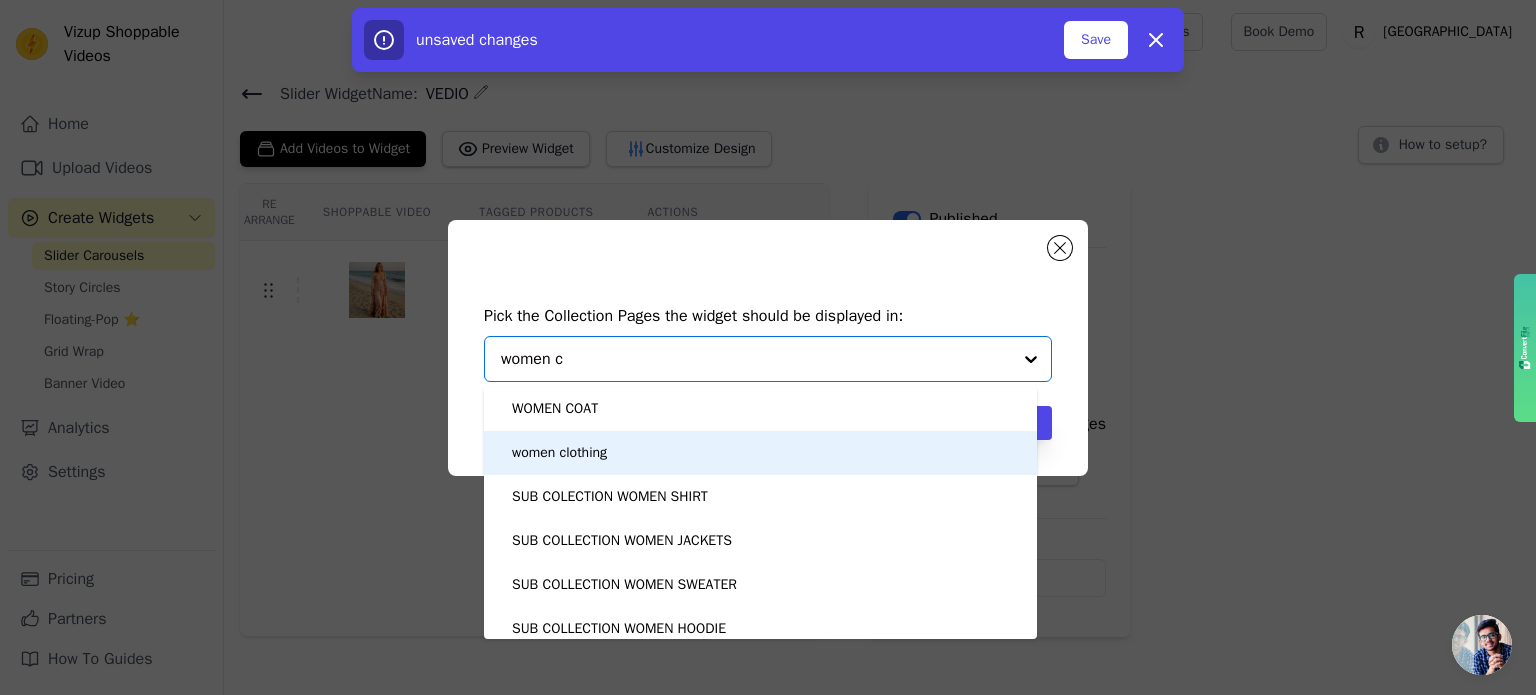 click on "women clothing" at bounding box center (559, 453) 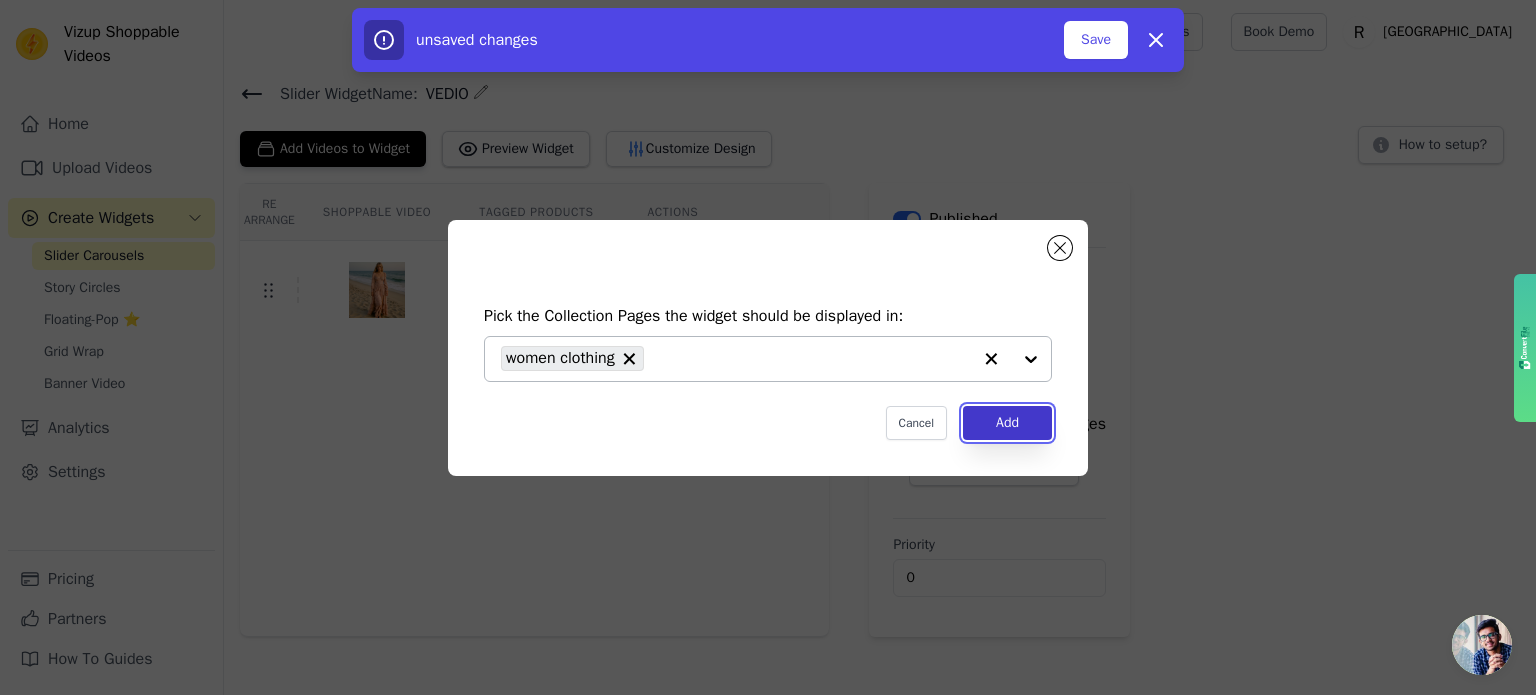 click on "Add" at bounding box center (1007, 423) 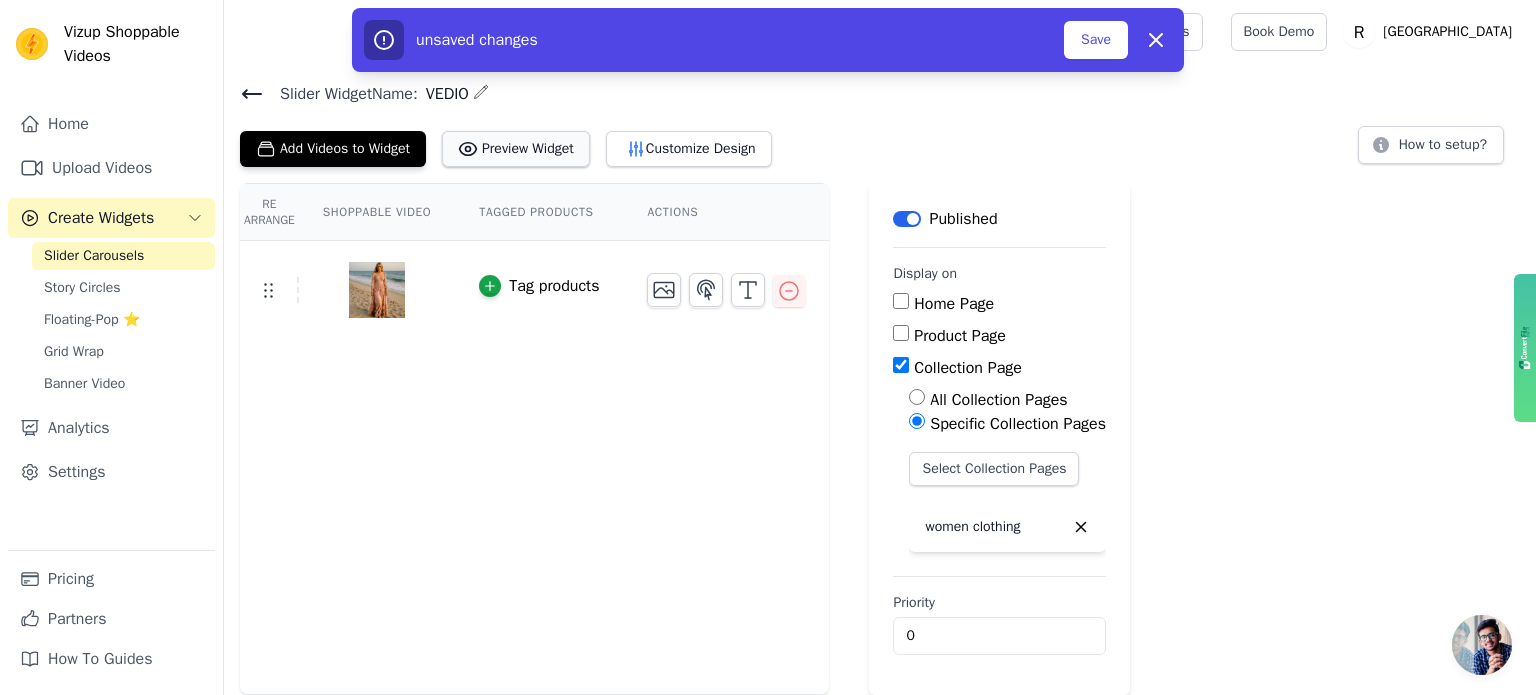 click on "Preview Widget" at bounding box center (516, 149) 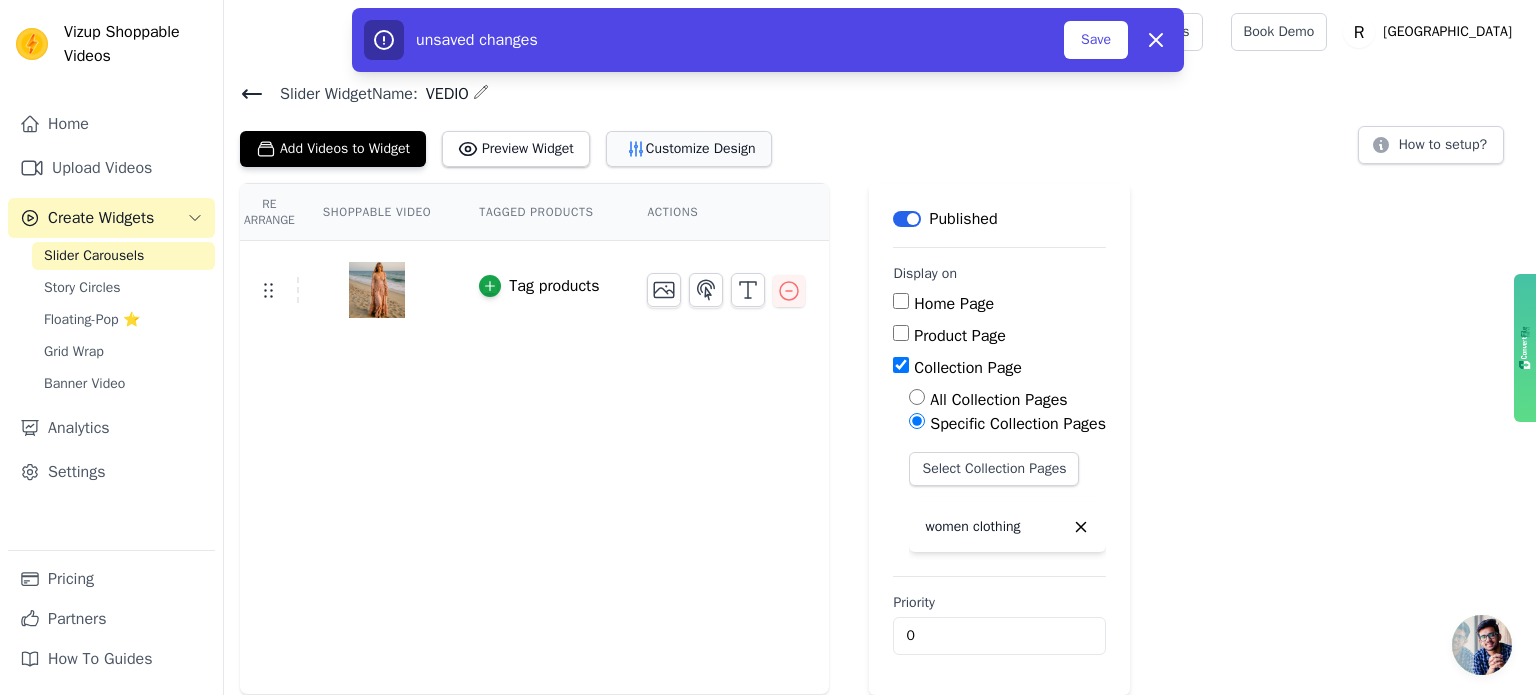 click 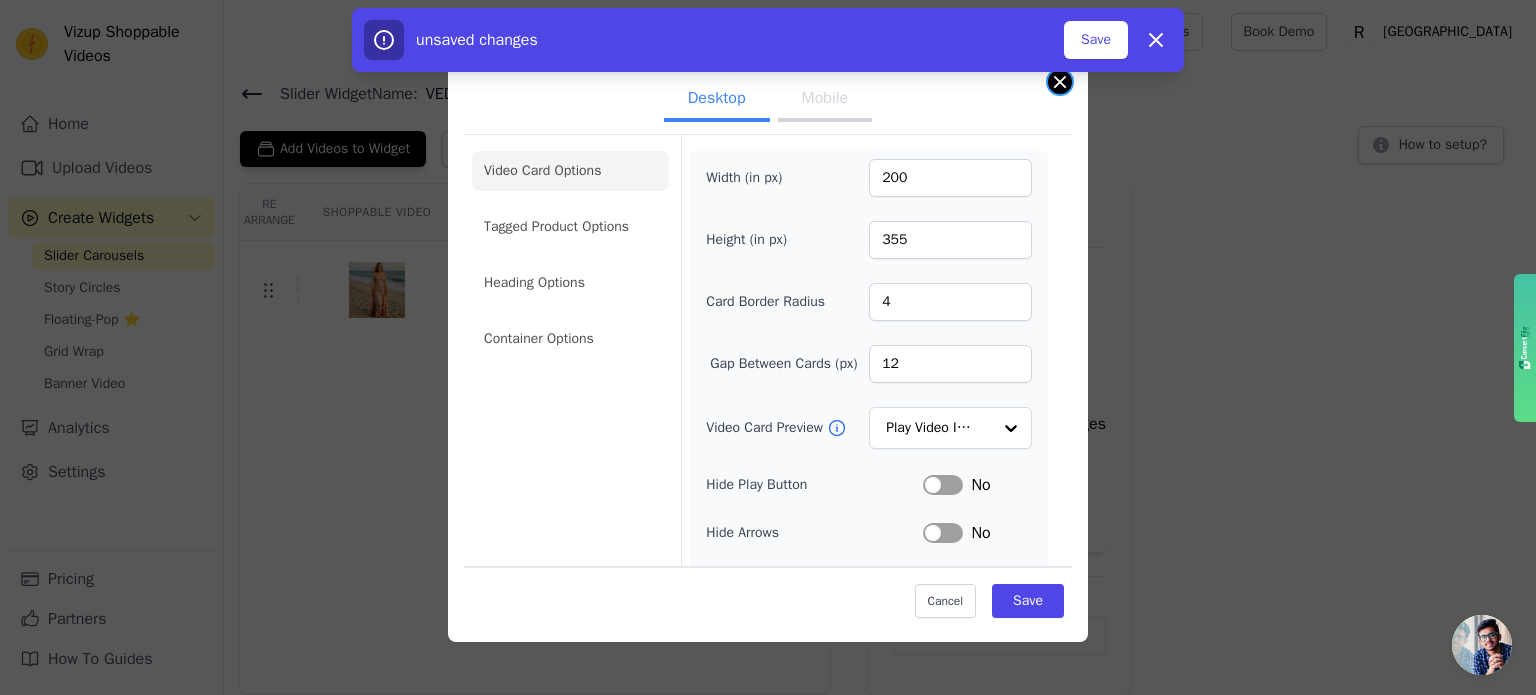 click at bounding box center (1060, 82) 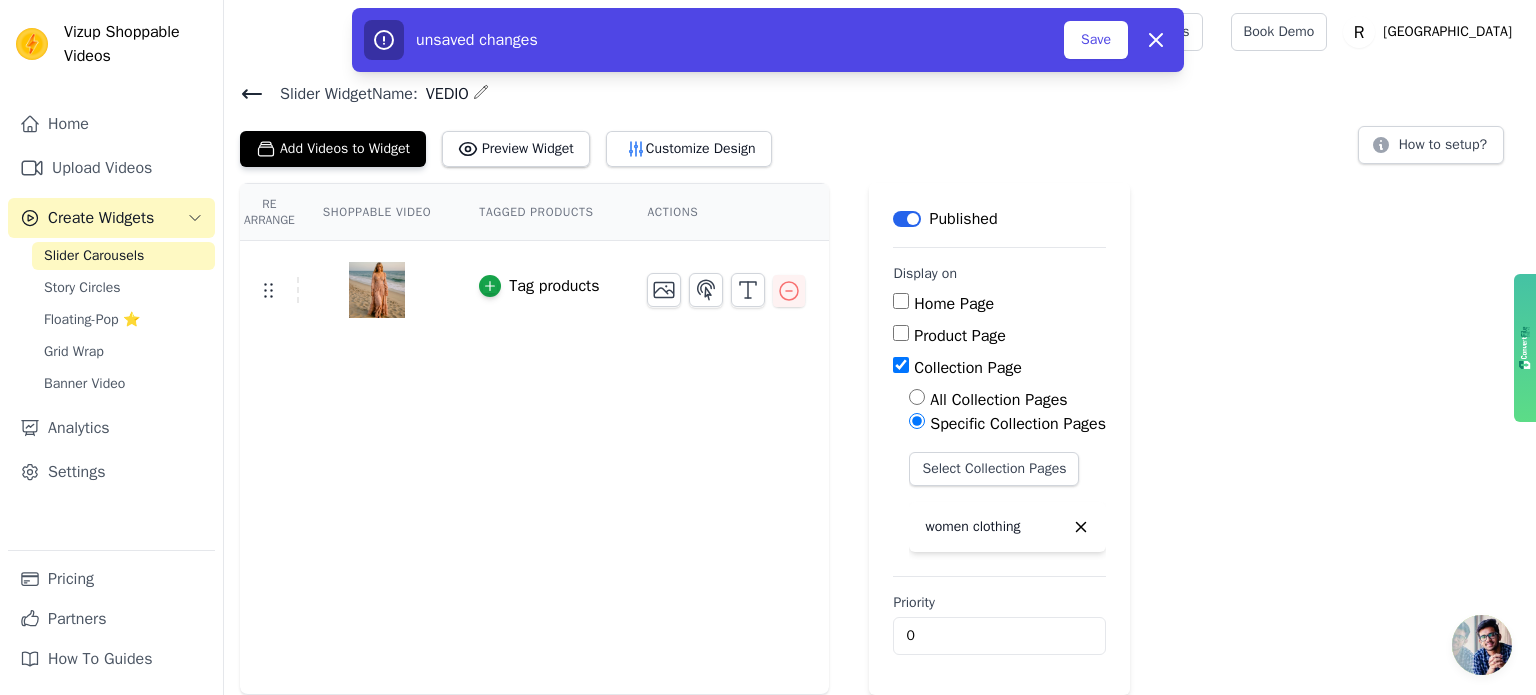 click on "Product Page" at bounding box center [901, 333] 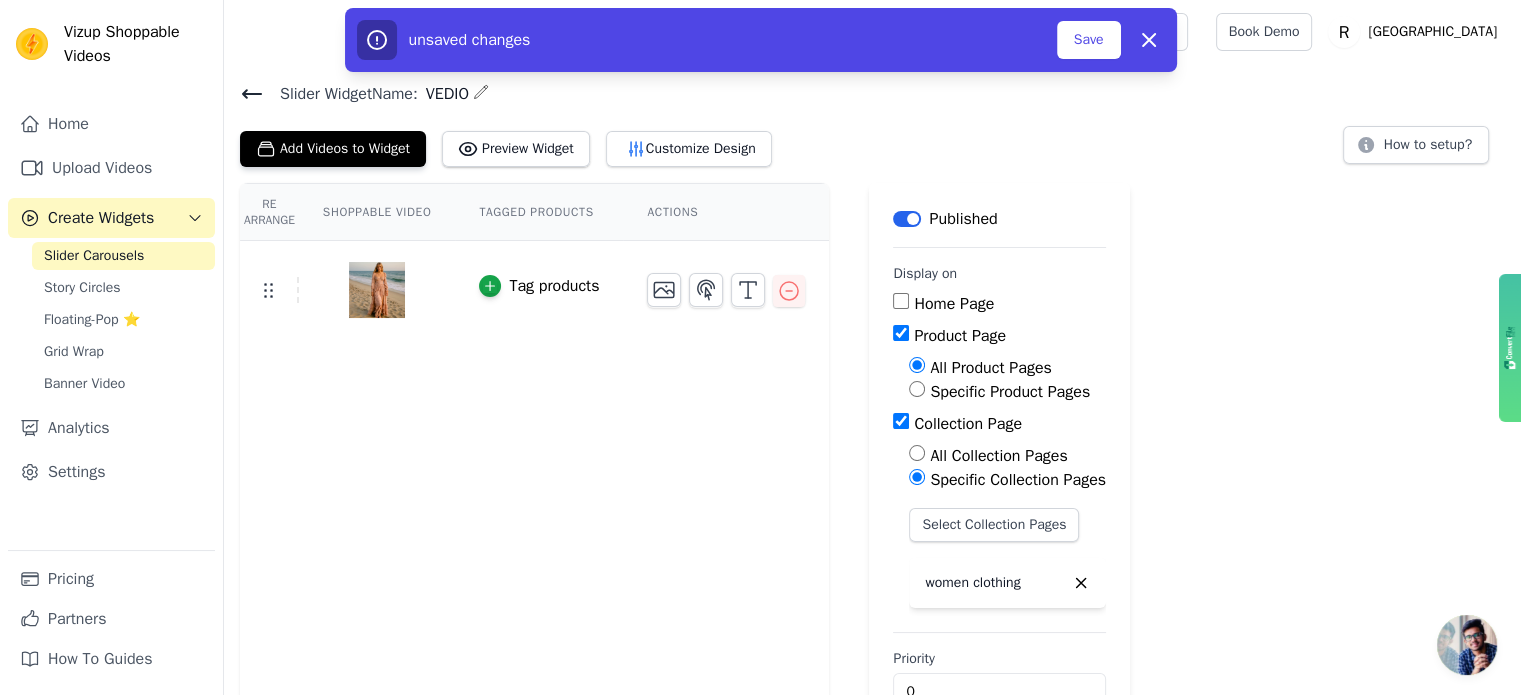 click on "Collection Page" at bounding box center (901, 421) 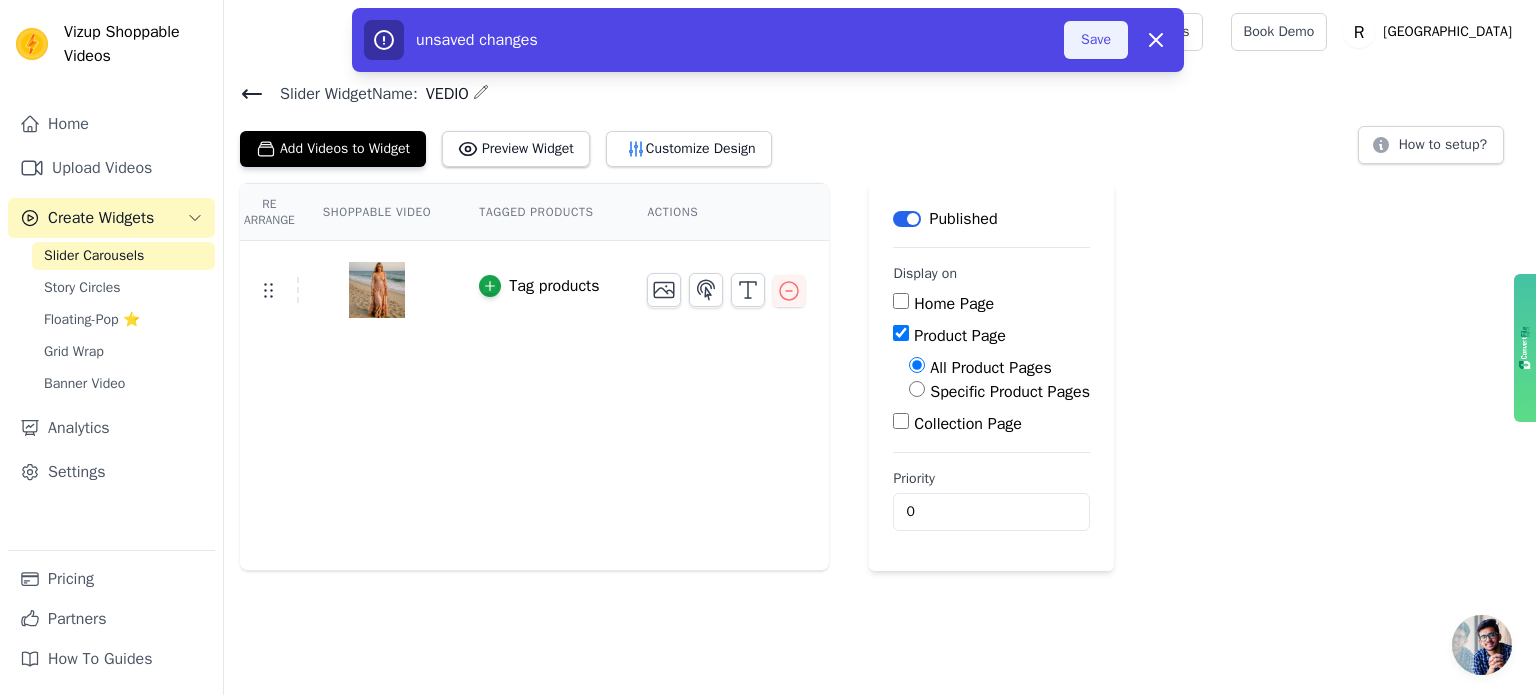 click on "Save" at bounding box center (1096, 40) 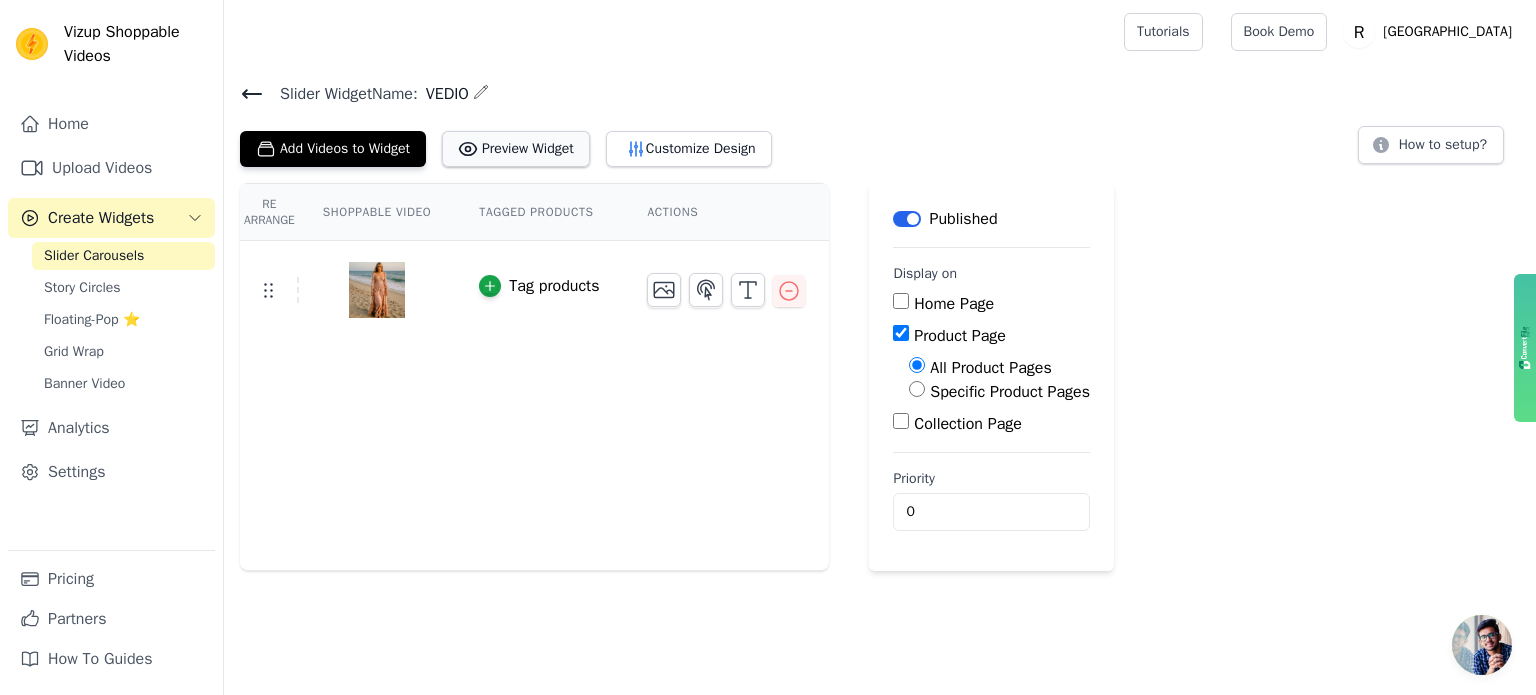 click on "Preview Widget" at bounding box center (516, 149) 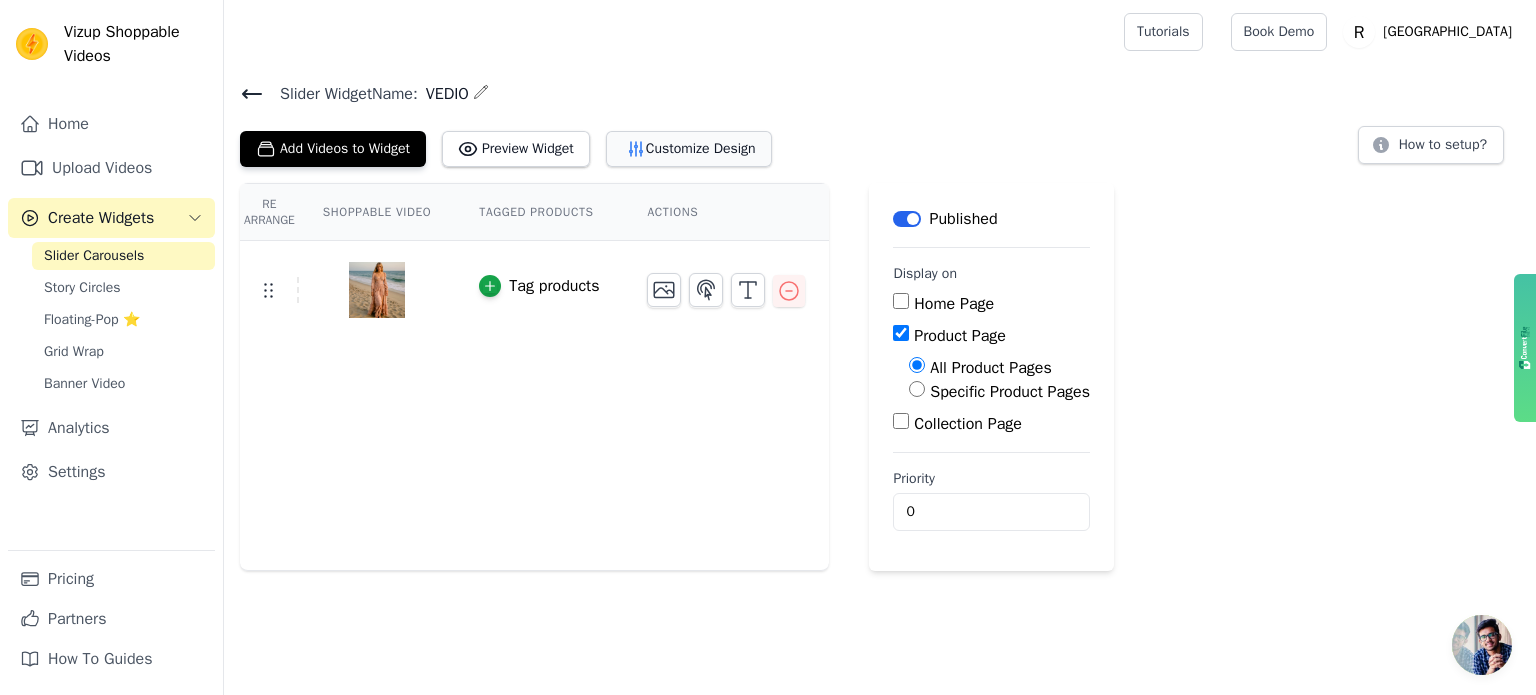 click on "Customize Design" at bounding box center [689, 149] 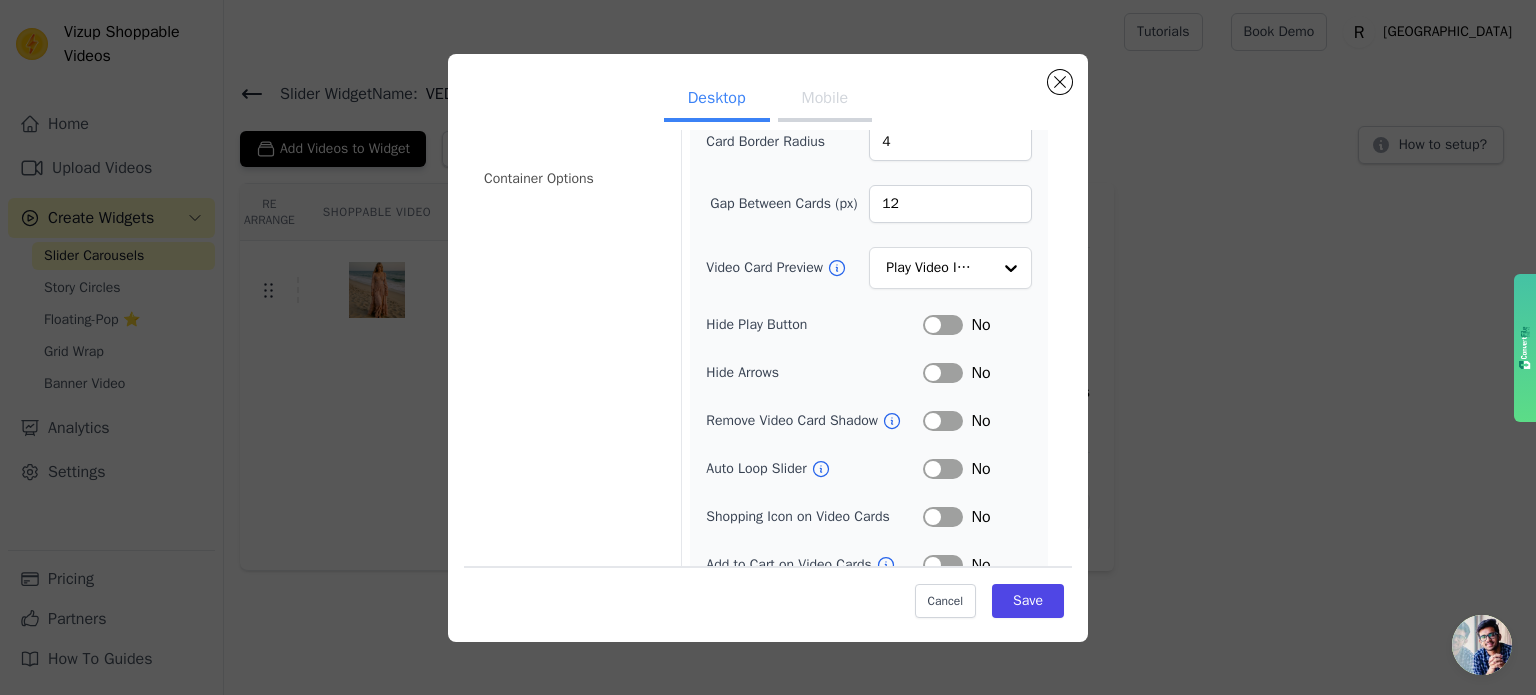 scroll, scrollTop: 184, scrollLeft: 0, axis: vertical 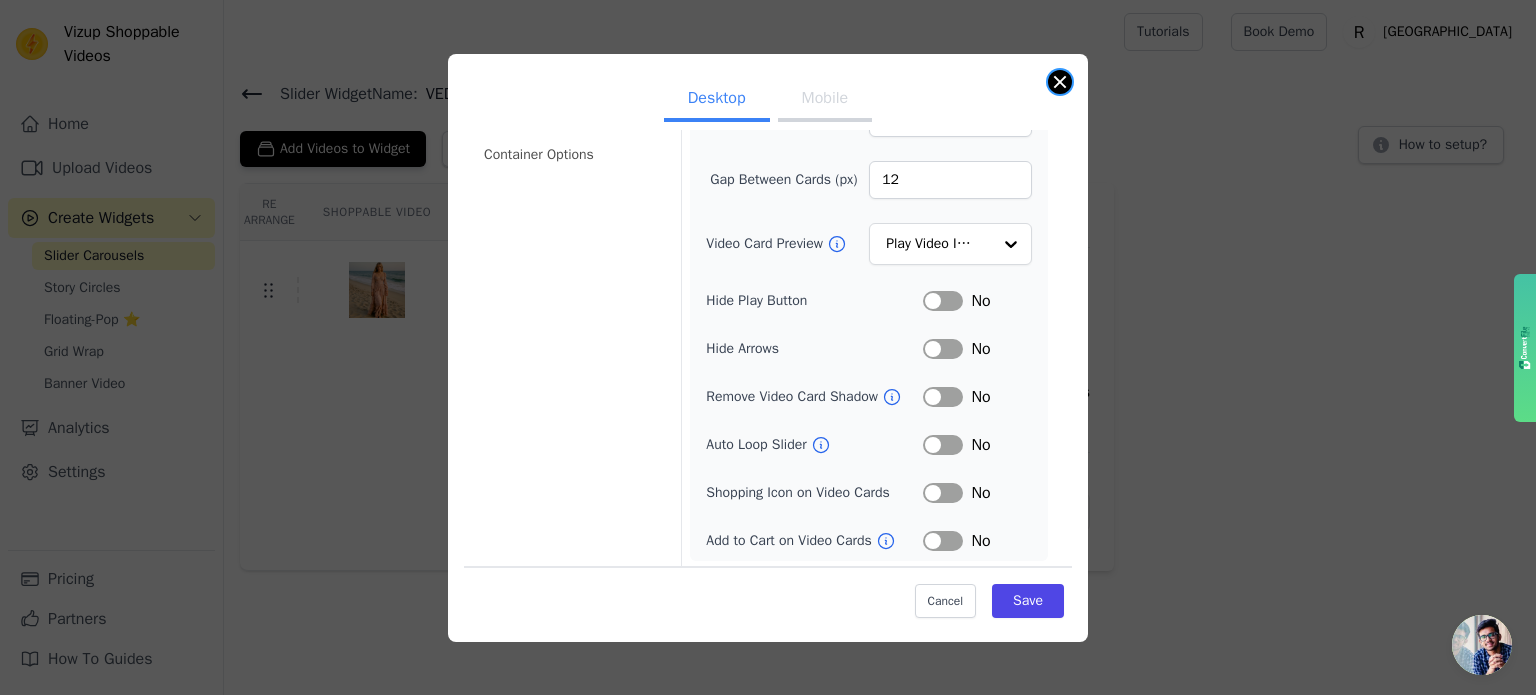 click at bounding box center (1060, 82) 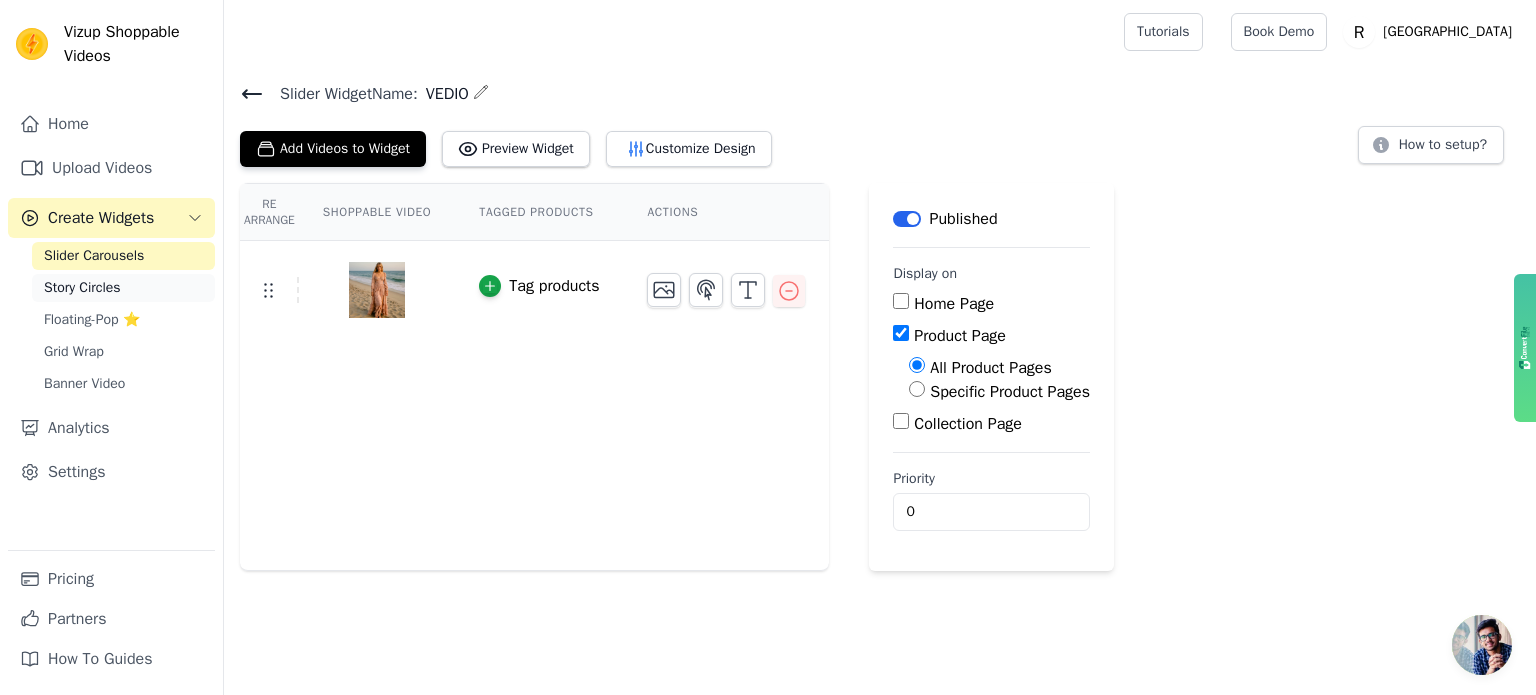 click on "Story Circles" at bounding box center [123, 288] 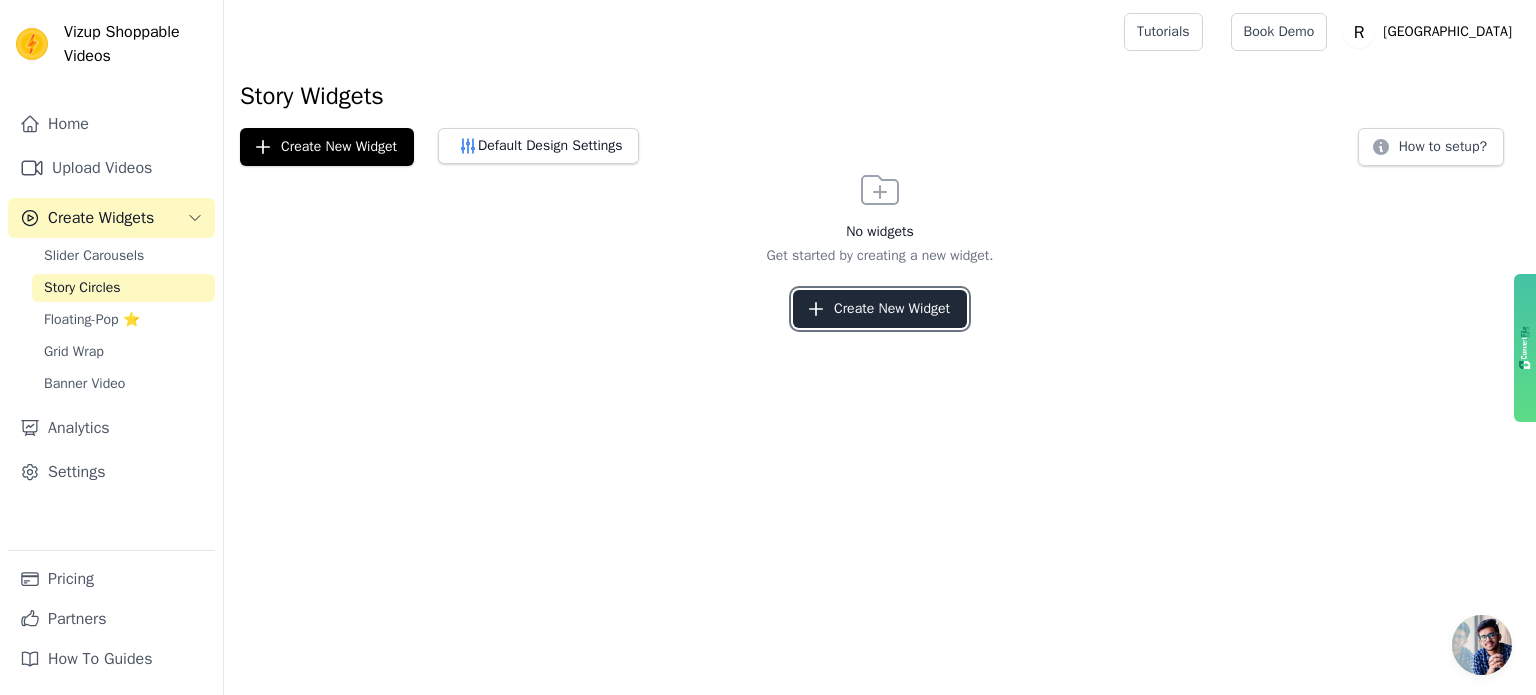 click on "Create New Widget" at bounding box center [880, 309] 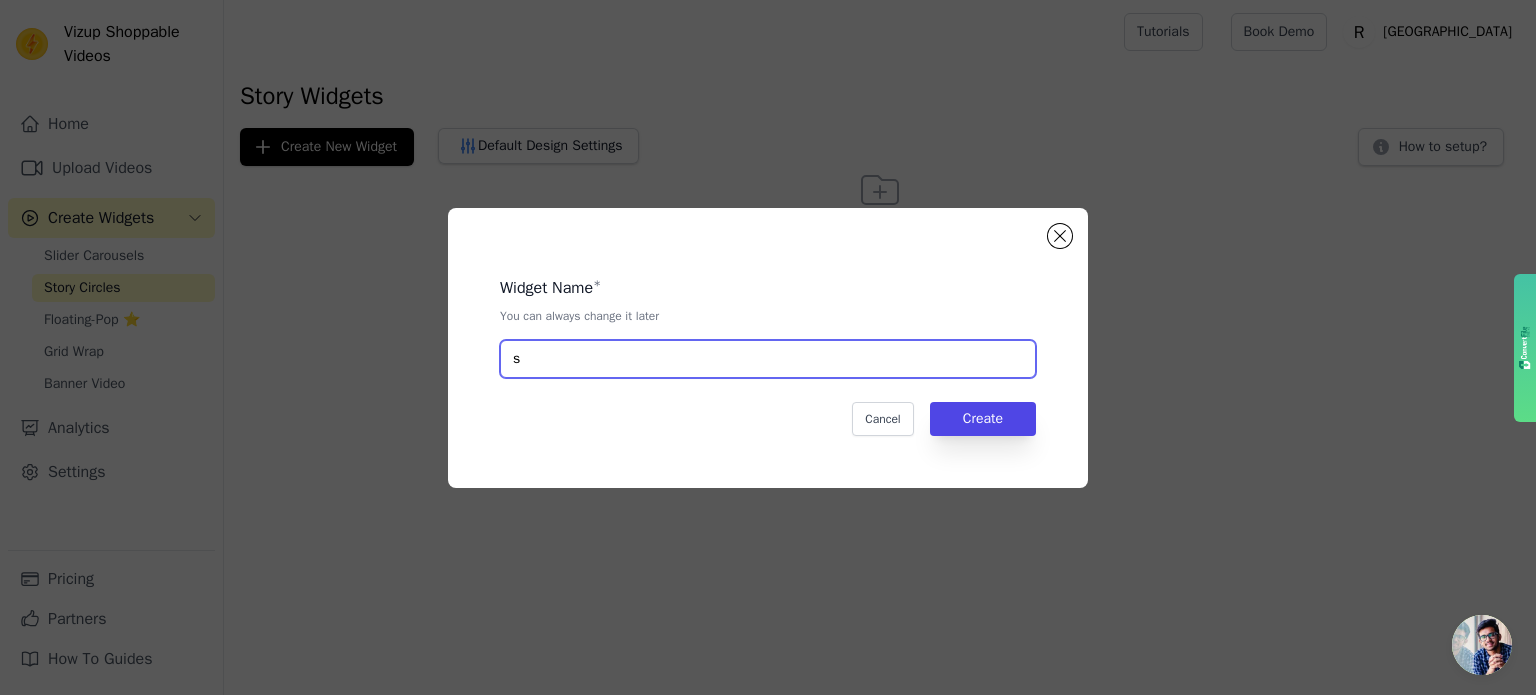 click on "s" at bounding box center (768, 359) 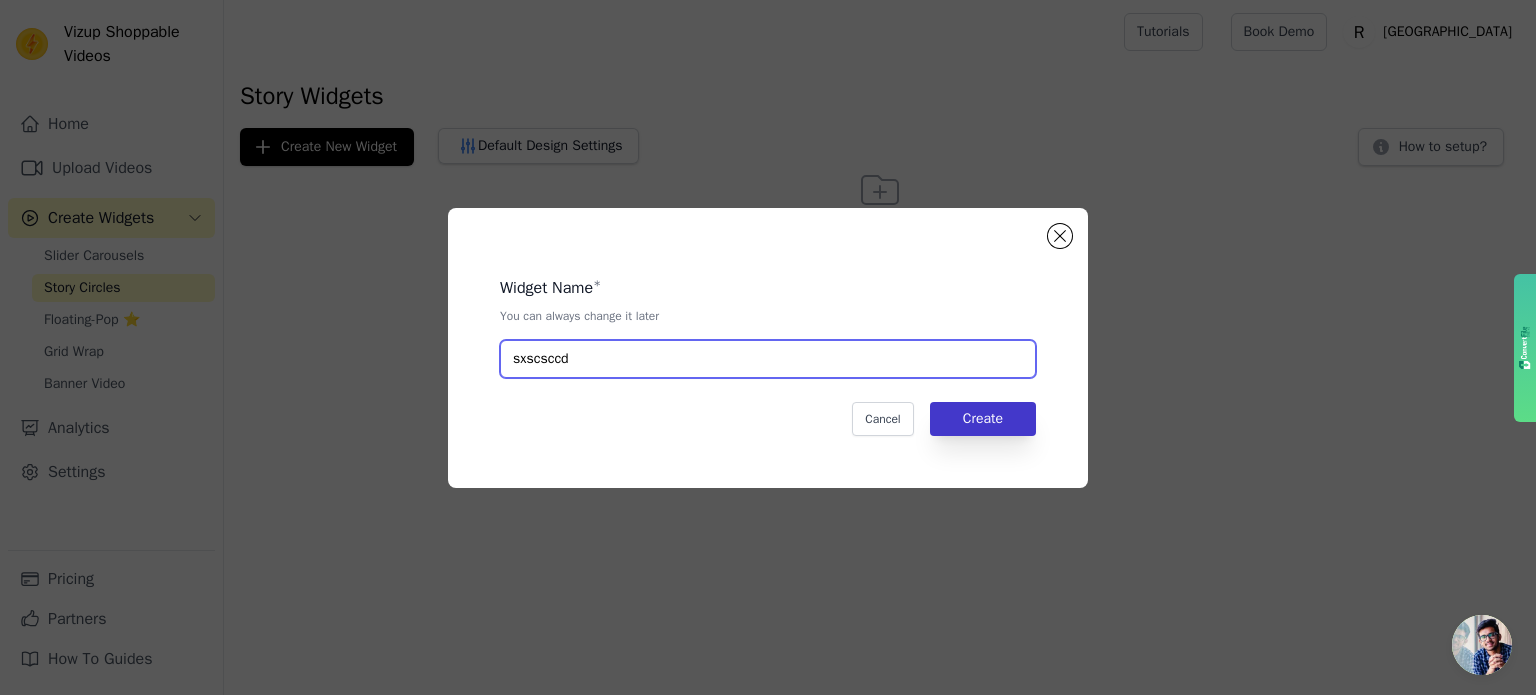 type on "sxscsccd" 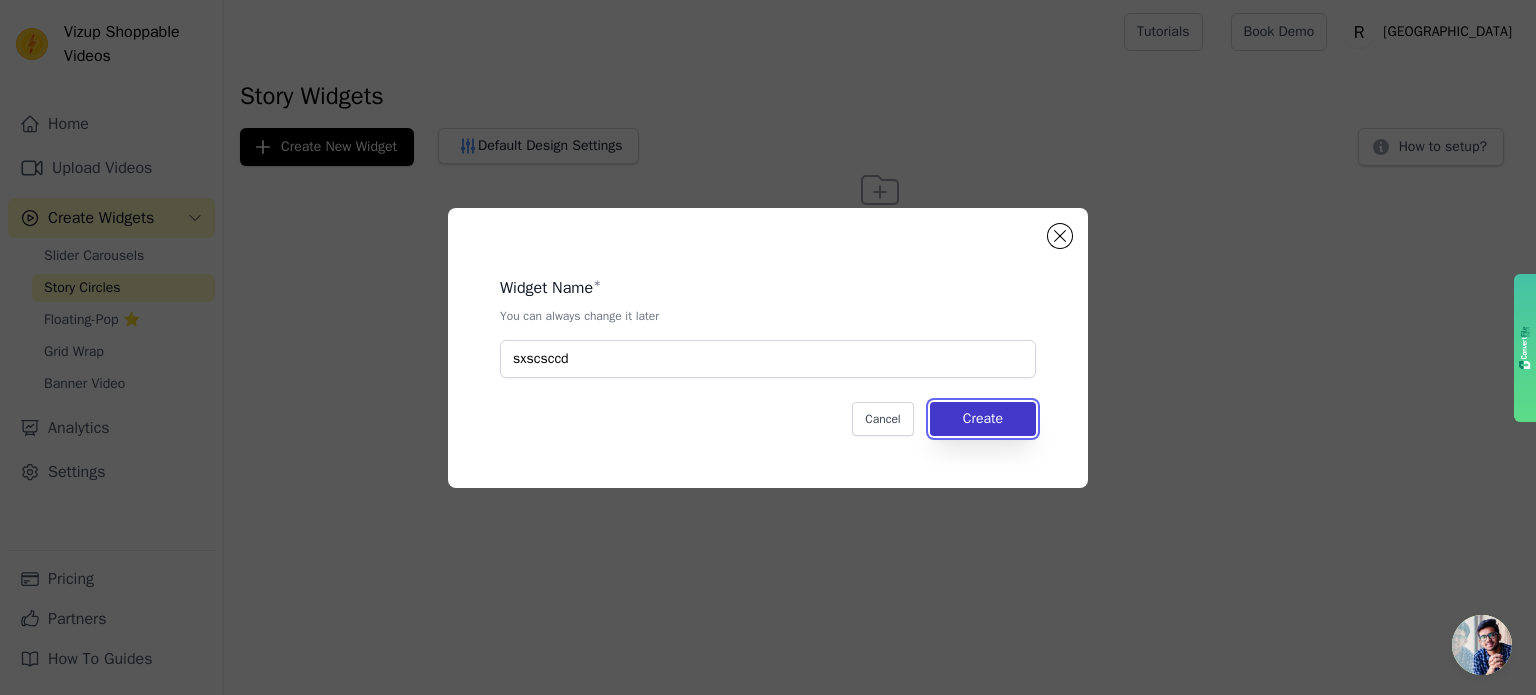 click on "Create" at bounding box center (983, 419) 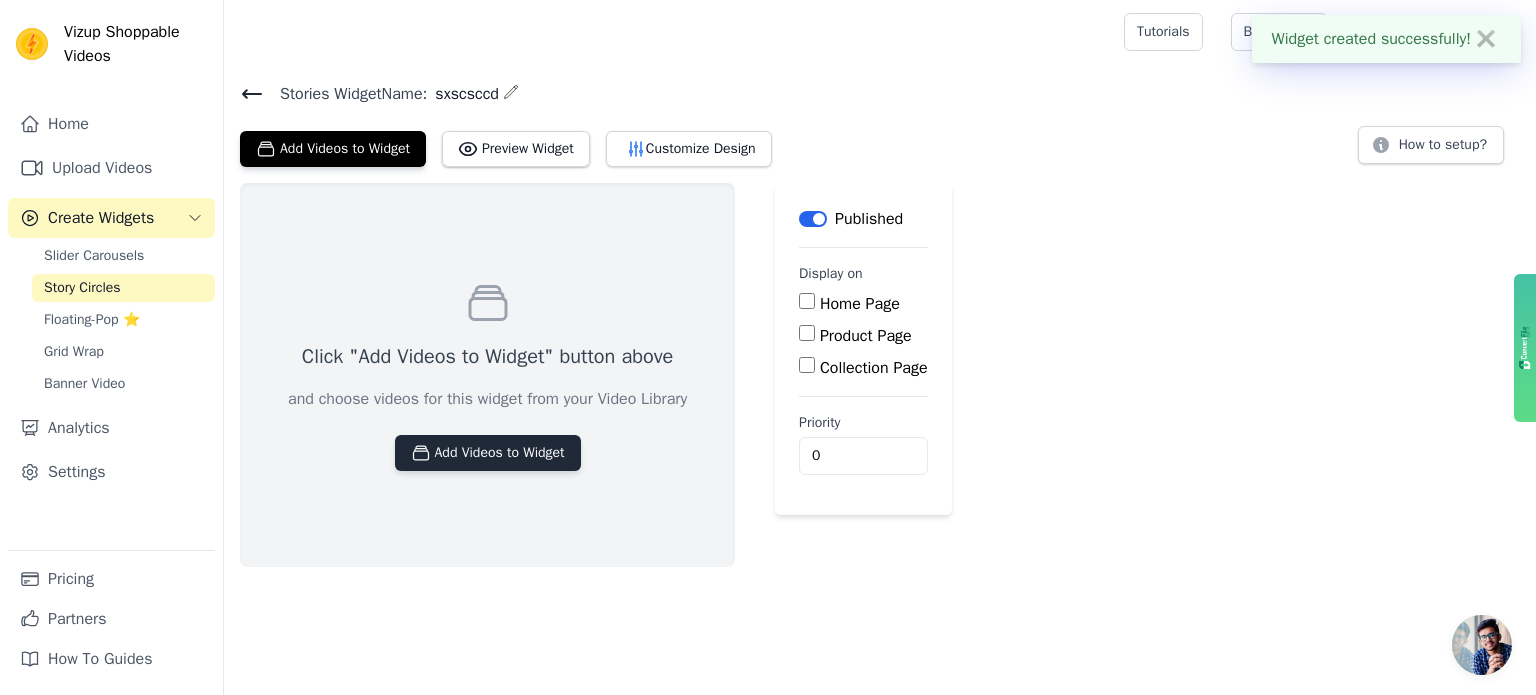 click on "Add Videos to Widget" at bounding box center [488, 453] 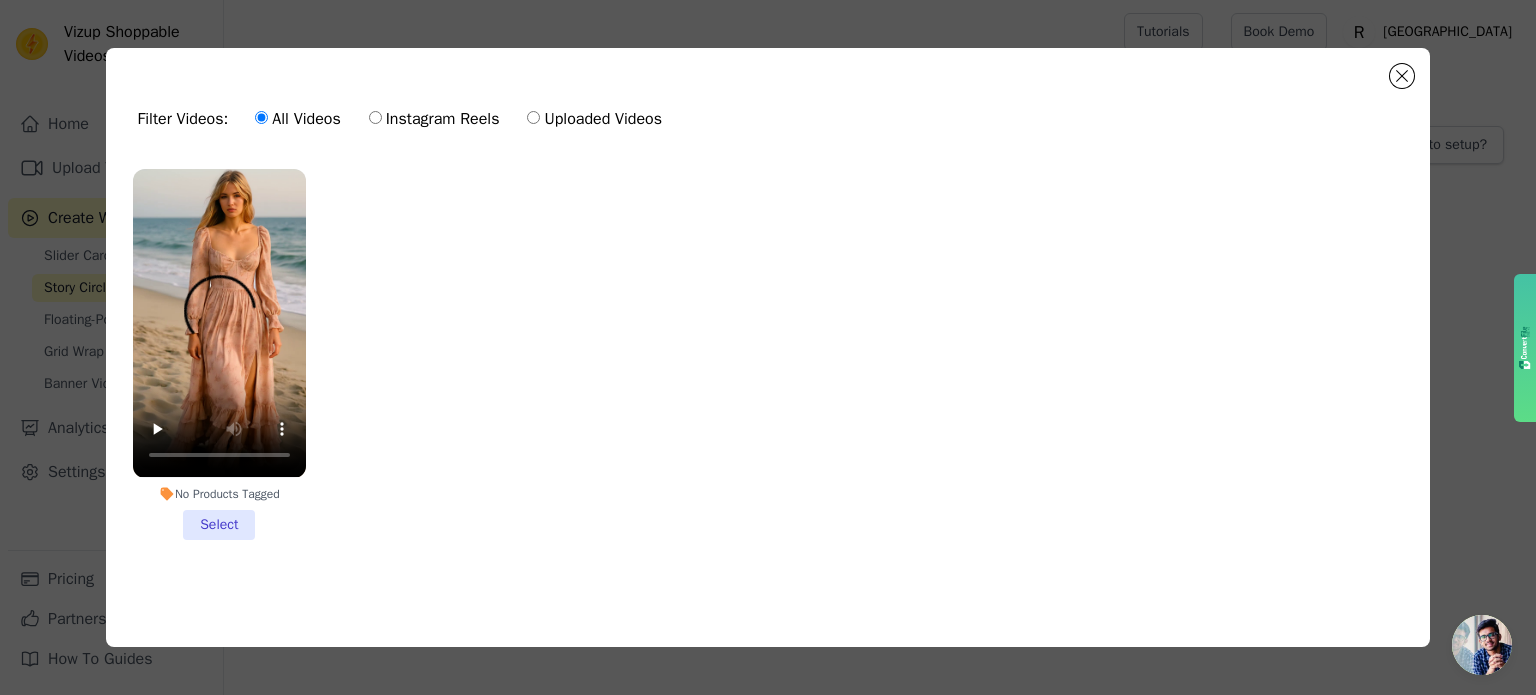 click on "No Products Tagged     Select" at bounding box center (219, 354) 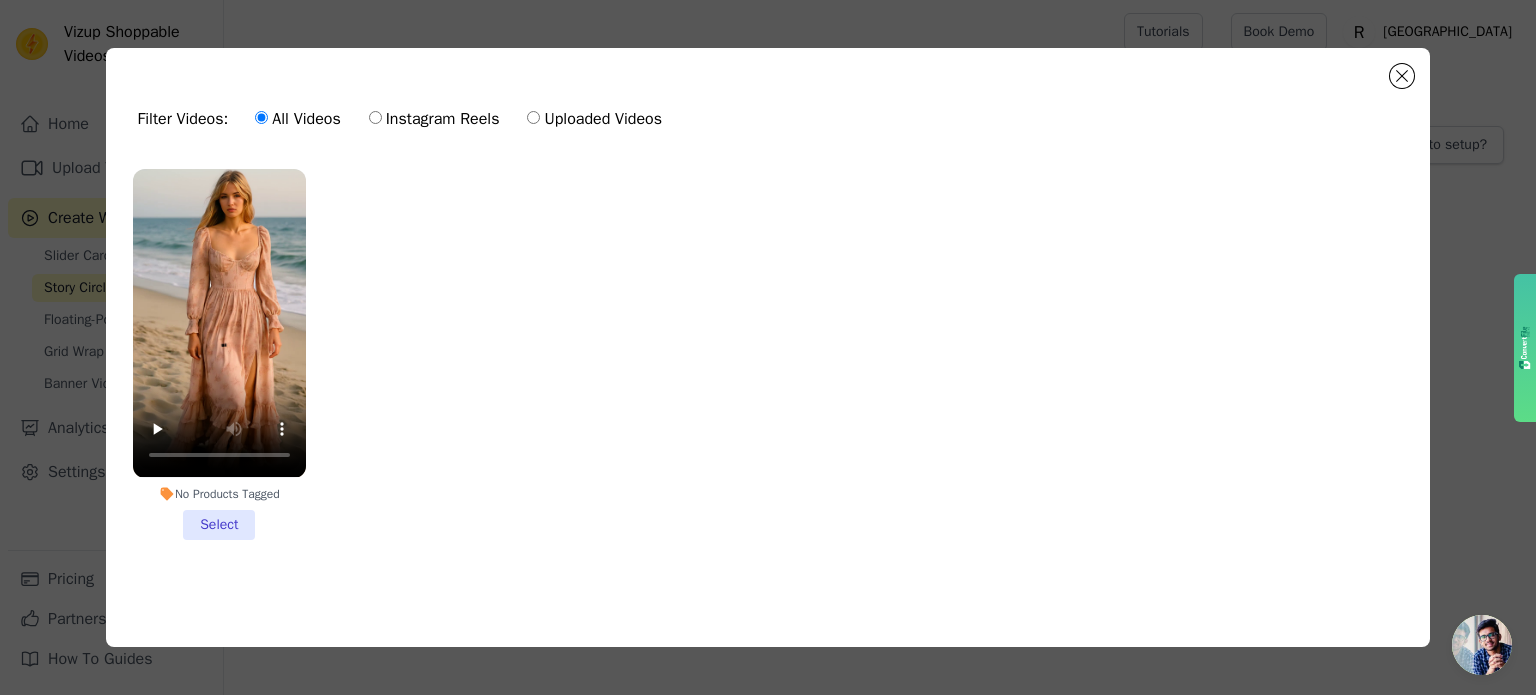 click on "No Products Tagged     Select" at bounding box center [0, 0] 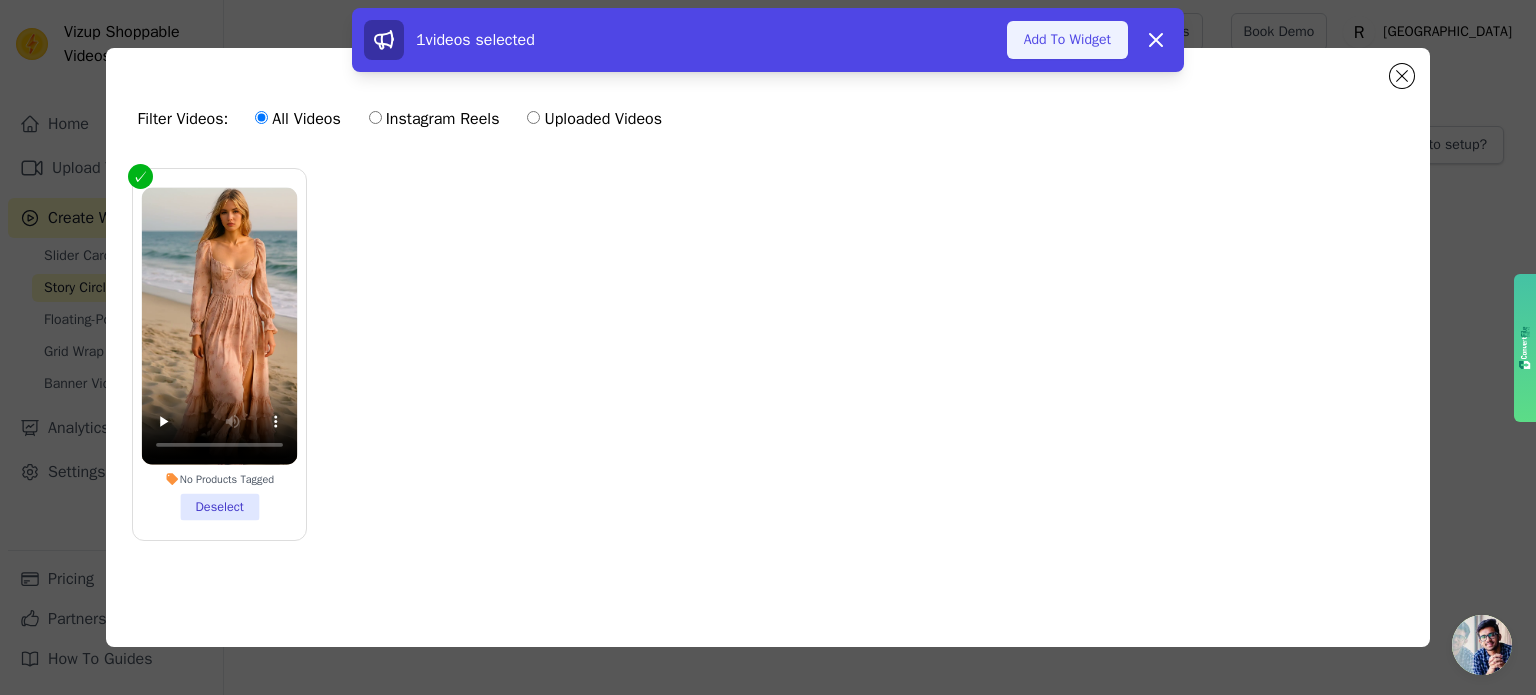 click on "Add To Widget" at bounding box center (1067, 40) 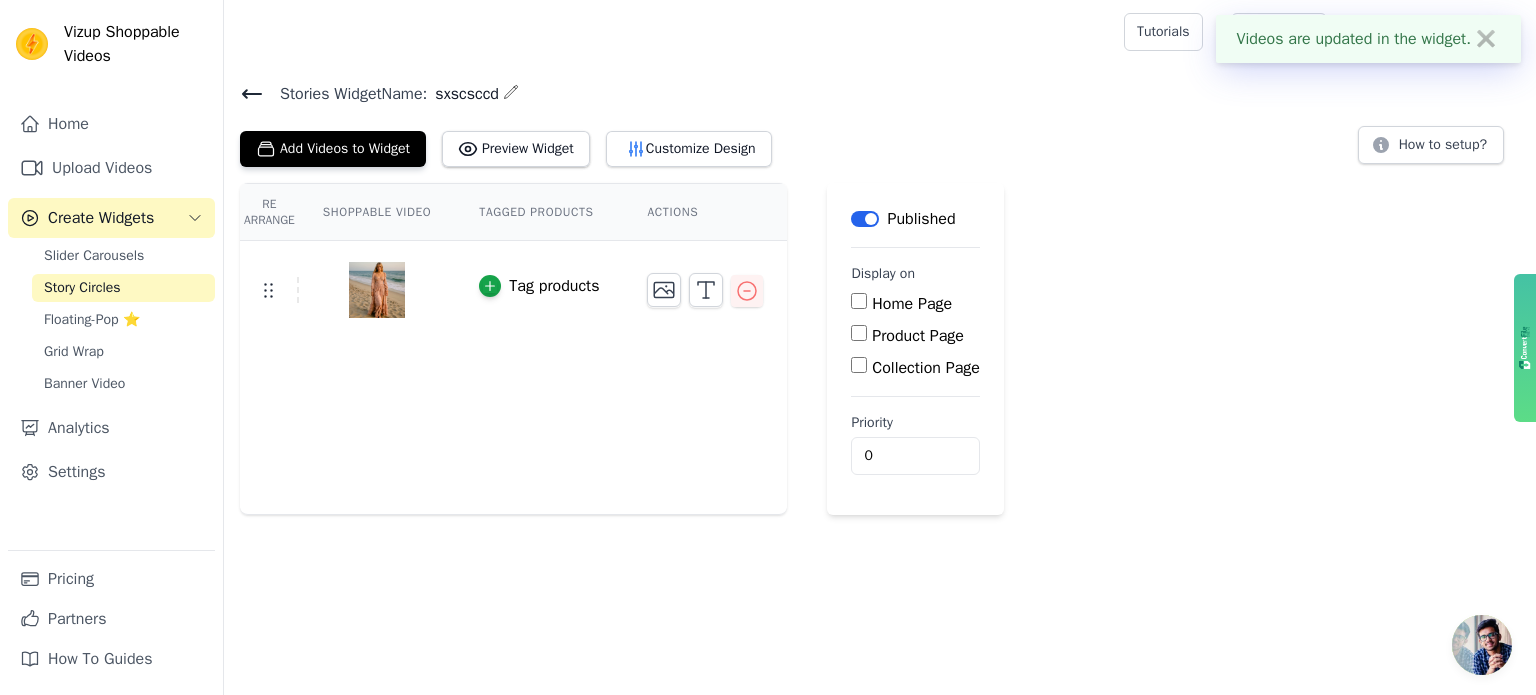 click on "Collection Page" at bounding box center (859, 365) 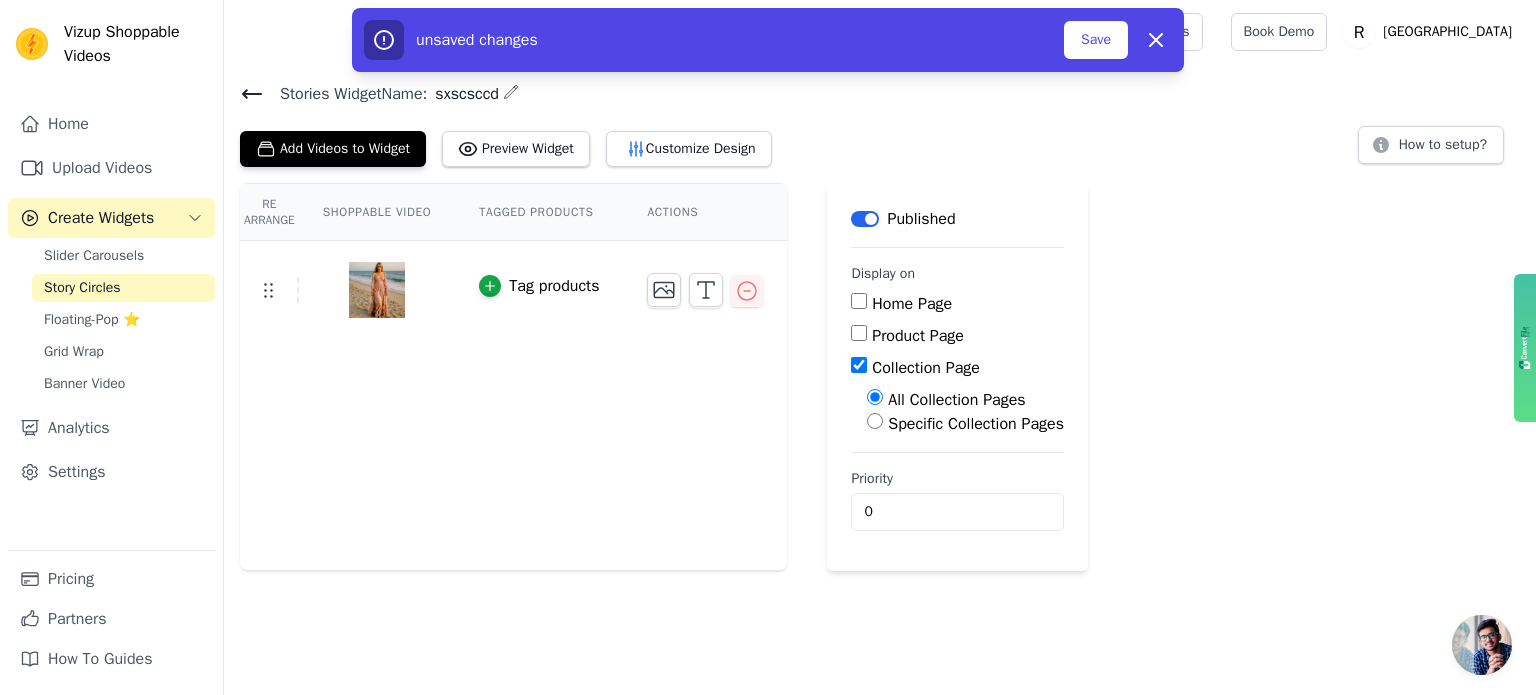 click on "Product Page" at bounding box center [859, 333] 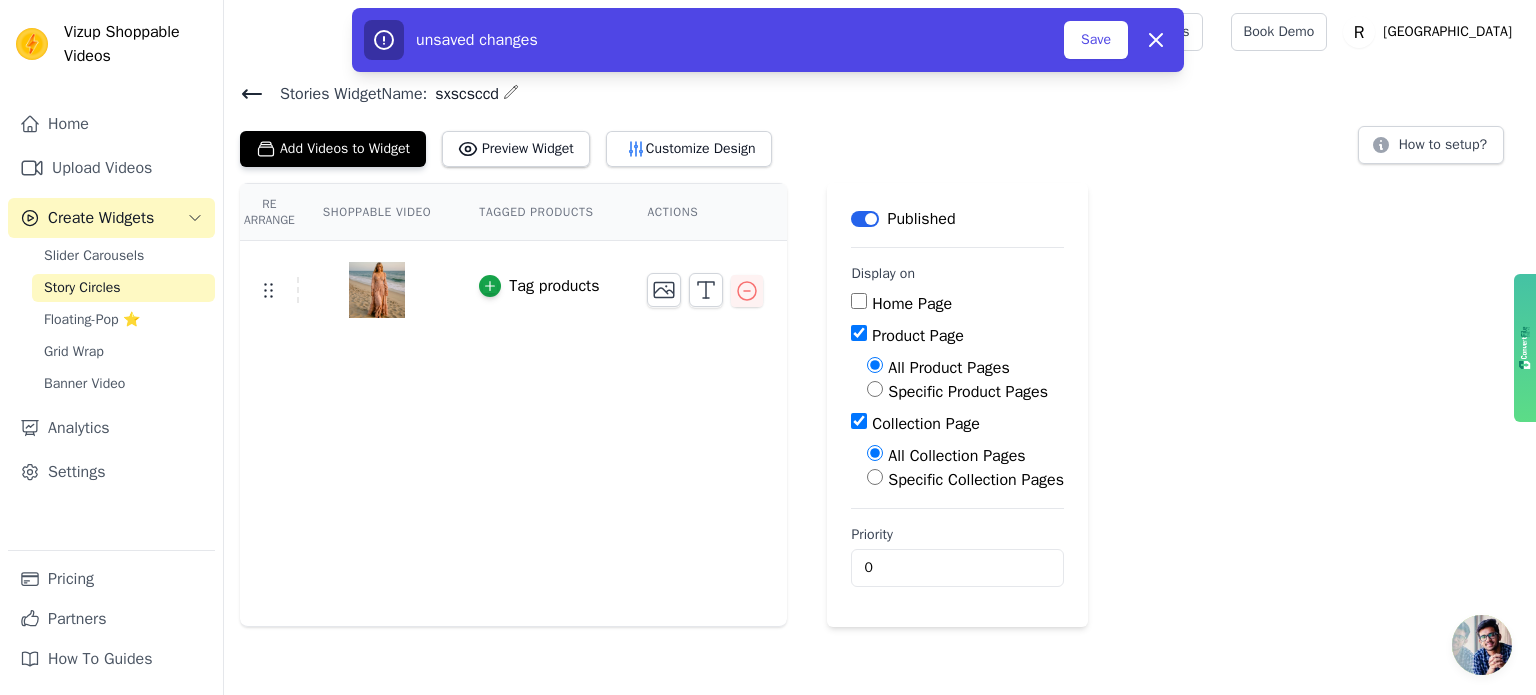 click on "Collection Page" at bounding box center (859, 421) 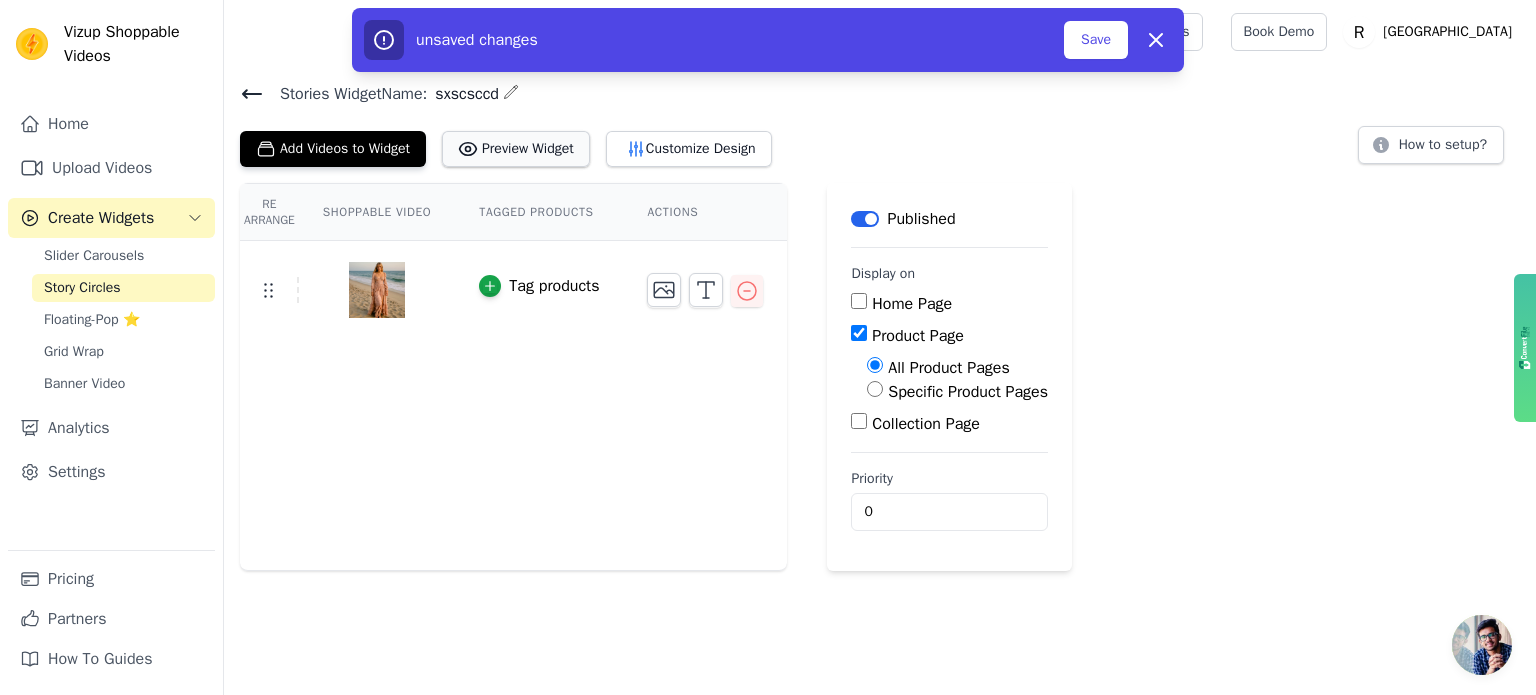 click on "Preview Widget" at bounding box center (516, 149) 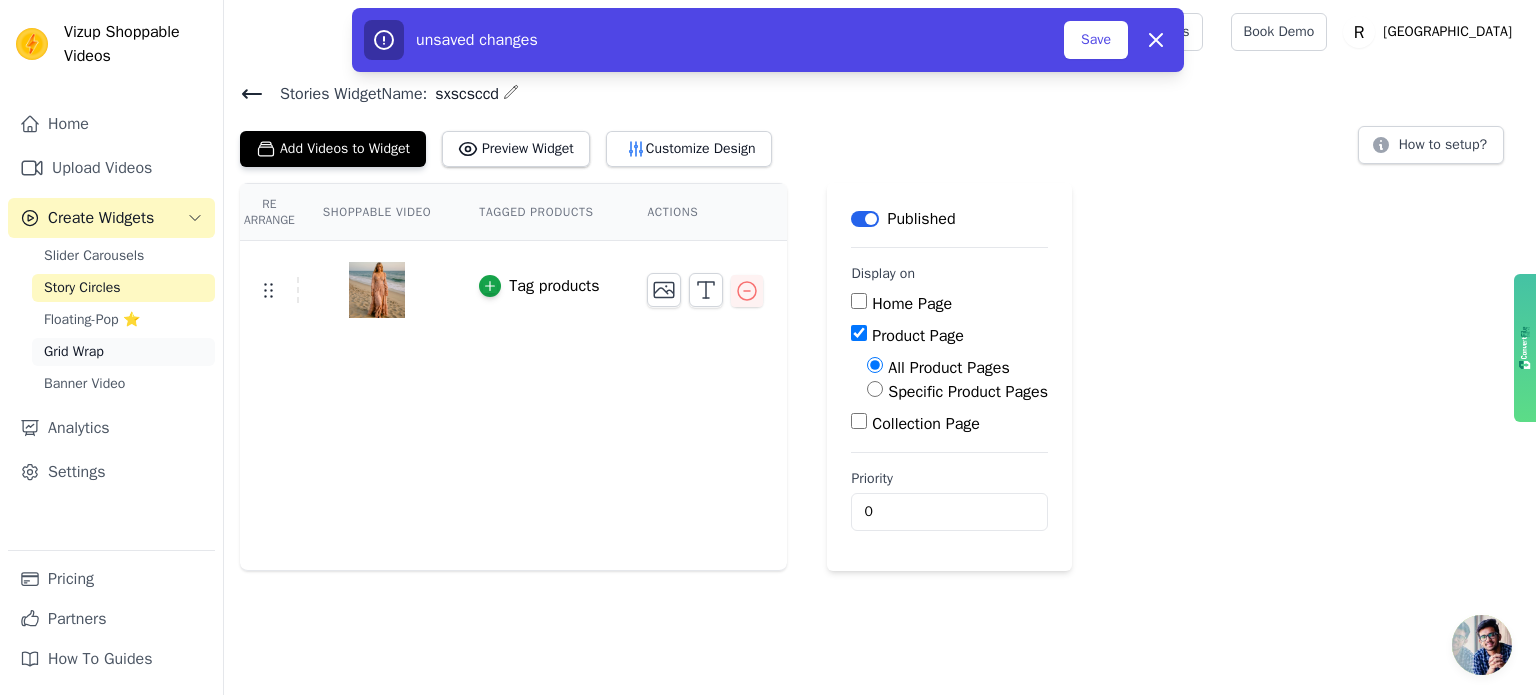click on "Grid Wrap" at bounding box center (123, 352) 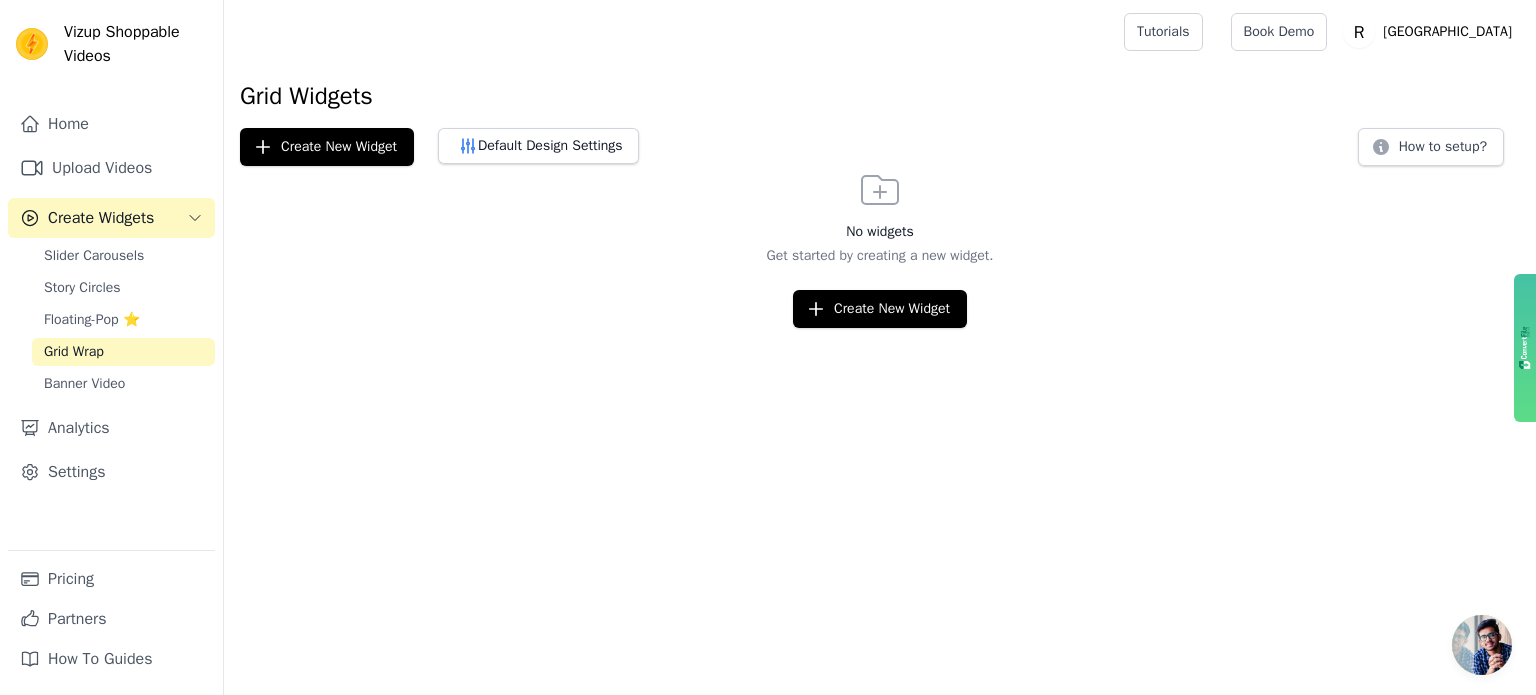 click on "No widgets   Get started by creating a new widget.
Create New Widget" at bounding box center (880, 247) 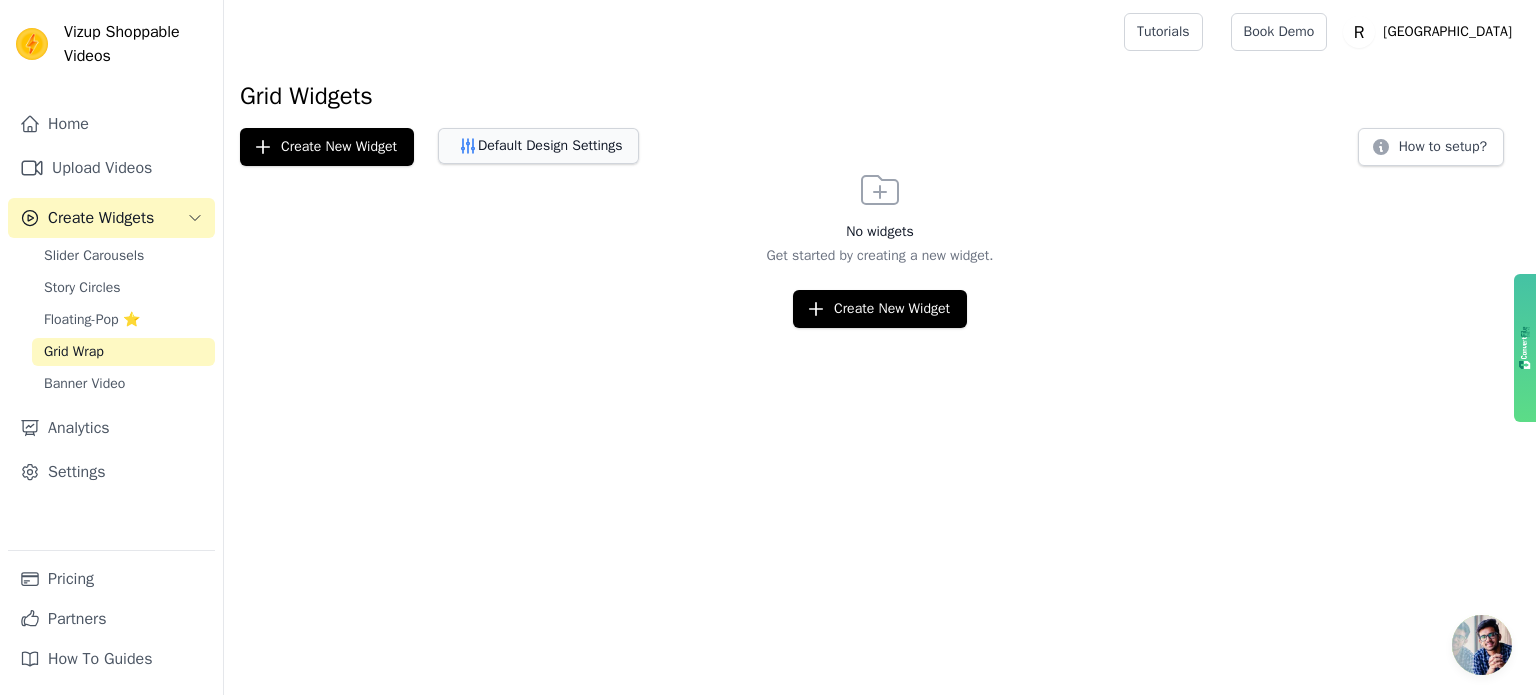 click on "Default Design Settings" at bounding box center (538, 146) 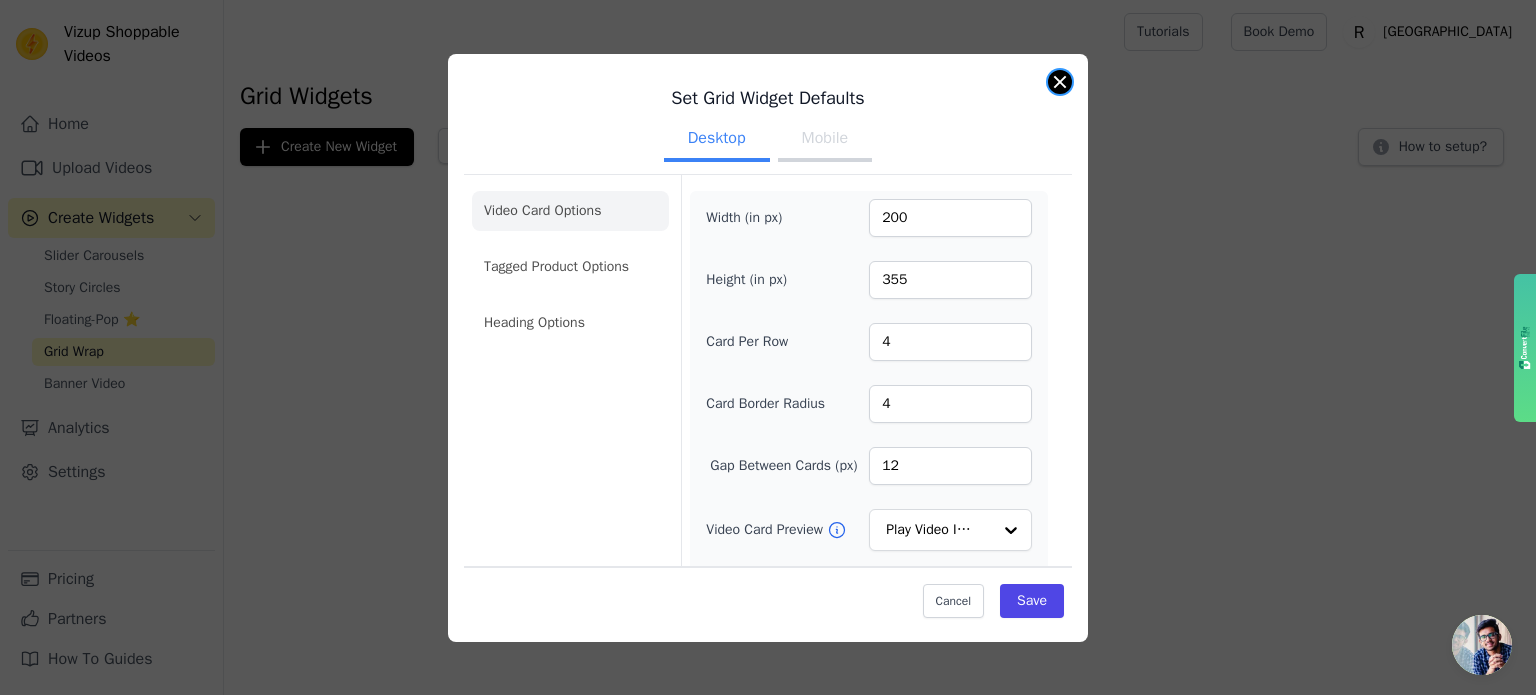click at bounding box center [1060, 82] 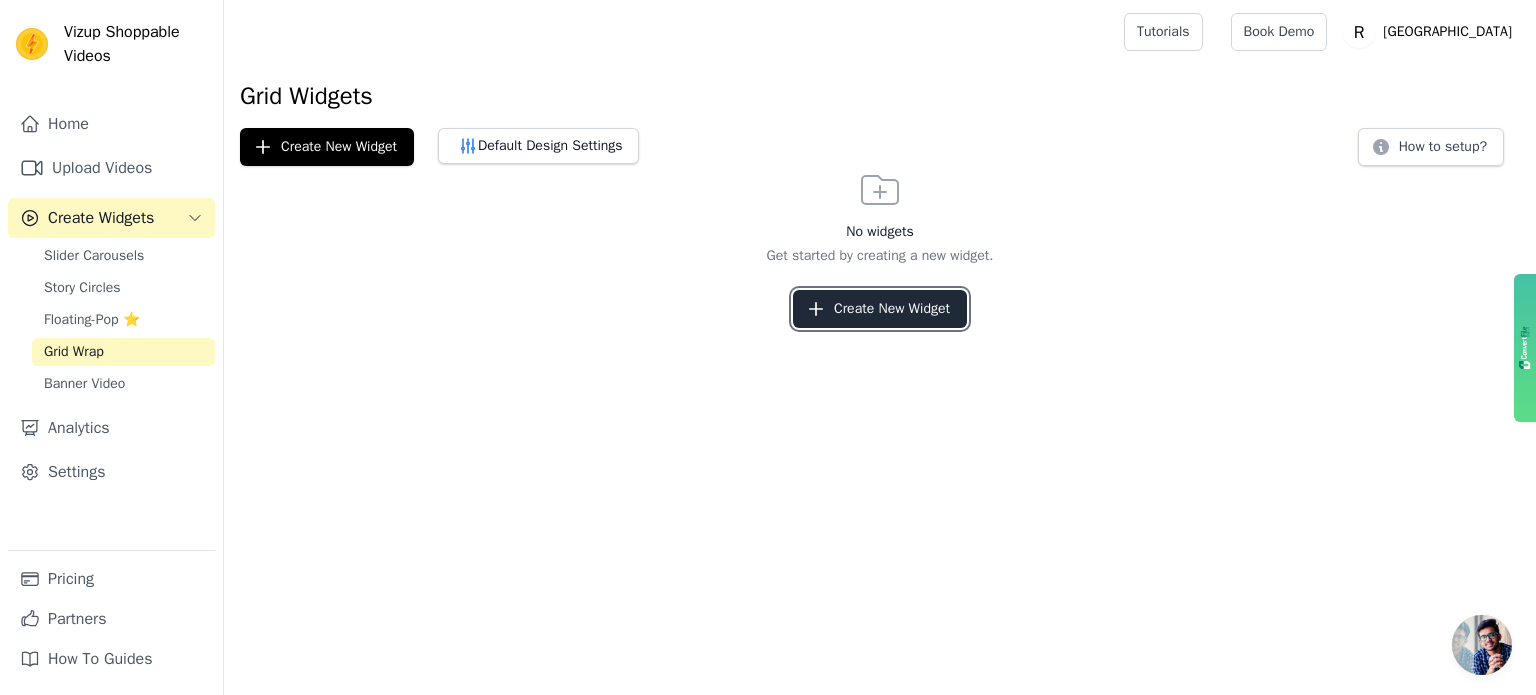 click on "Create New Widget" at bounding box center [880, 309] 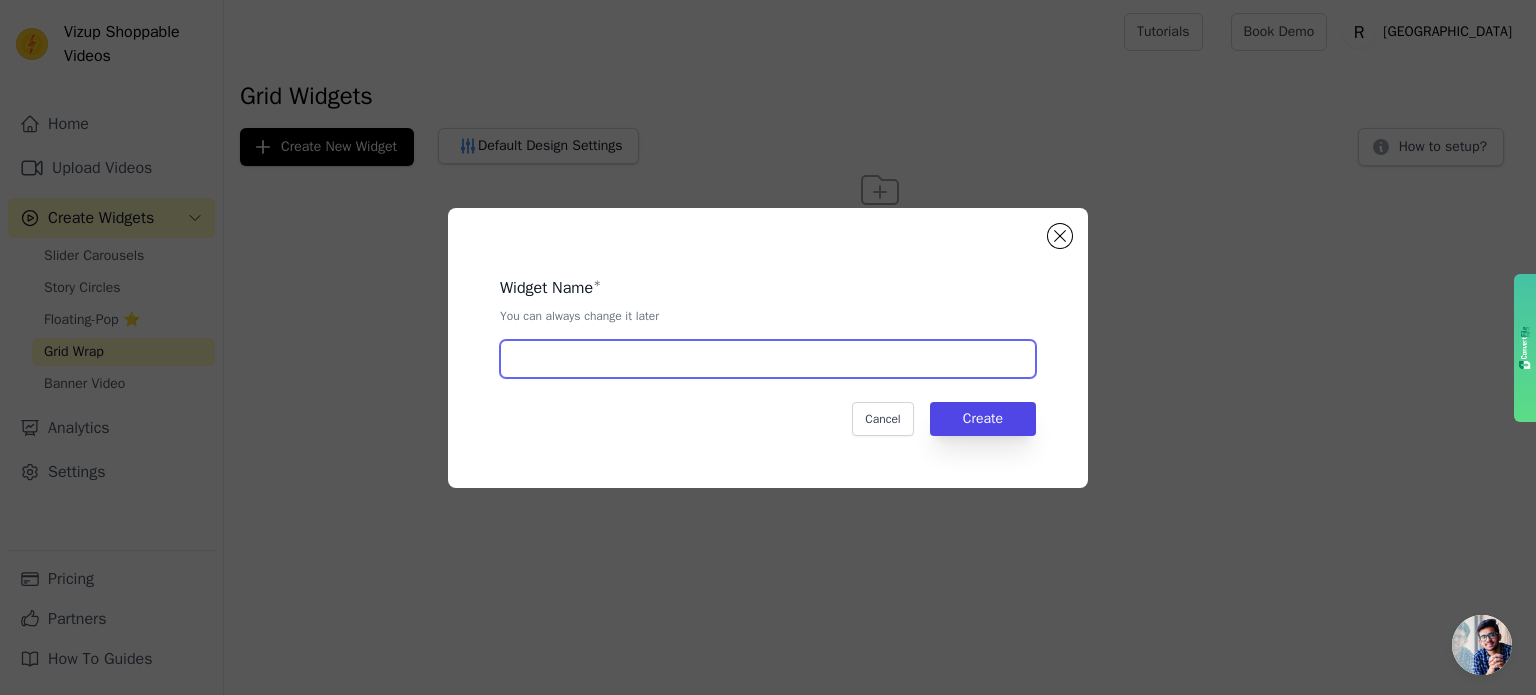 click at bounding box center (768, 359) 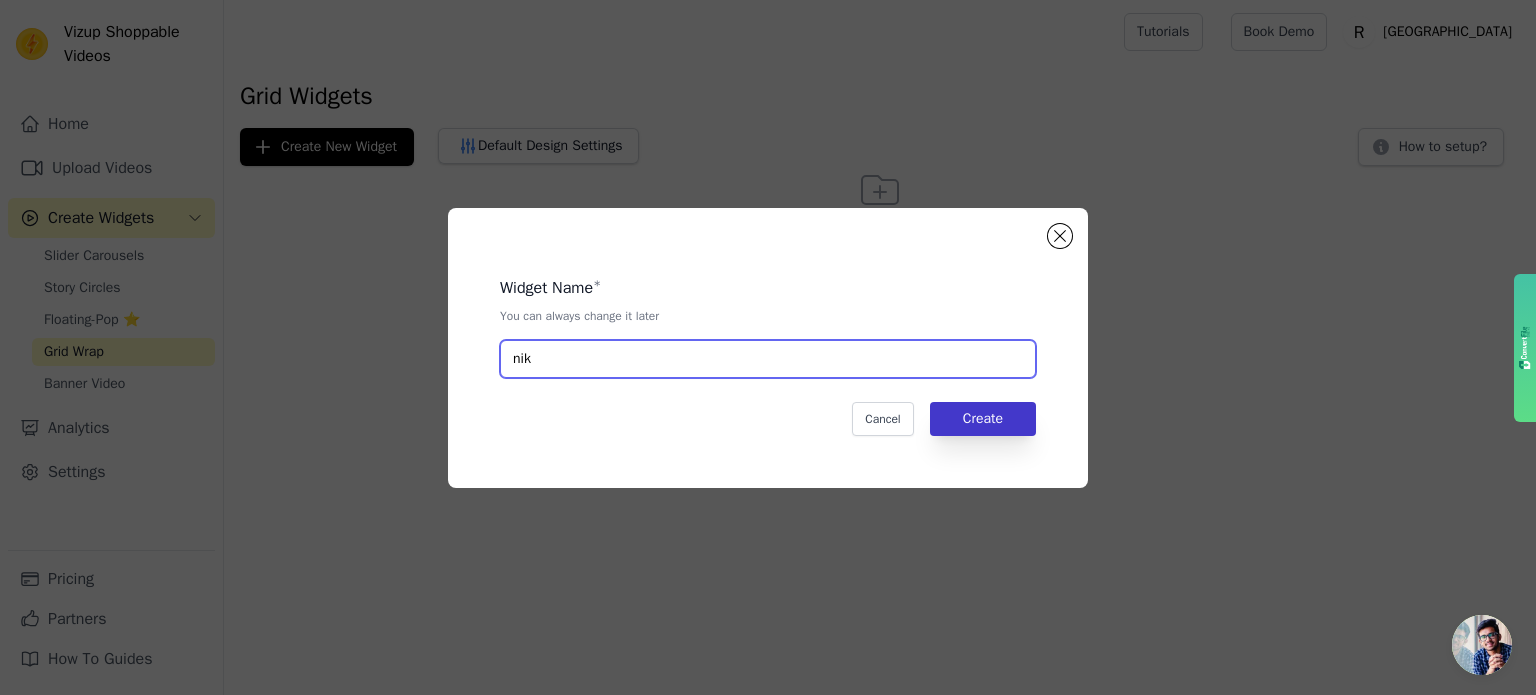 type on "nik" 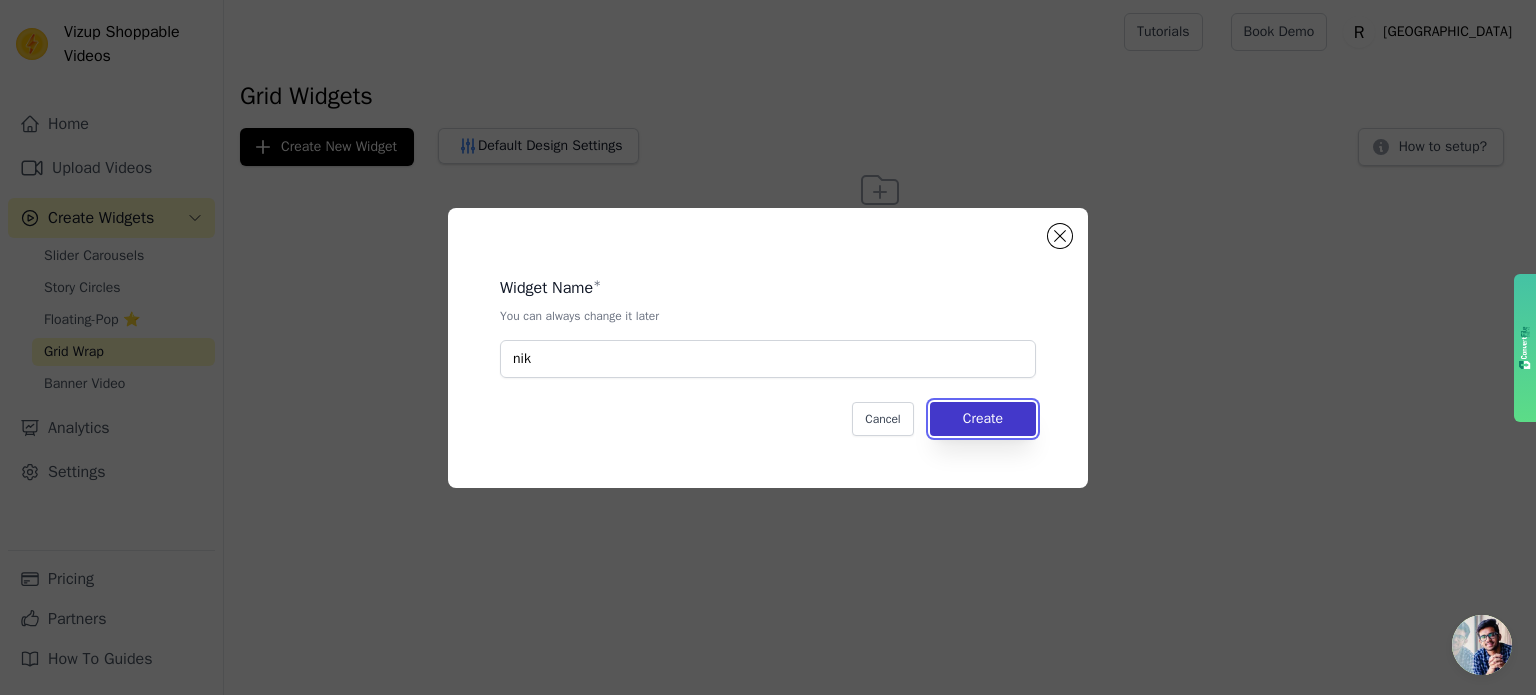 click on "Create" at bounding box center (983, 419) 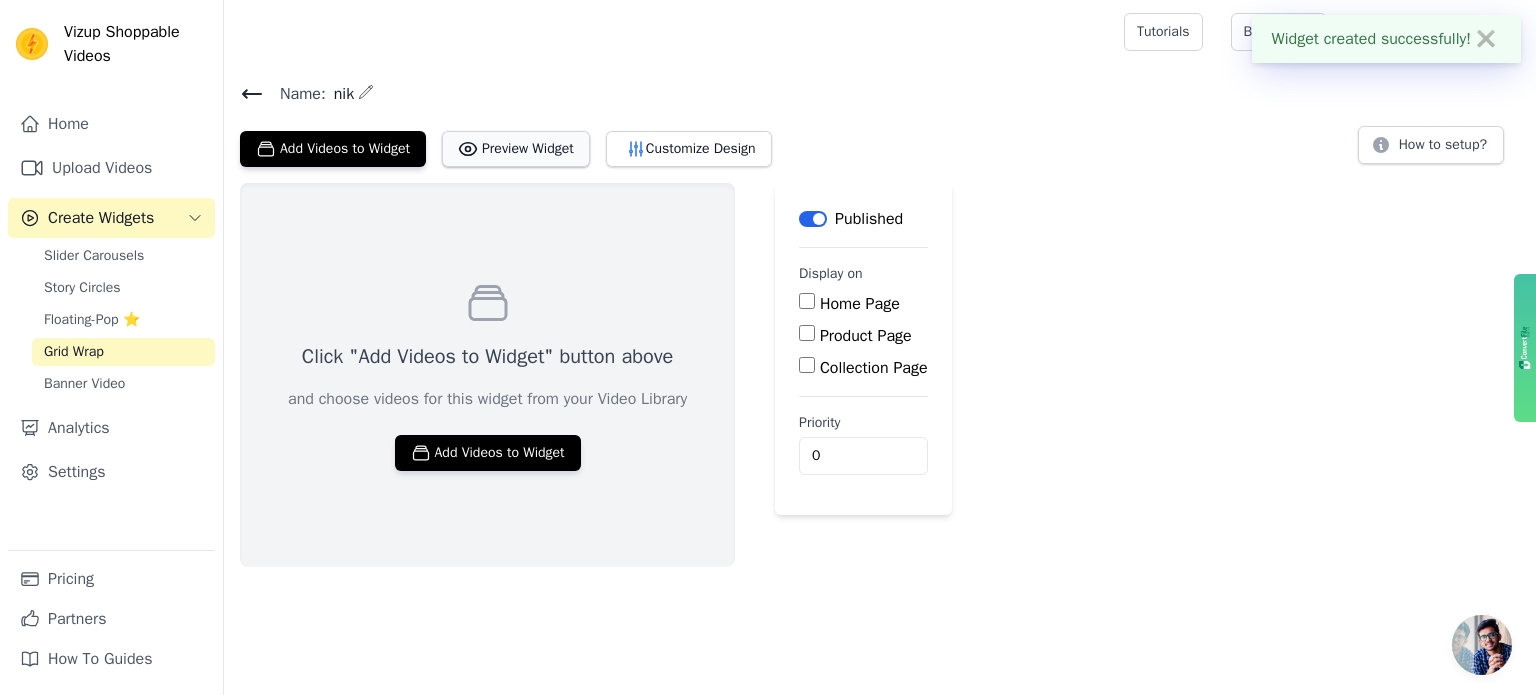 click on "Preview Widget" at bounding box center [516, 149] 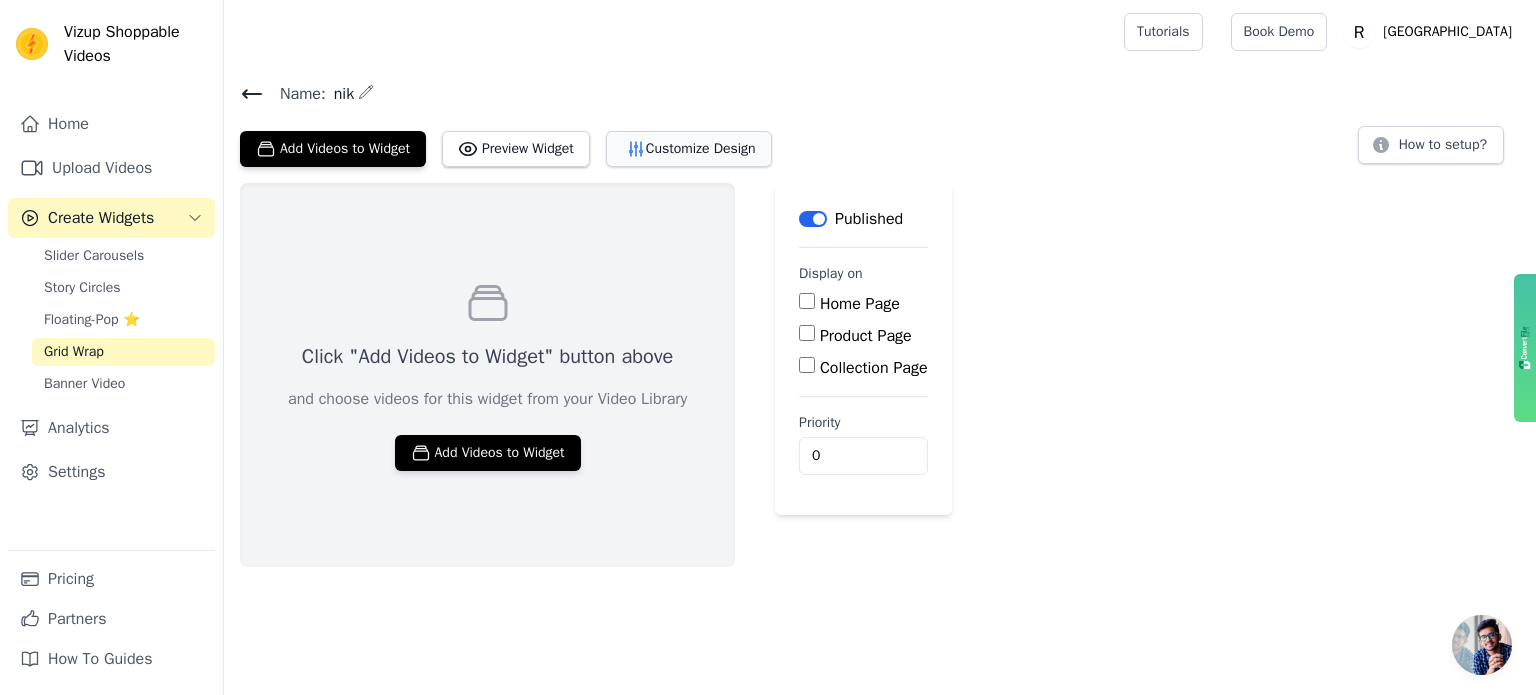 click on "Customize Design" at bounding box center [689, 149] 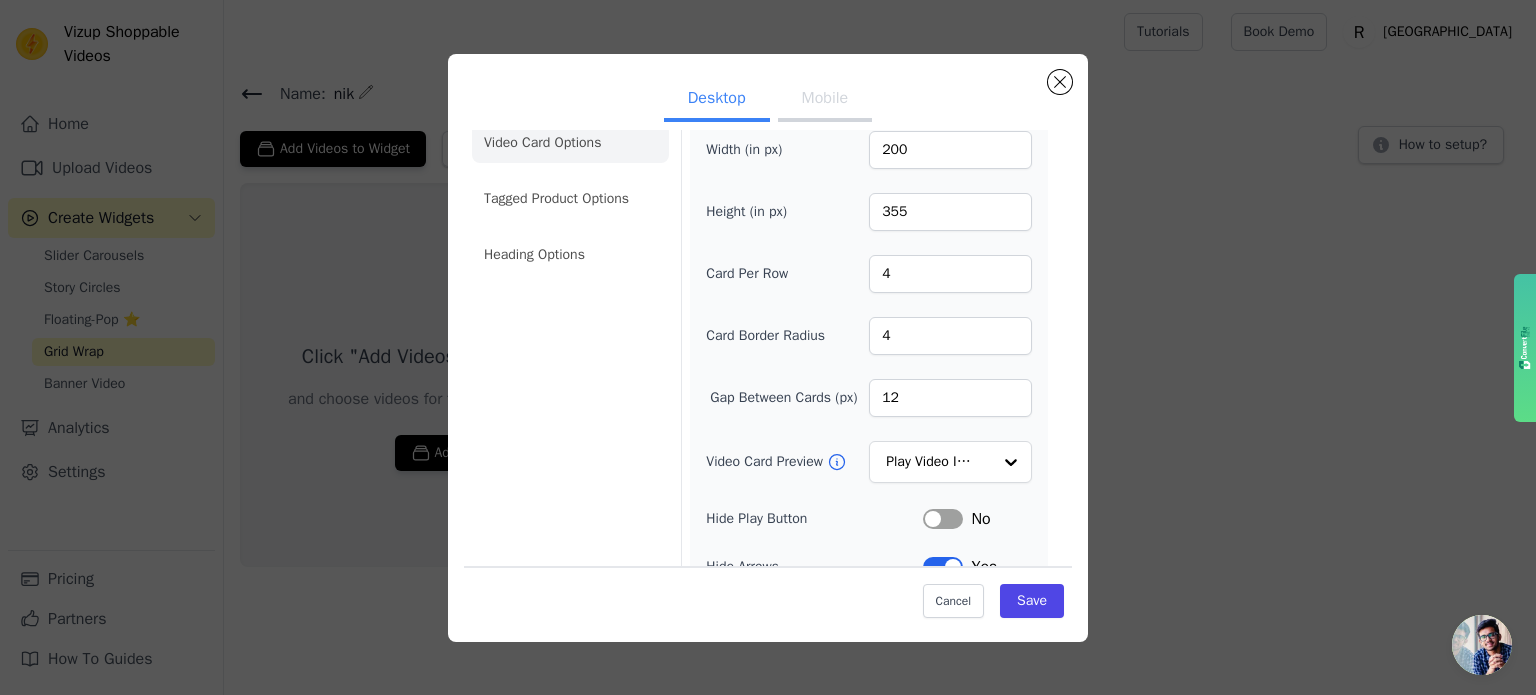 scroll, scrollTop: 40, scrollLeft: 0, axis: vertical 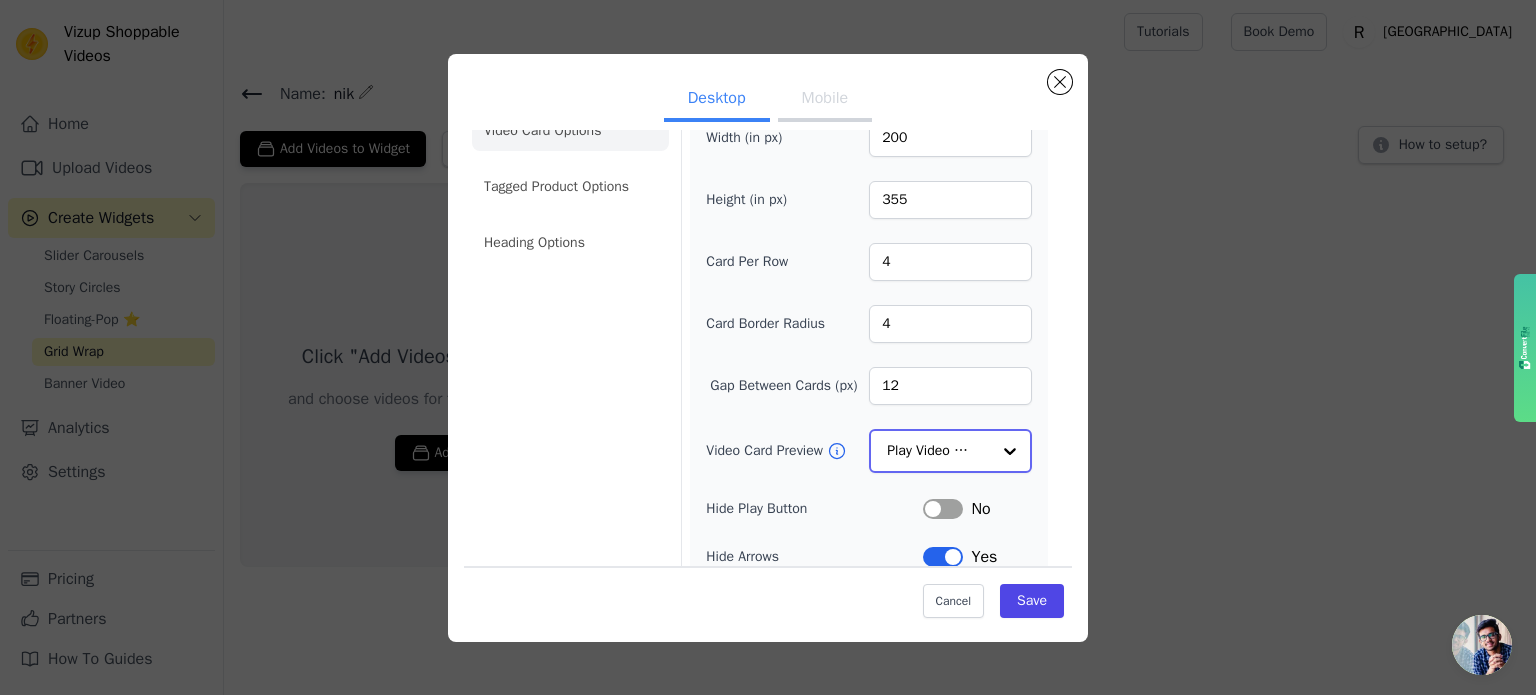 click on "Video Card Preview" 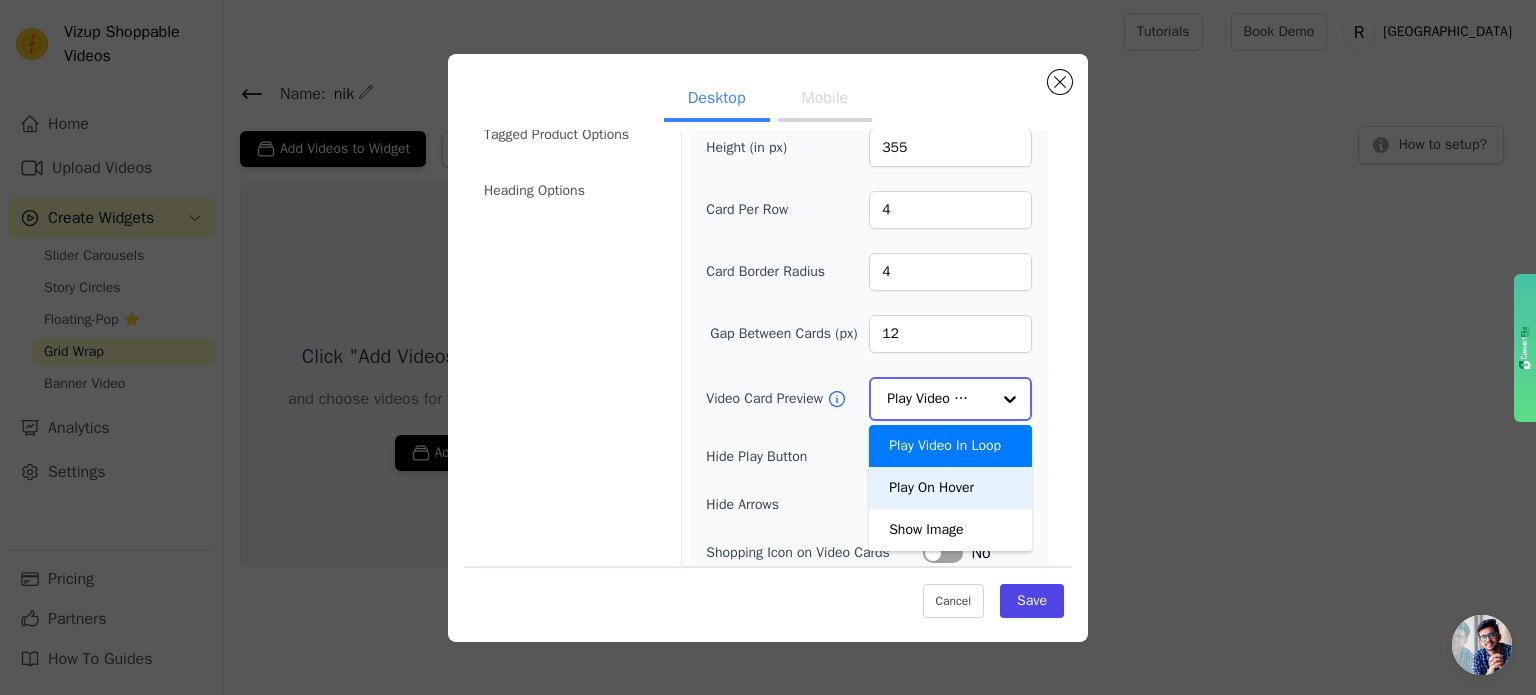 scroll, scrollTop: 94, scrollLeft: 0, axis: vertical 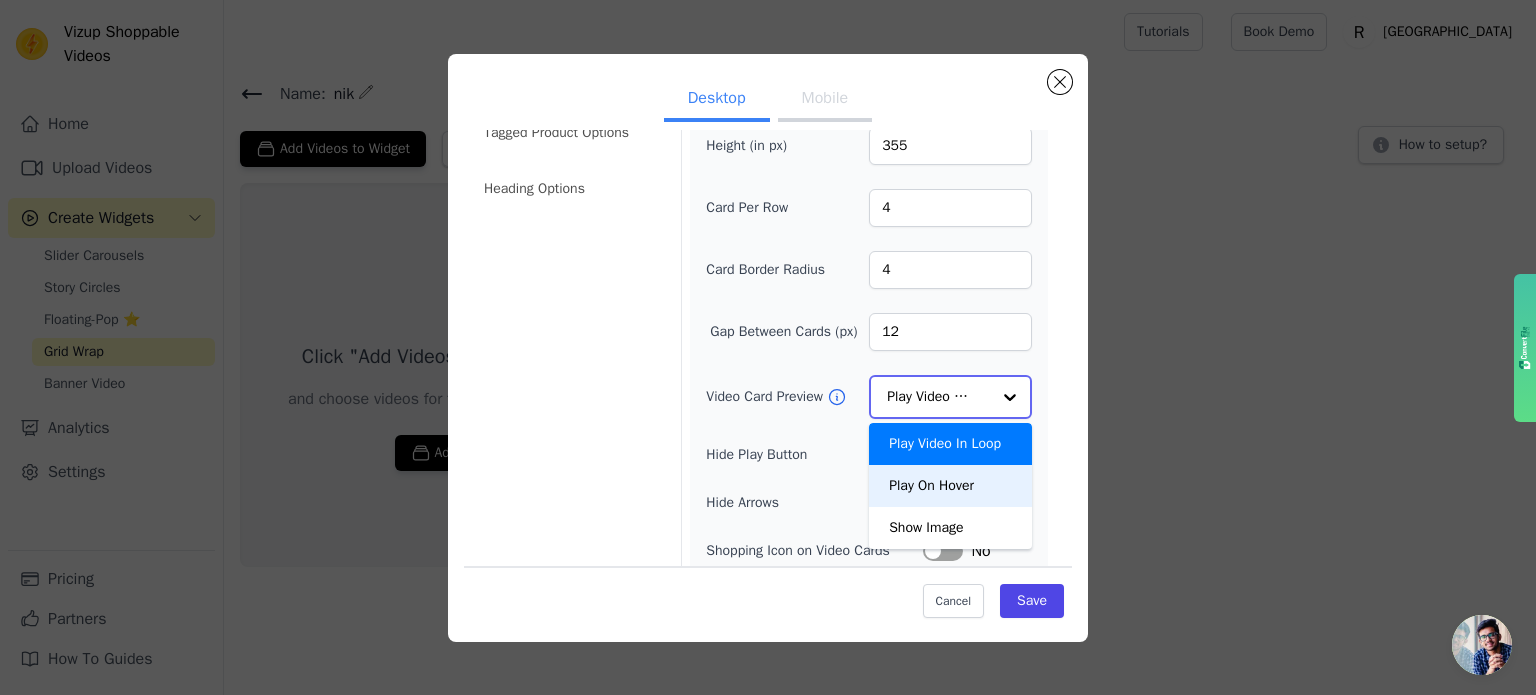 click on "Play On Hover" at bounding box center (950, 486) 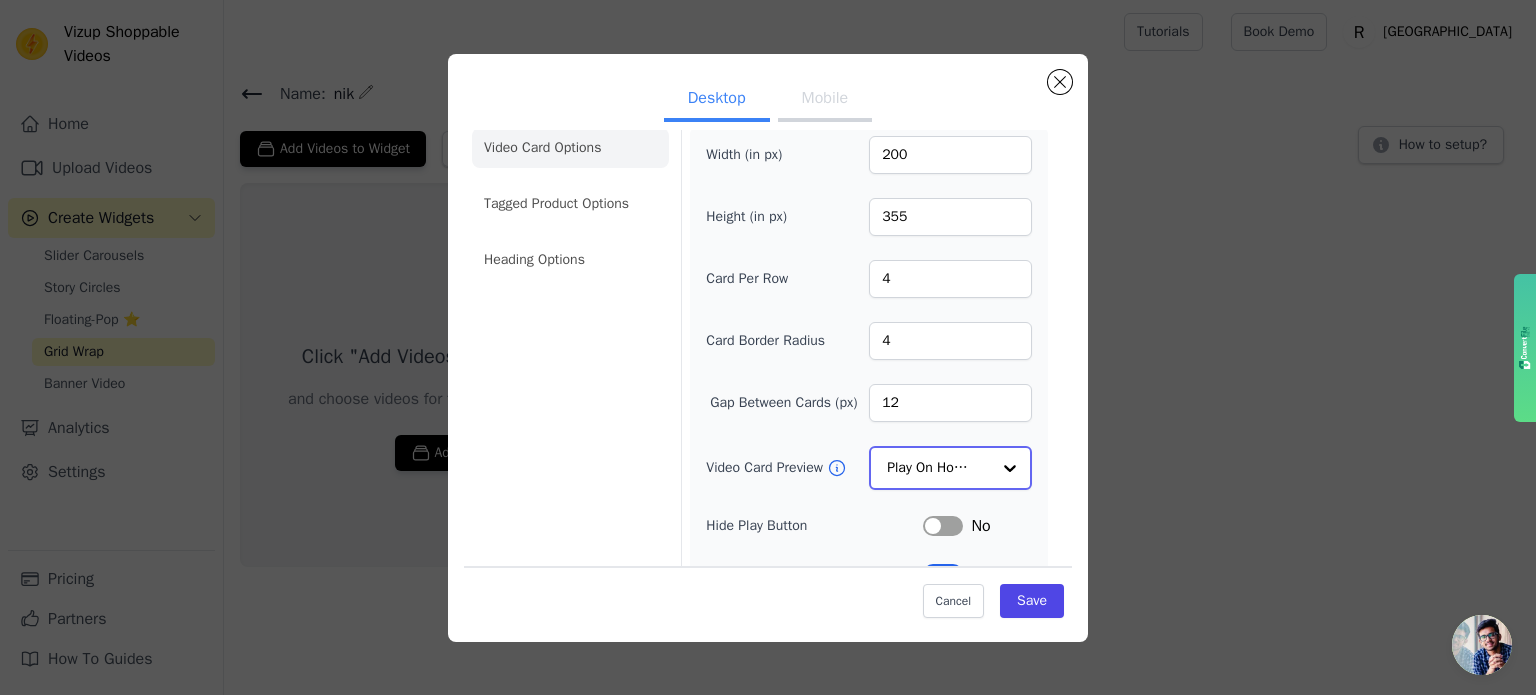 scroll, scrollTop: 0, scrollLeft: 0, axis: both 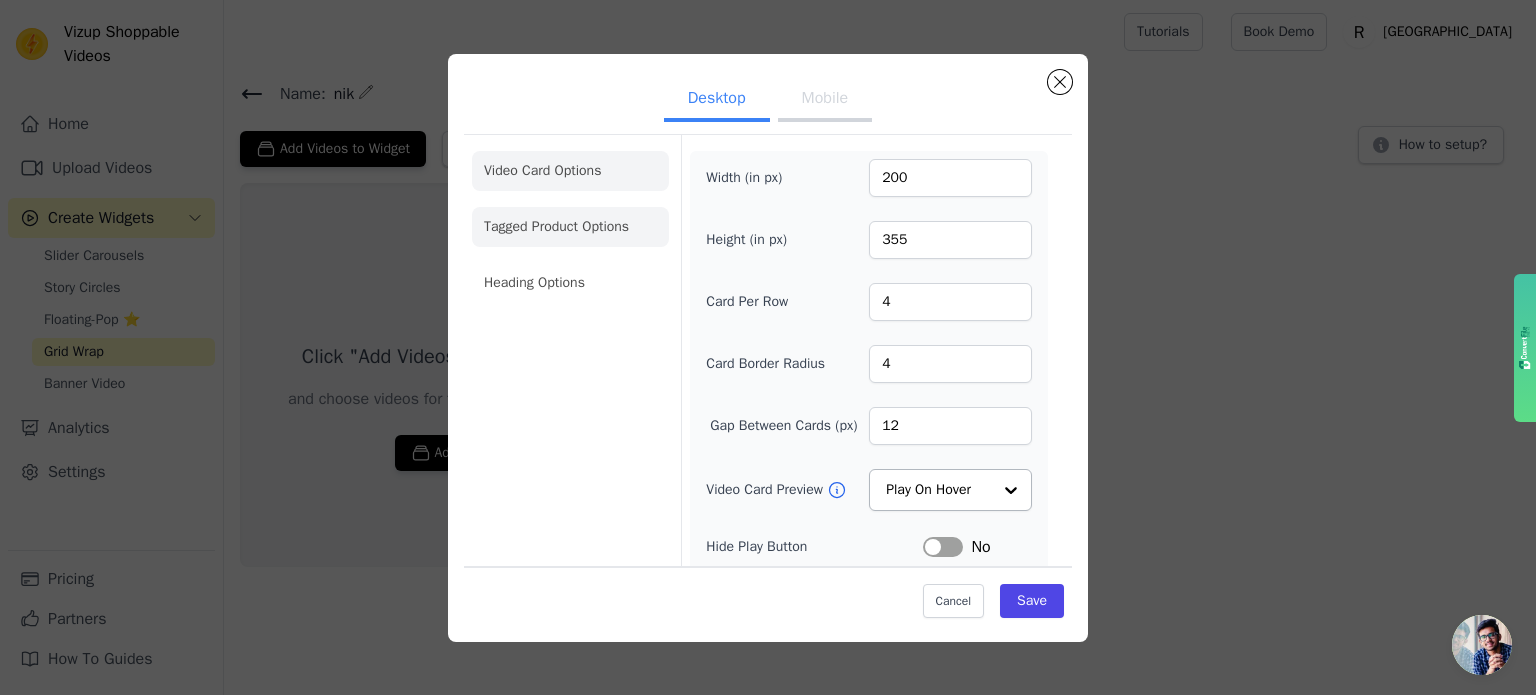 click on "Tagged Product Options" 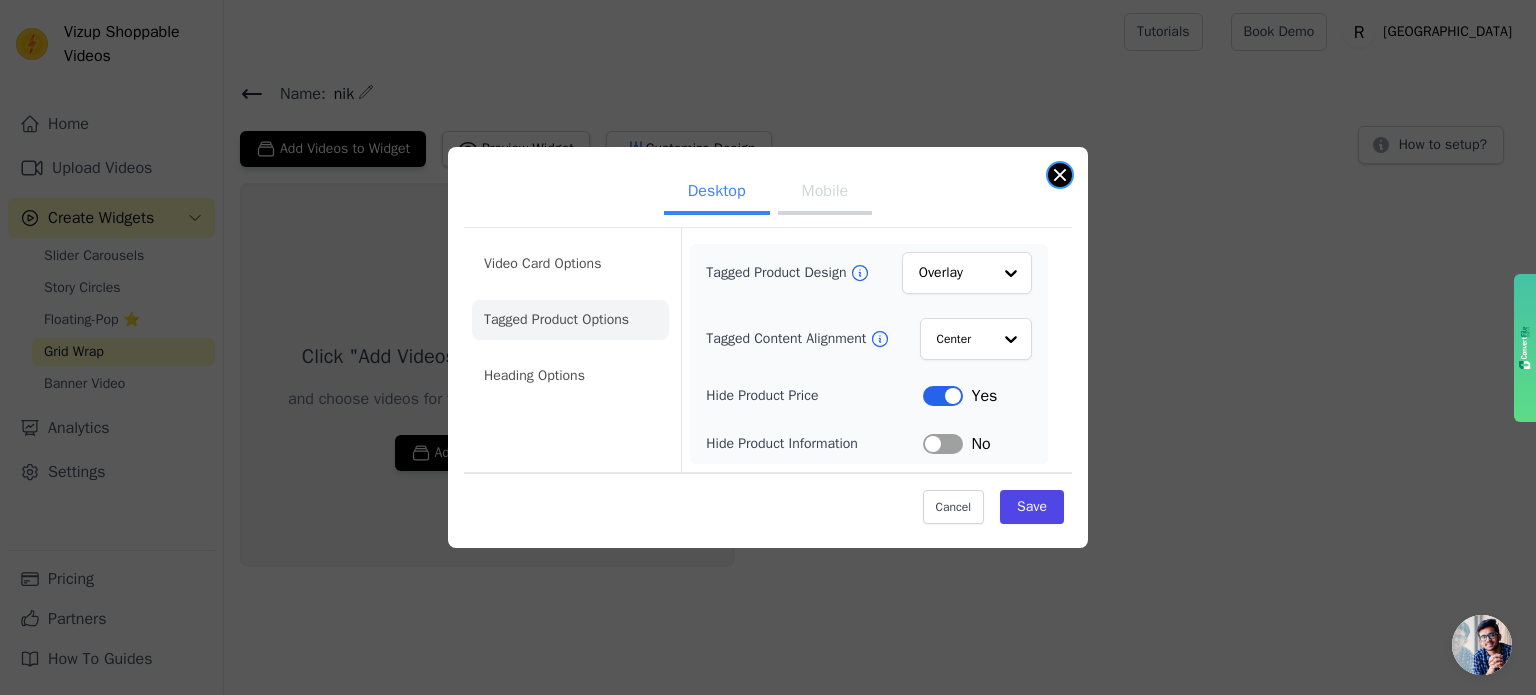 click at bounding box center [1060, 175] 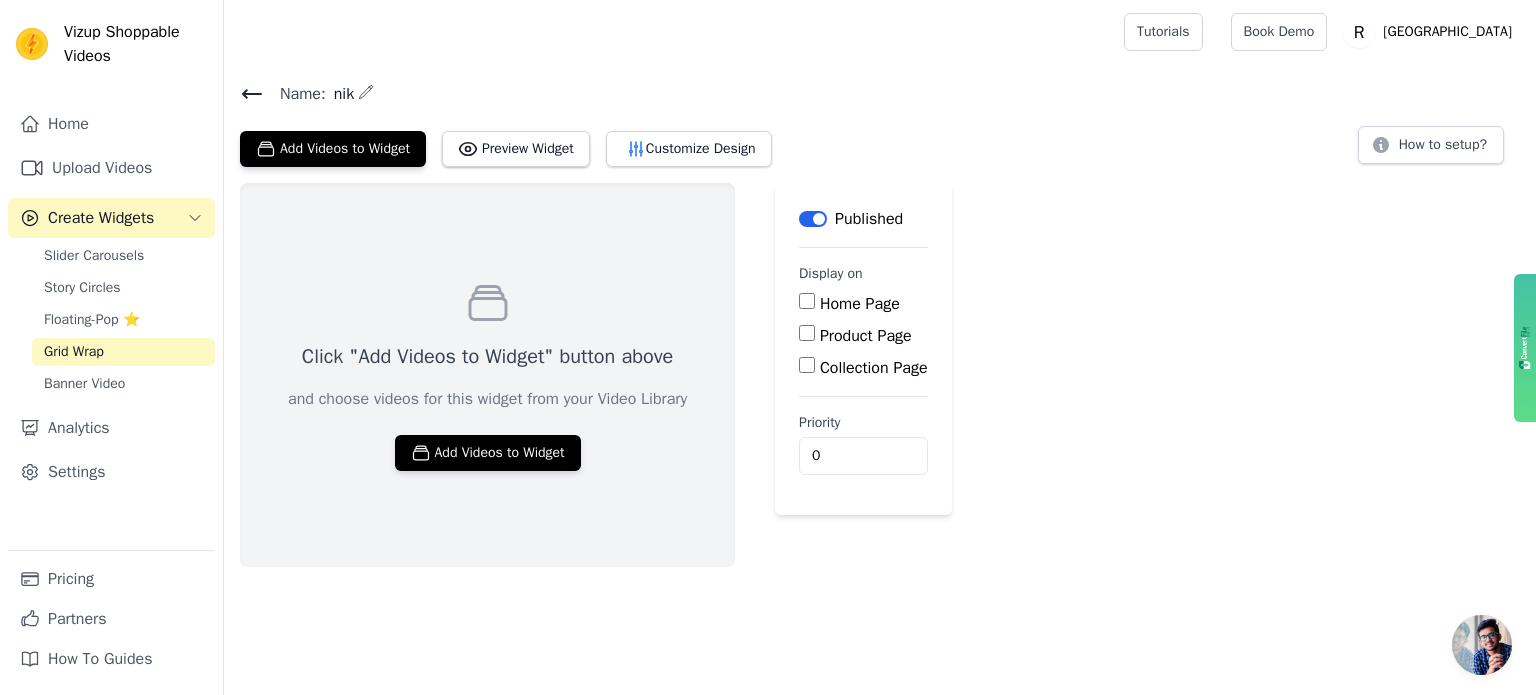 click on "Collection Page" at bounding box center [863, 368] 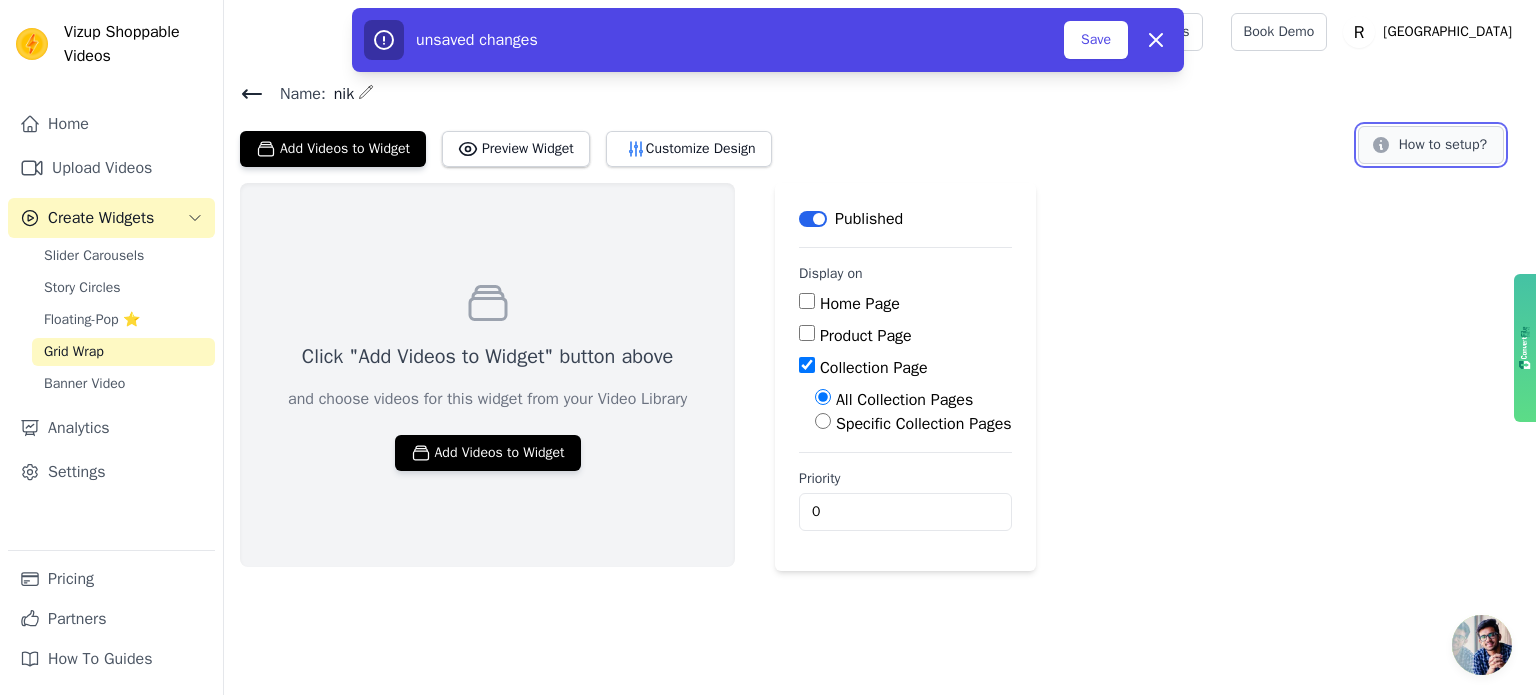 click on "How to setup?" at bounding box center (1431, 145) 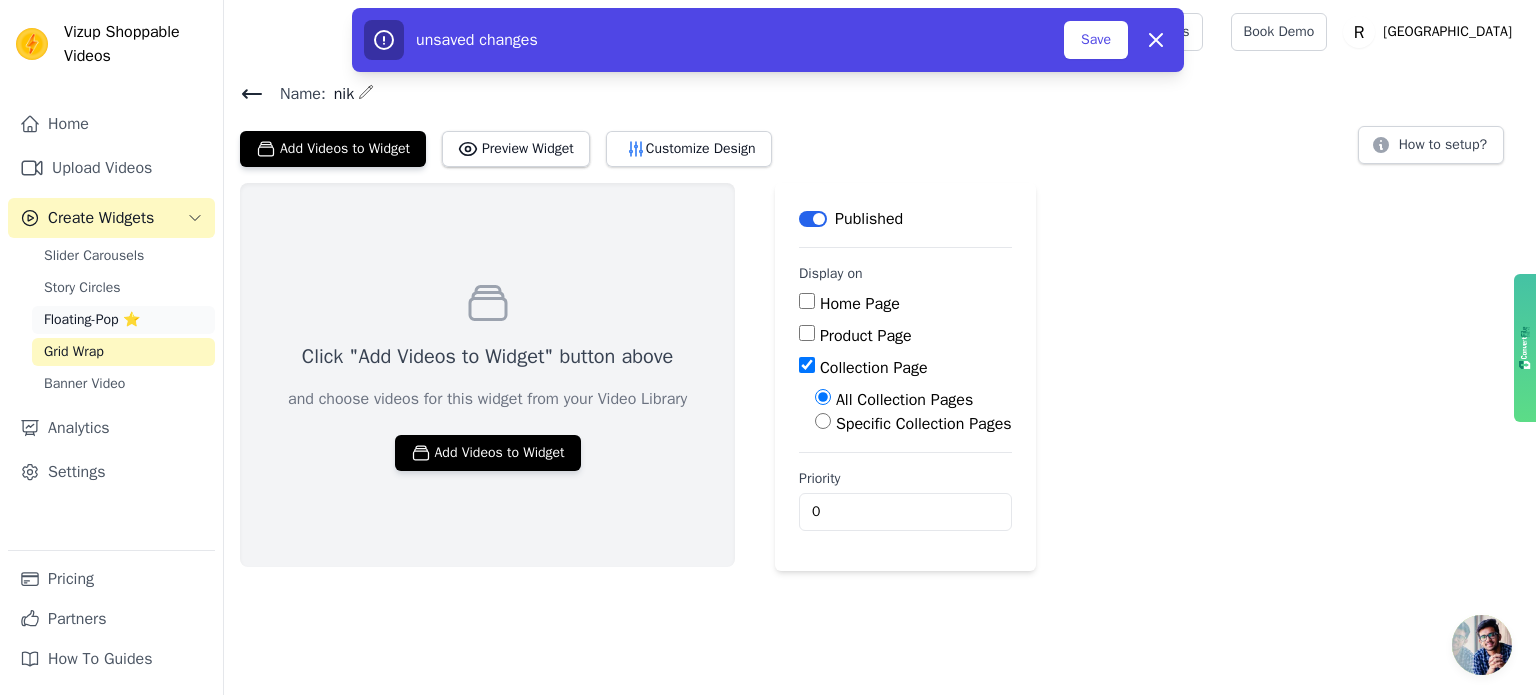 click on "Floating-Pop ⭐" at bounding box center [92, 320] 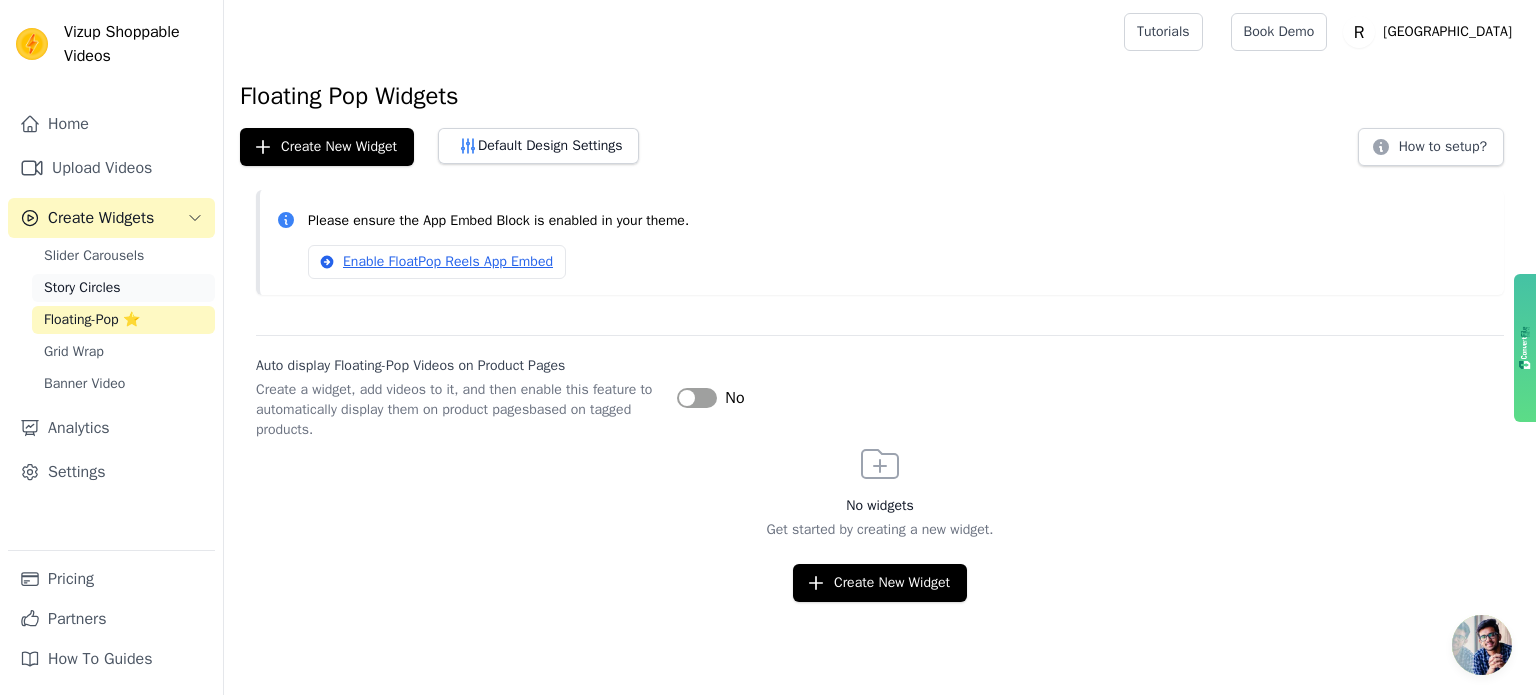 click on "Story Circles" at bounding box center [123, 288] 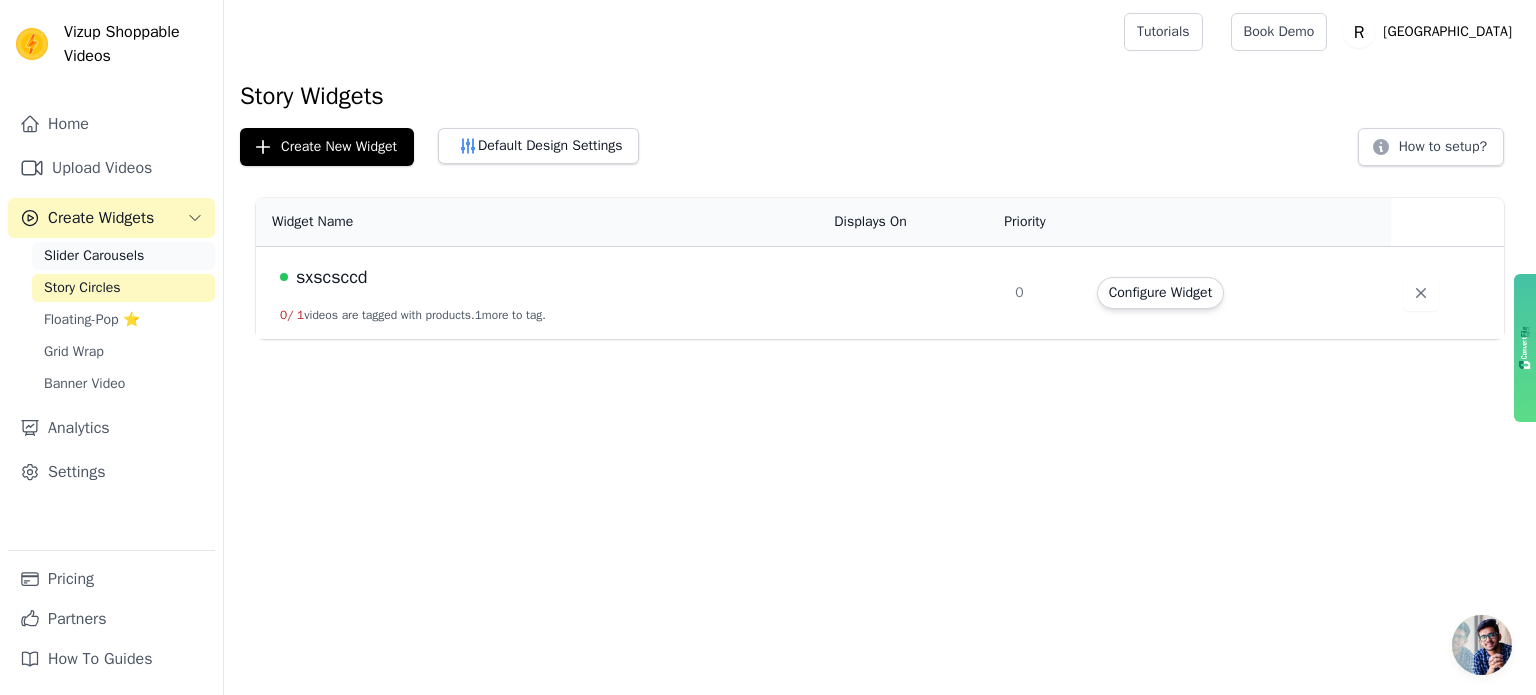 click on "Slider Carousels" at bounding box center [123, 256] 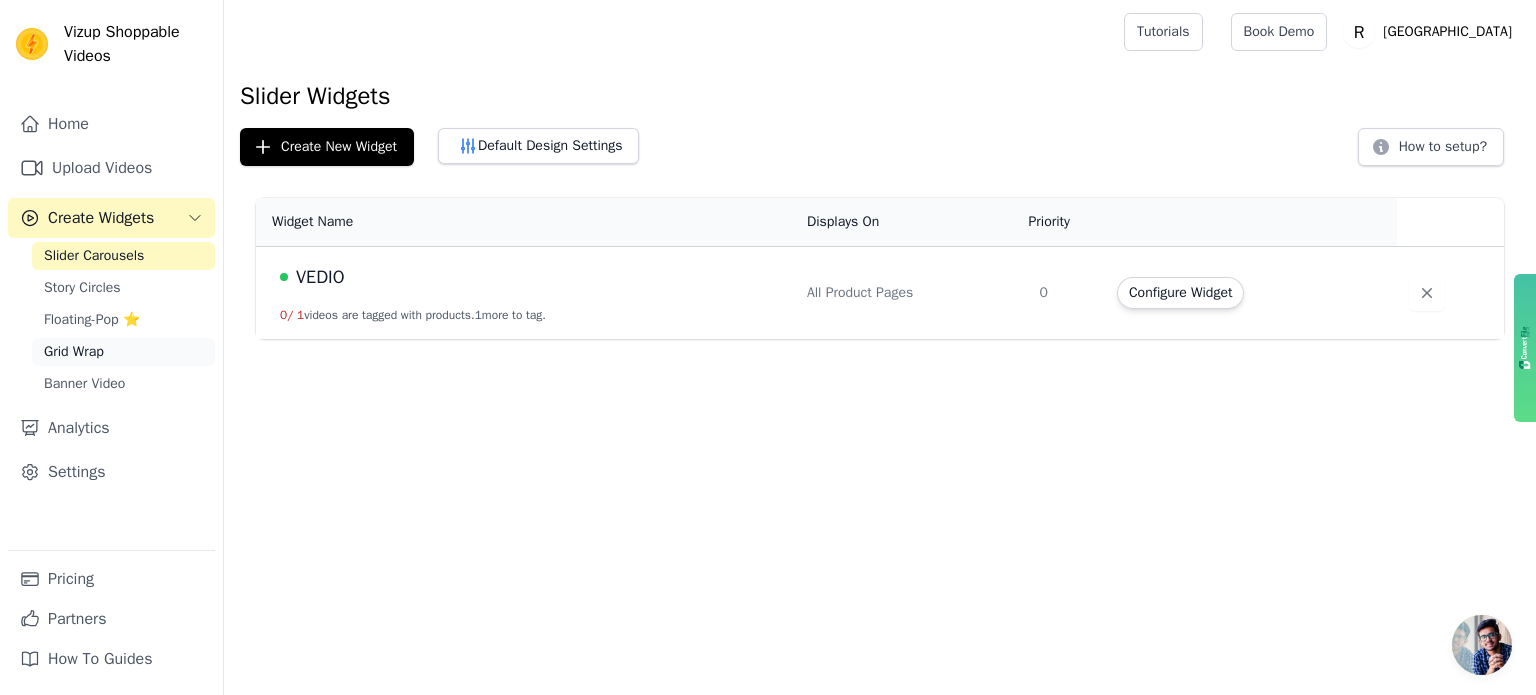 click on "Grid Wrap" at bounding box center (123, 352) 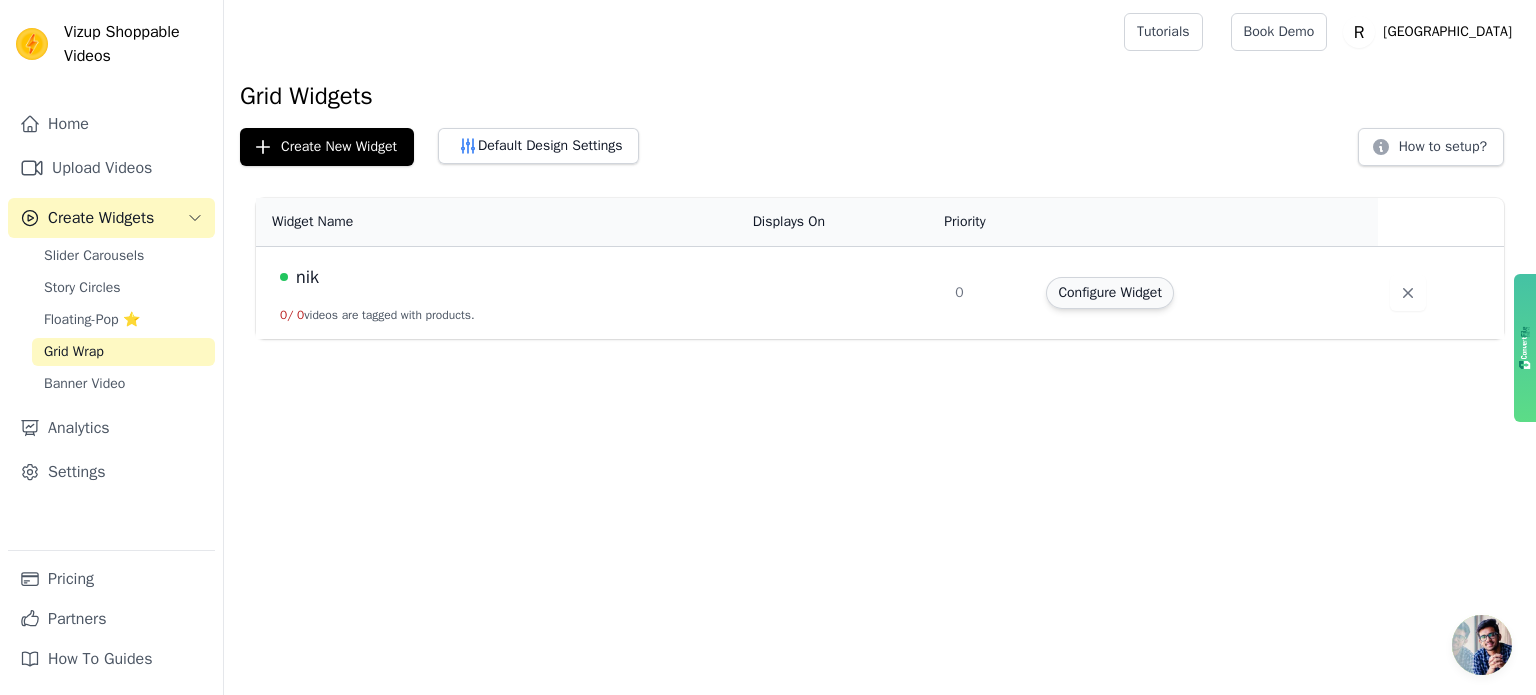 click on "Configure Widget" at bounding box center [1109, 293] 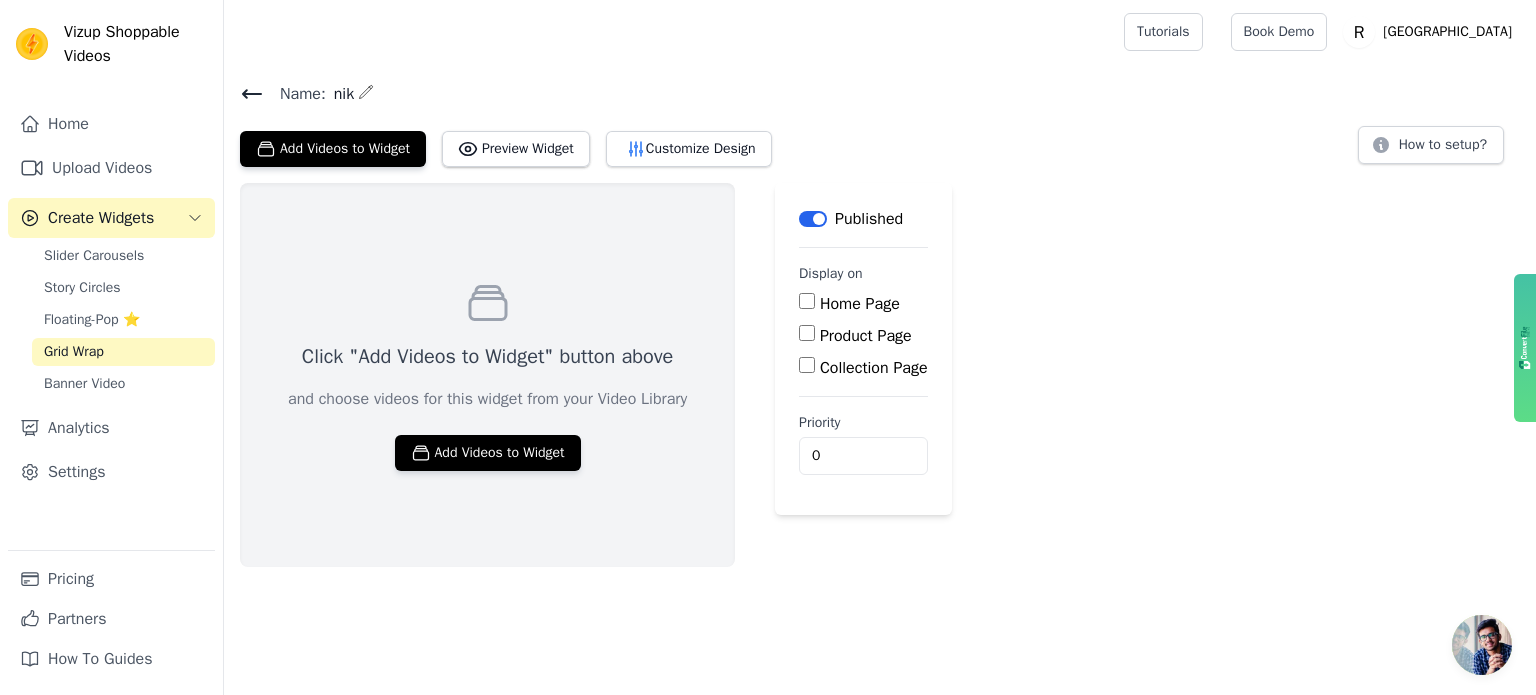 click on "Product Page" at bounding box center (807, 333) 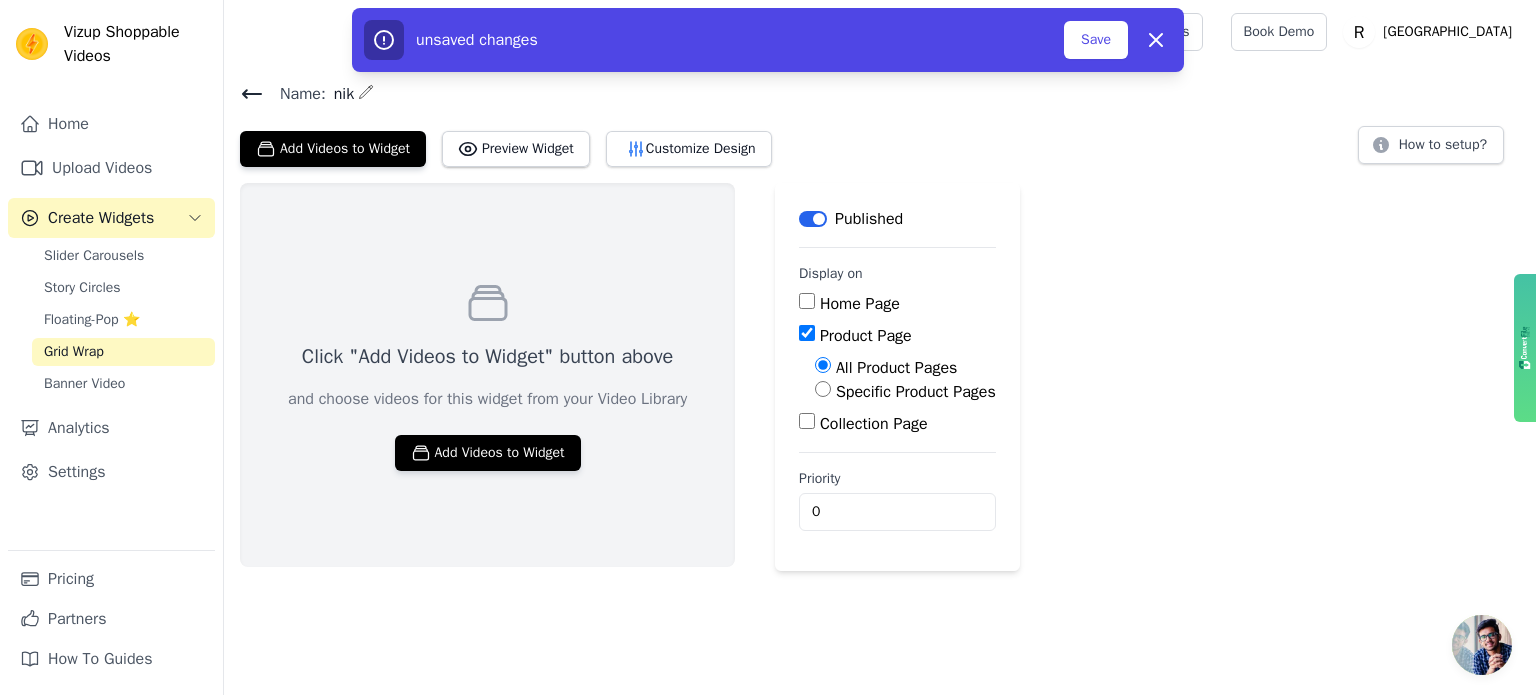 click on "Product Page" at bounding box center [807, 333] 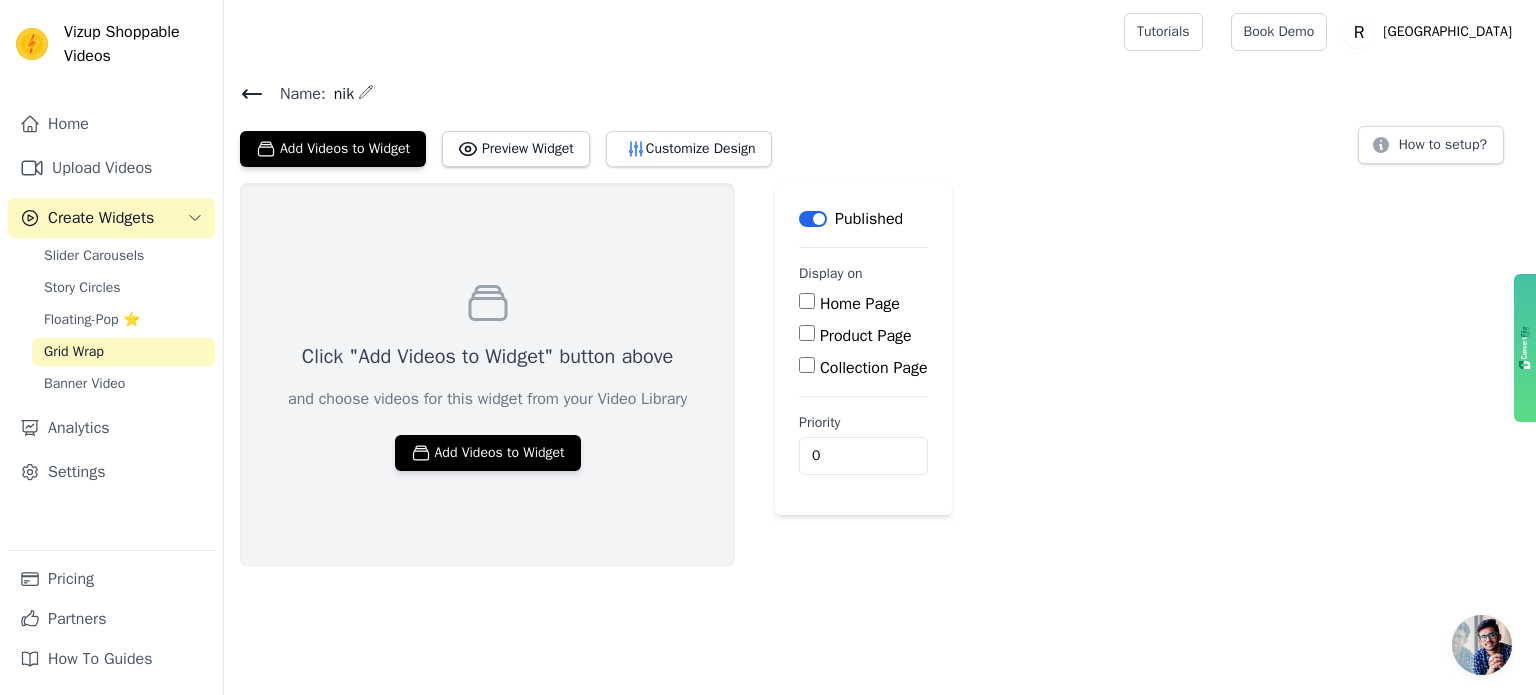 click at bounding box center [1482, 645] 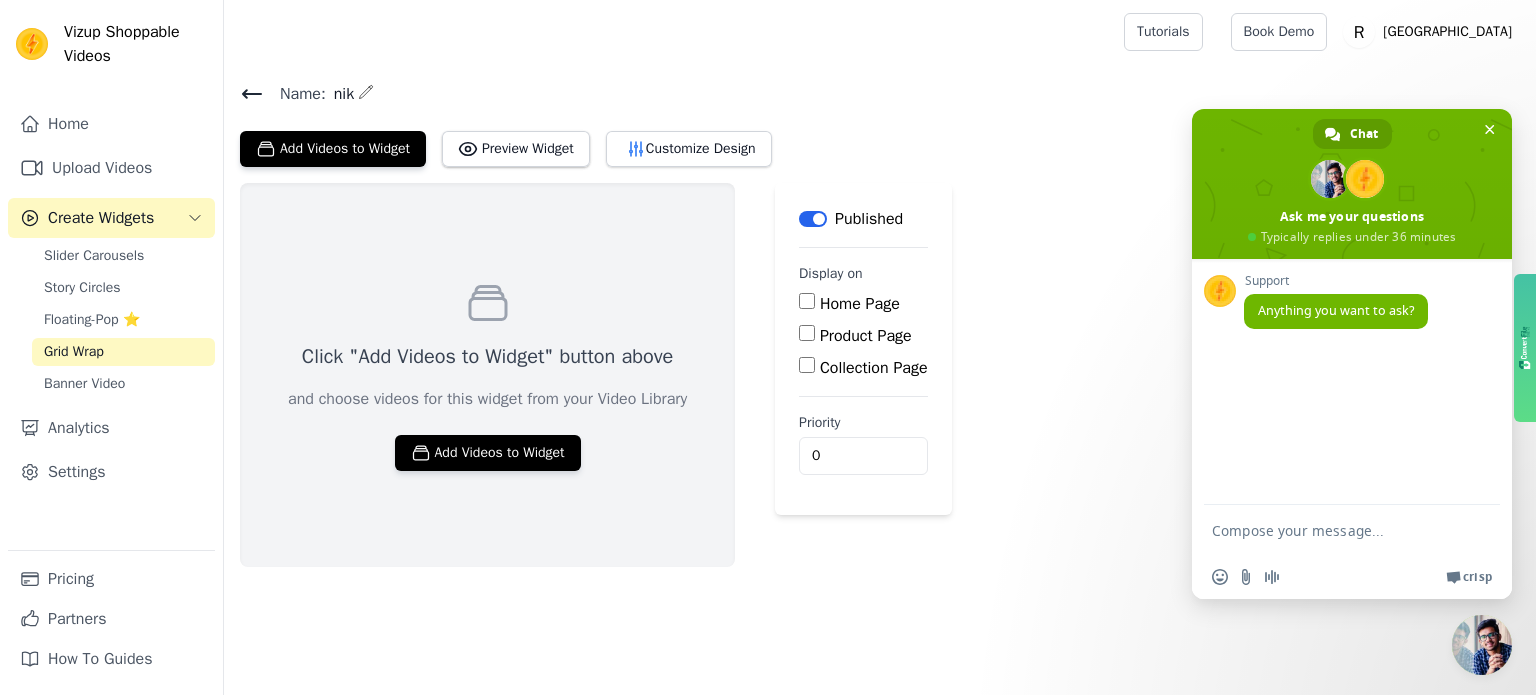 click at bounding box center (1332, 530) 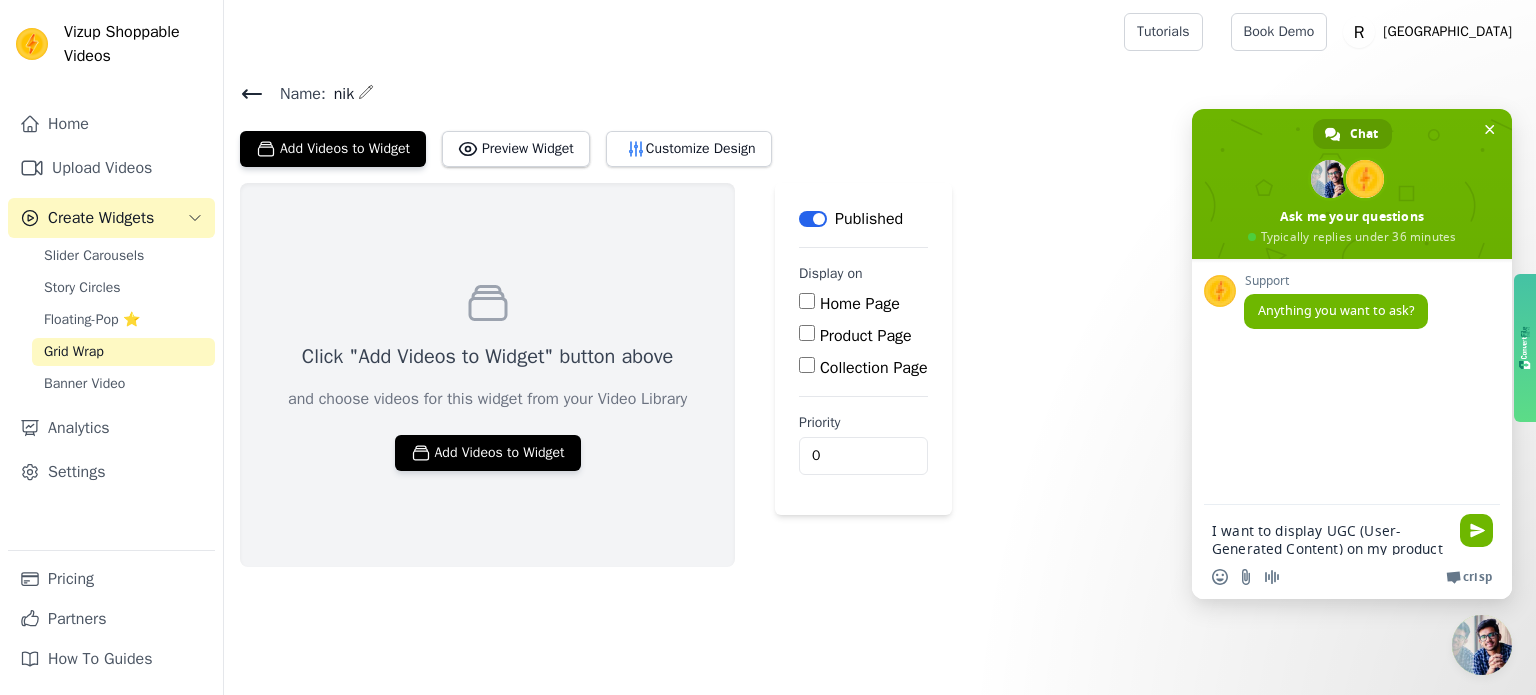 scroll, scrollTop: 147, scrollLeft: 0, axis: vertical 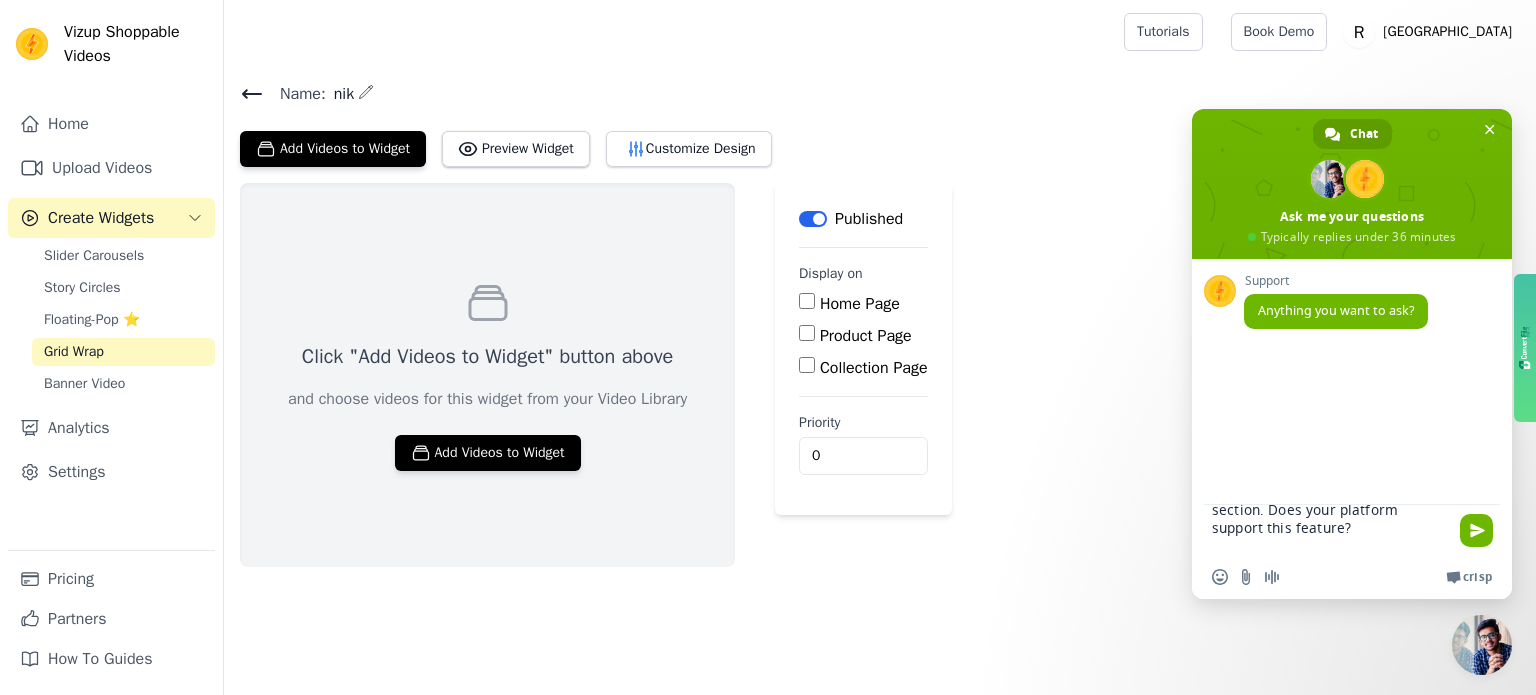 click on "I want to display UGC (User-Generated Content) on my product pages, specifically 5-10 short videos (5 seconds each) per collection. These videos should appear below the product description but above the FAQ section. Does your platform support this feature?" at bounding box center (1332, 530) 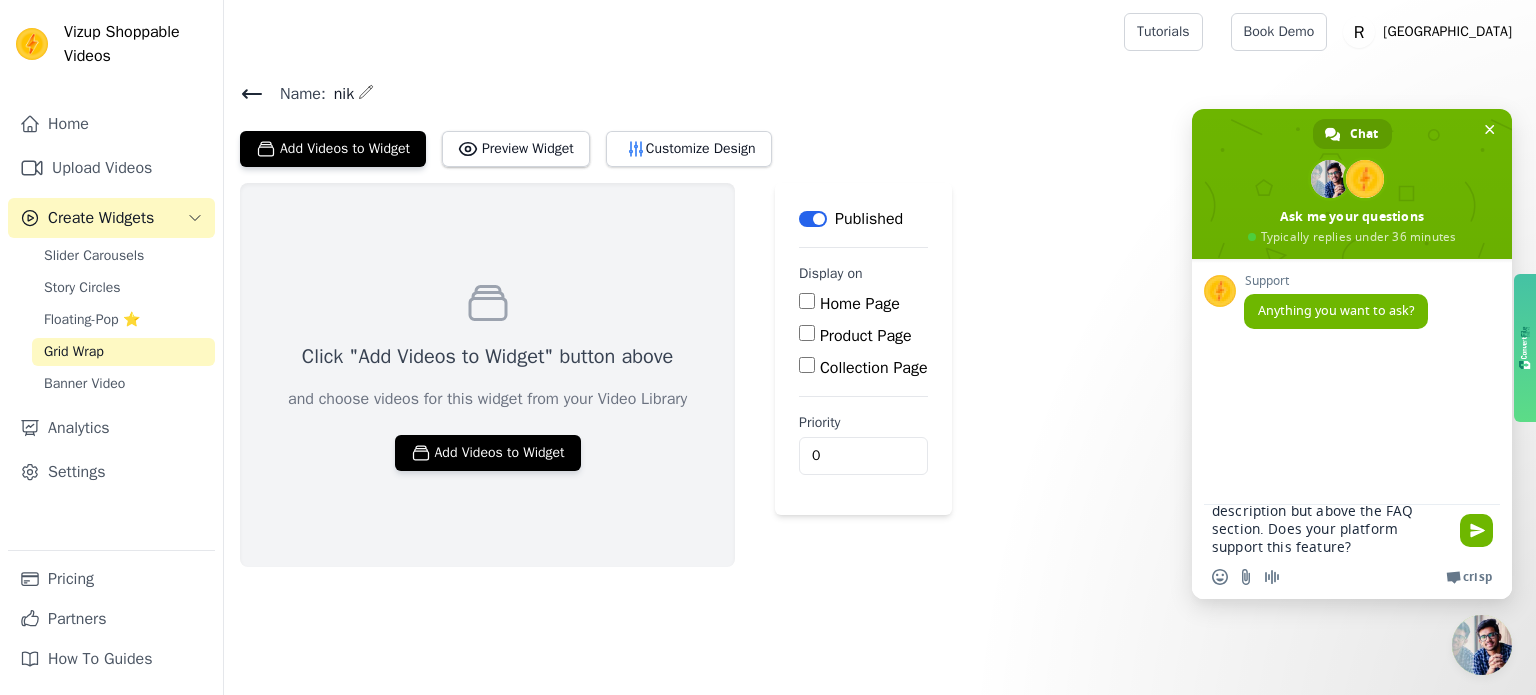 scroll, scrollTop: 147, scrollLeft: 0, axis: vertical 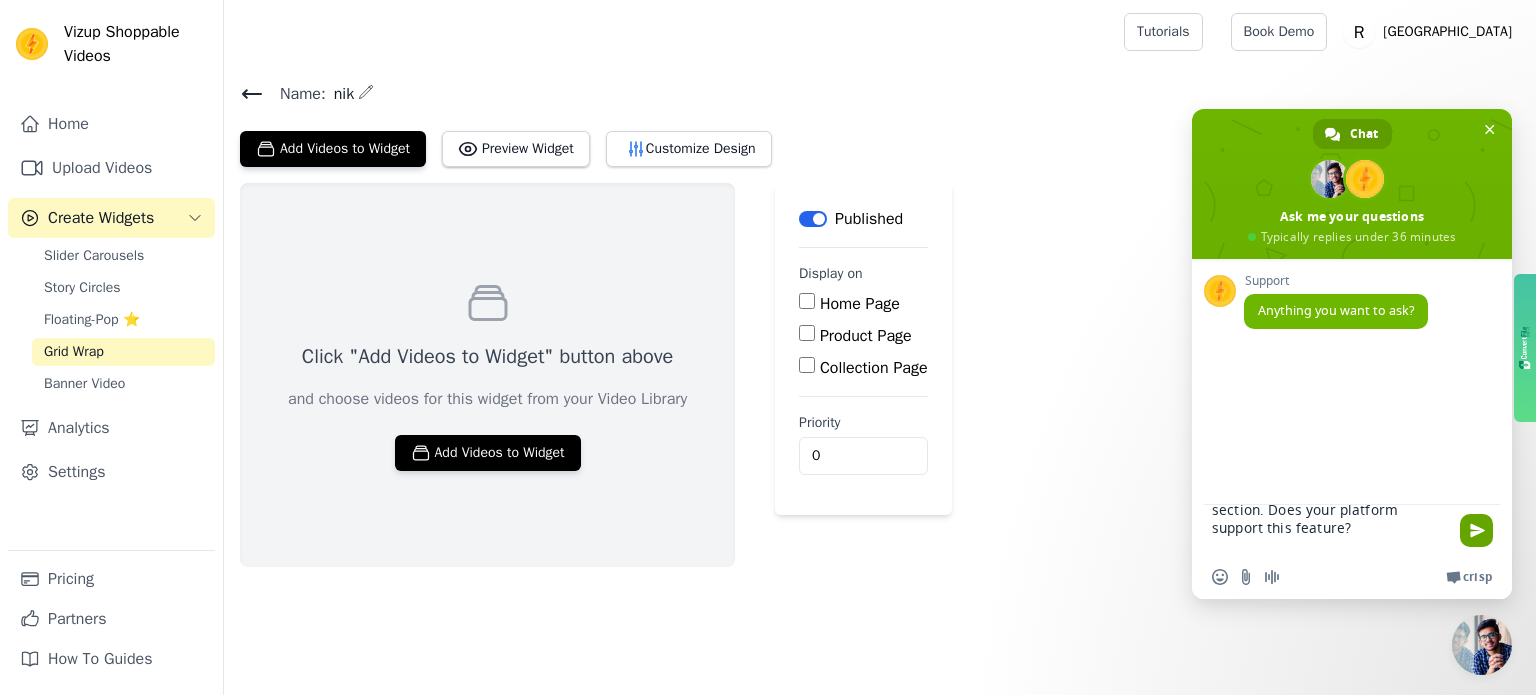 type on "I want to display UGC (User-Generated Content) on my product pages, specifically 5-10 short videos (5 seconds each) per collection. These videos should appear below the product description but above the FAQ section. Does your platform support this feature?" 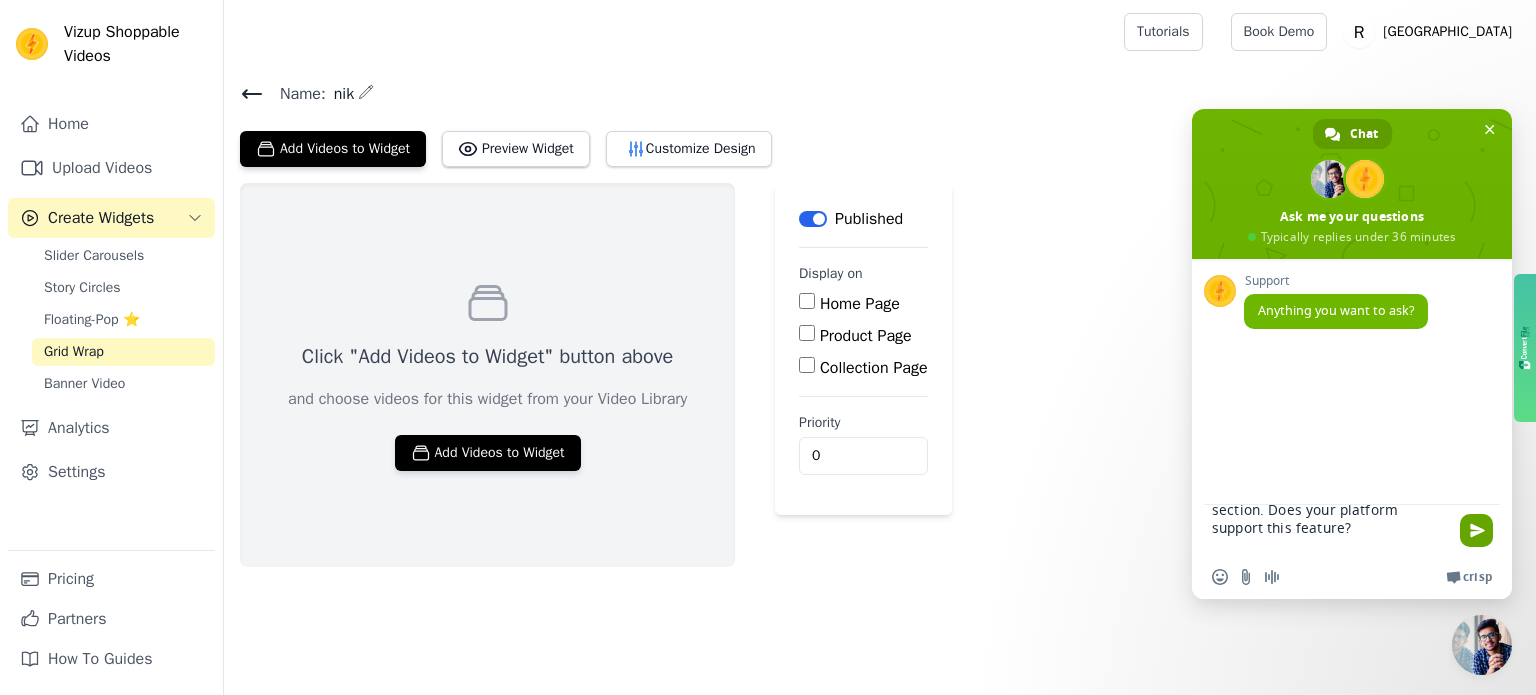 click at bounding box center (1477, 530) 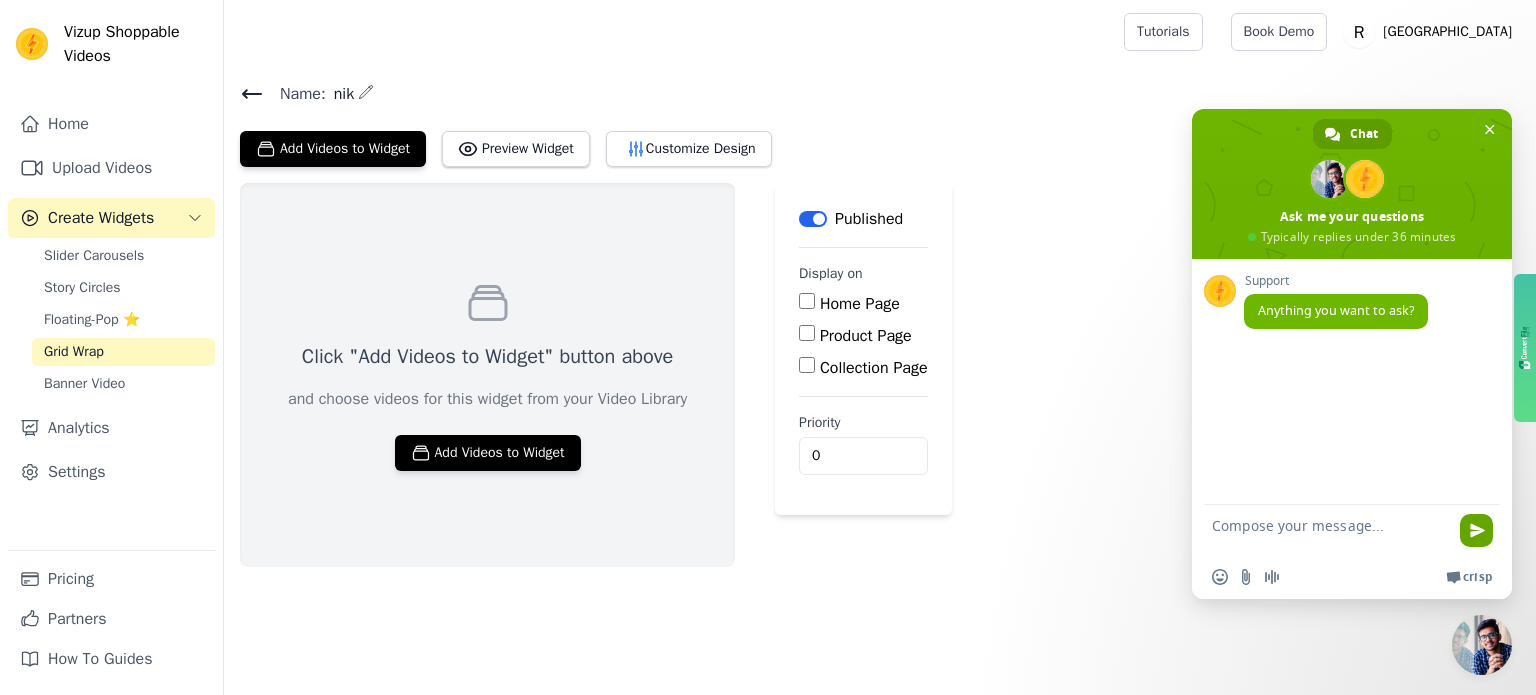 scroll, scrollTop: 4, scrollLeft: 0, axis: vertical 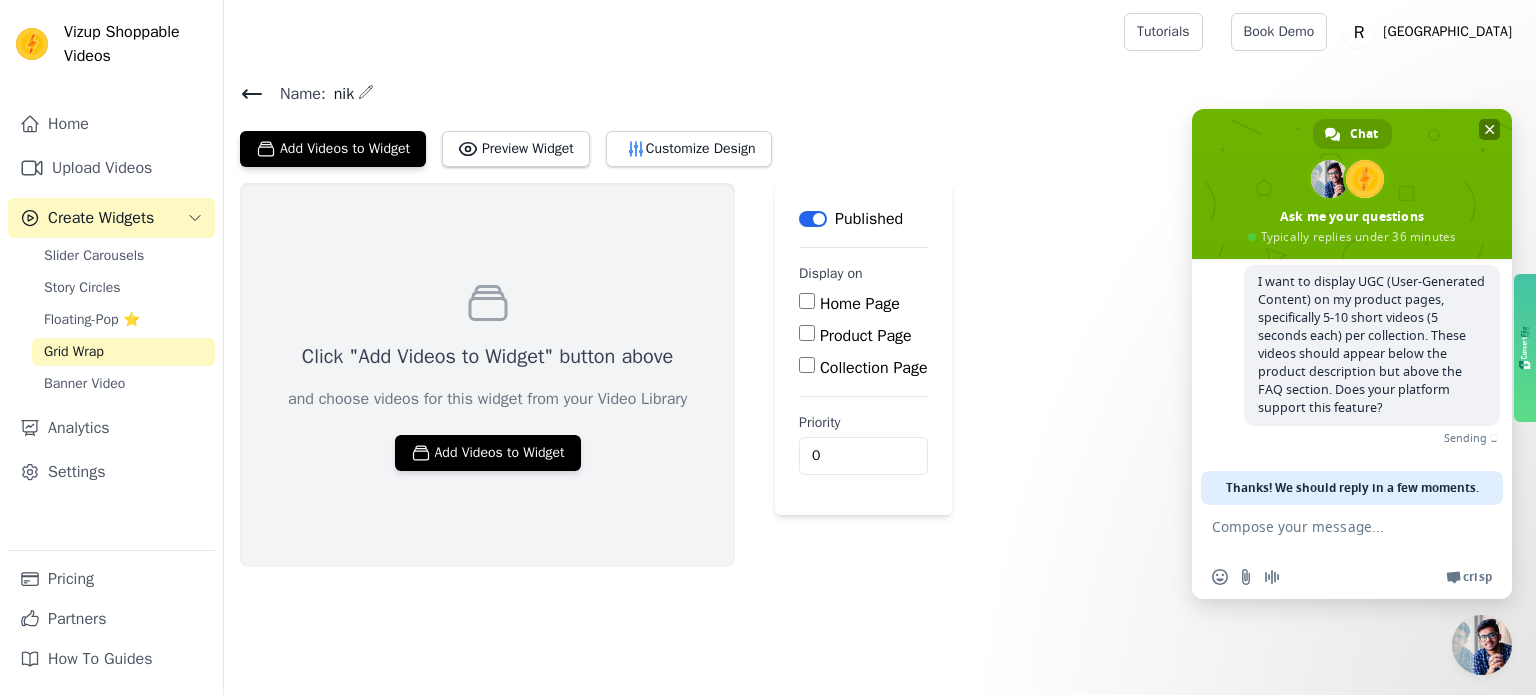 click at bounding box center (1490, 129) 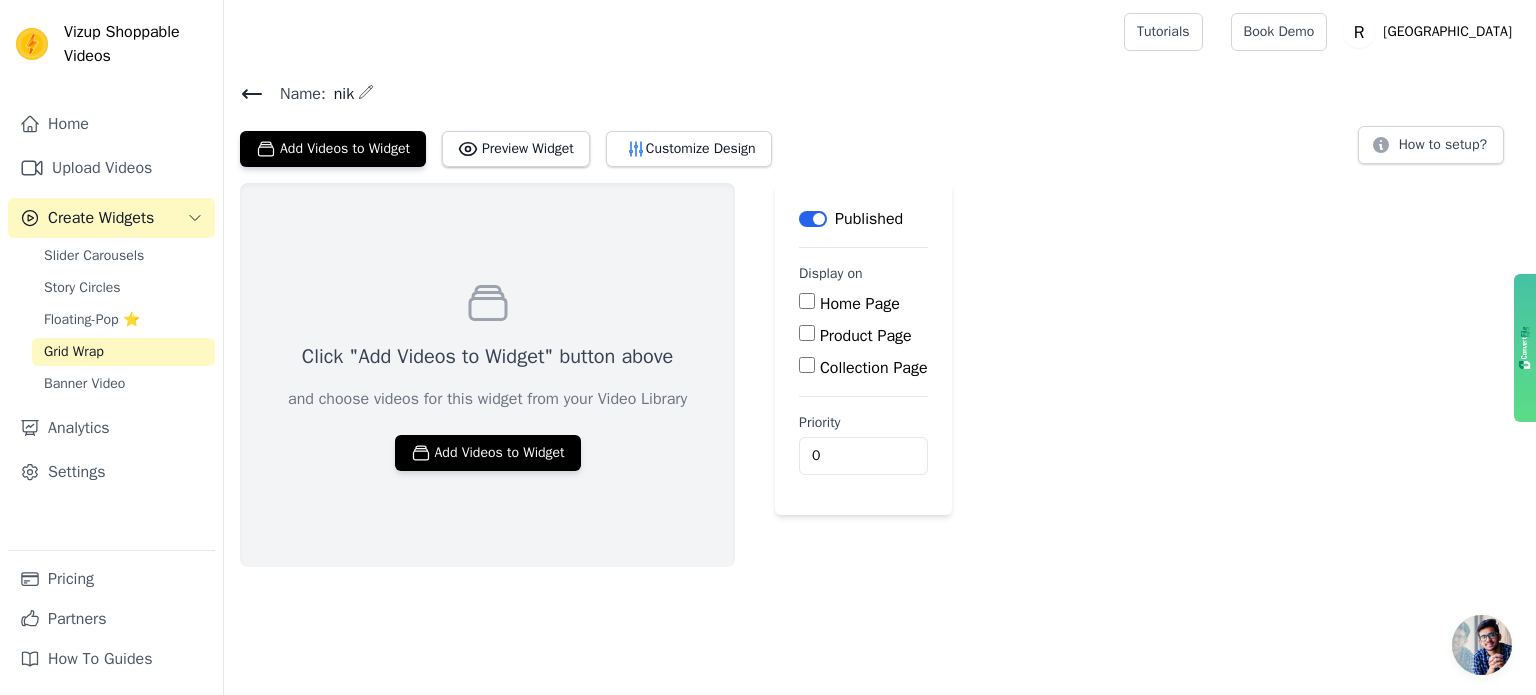 scroll, scrollTop: 98, scrollLeft: 0, axis: vertical 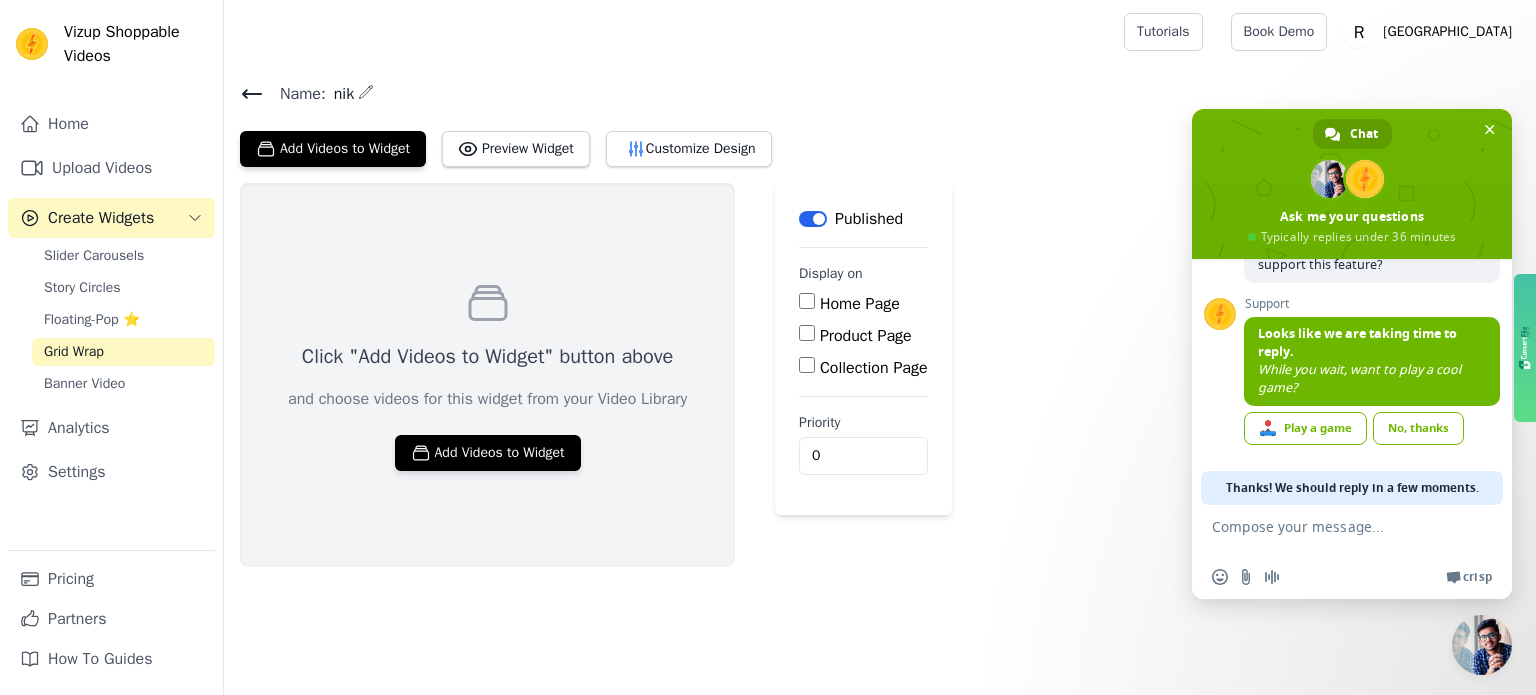 click at bounding box center [1482, 645] 